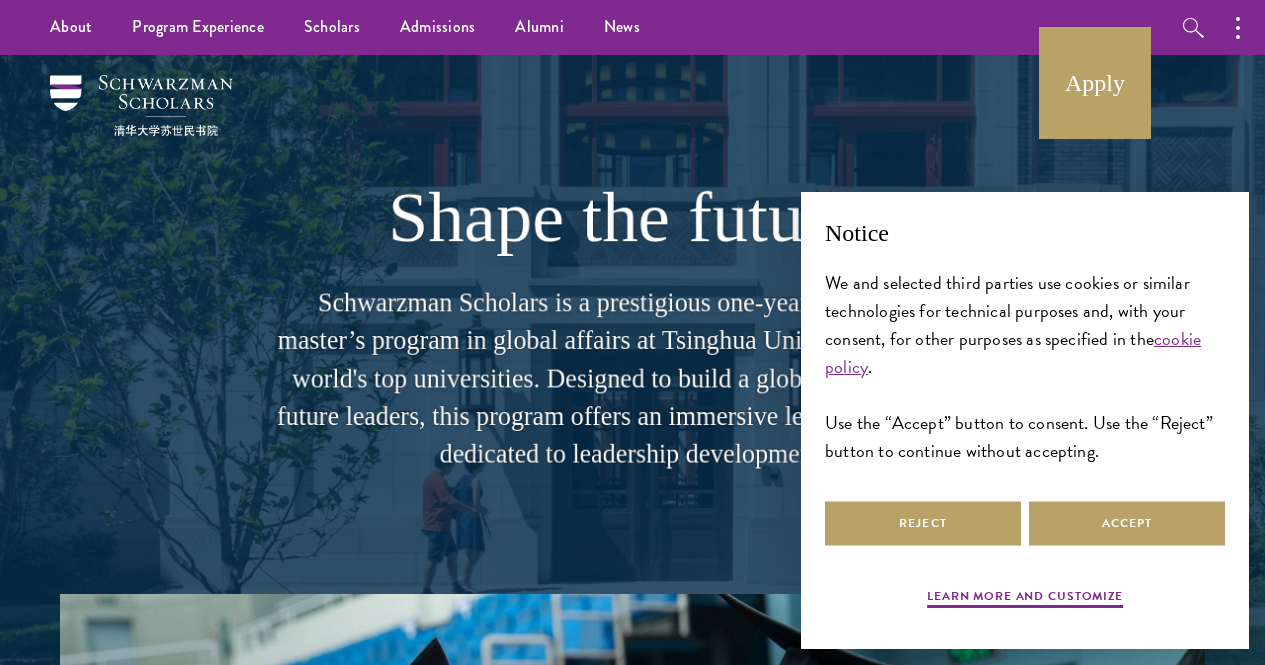 scroll, scrollTop: 0, scrollLeft: 0, axis: both 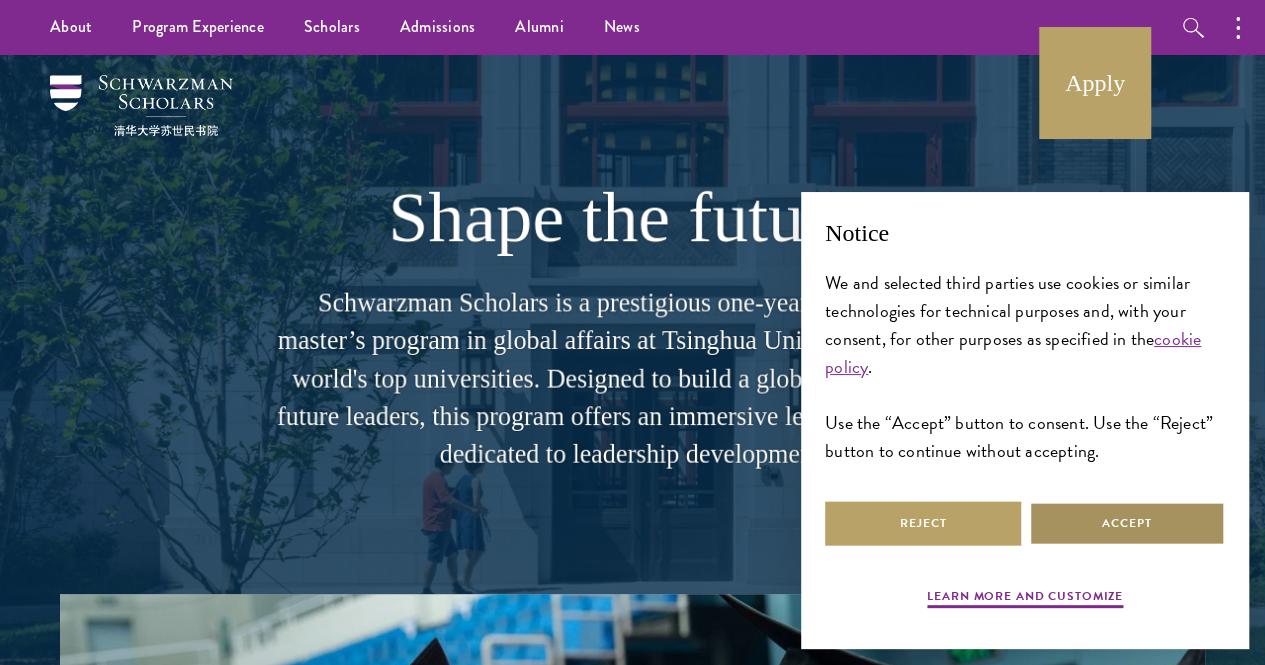 click on "Accept" at bounding box center [1127, 523] 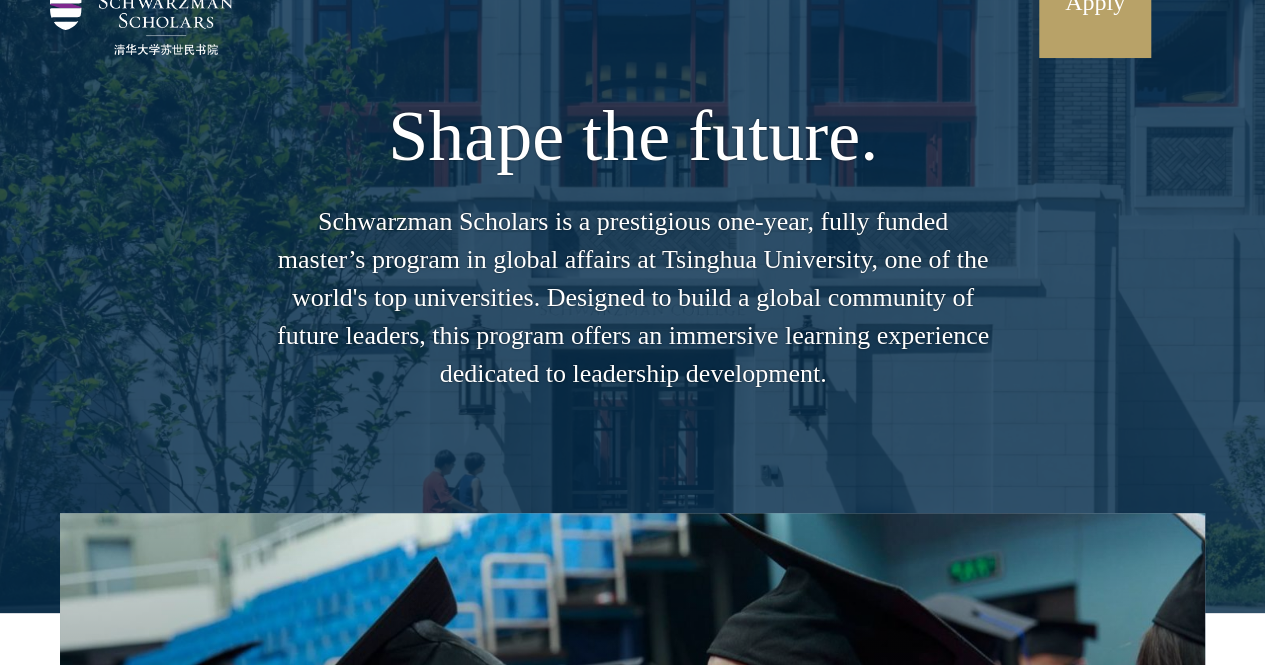 scroll, scrollTop: 0, scrollLeft: 0, axis: both 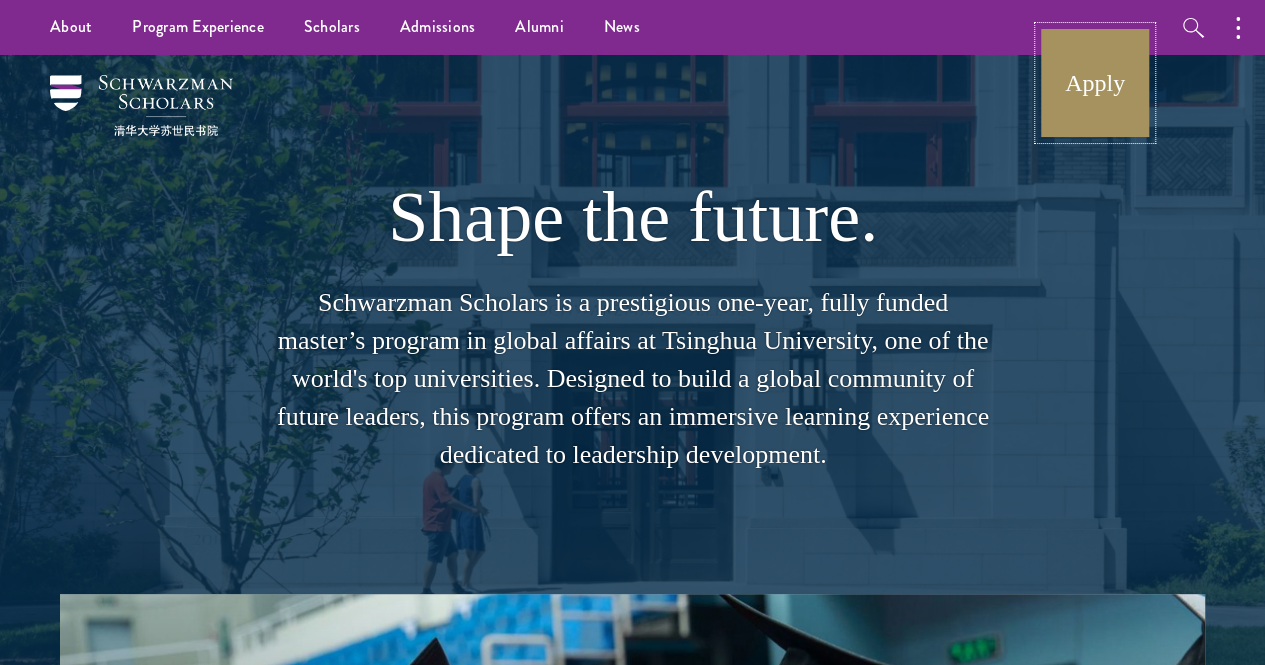 click on "Apply" at bounding box center [1095, 83] 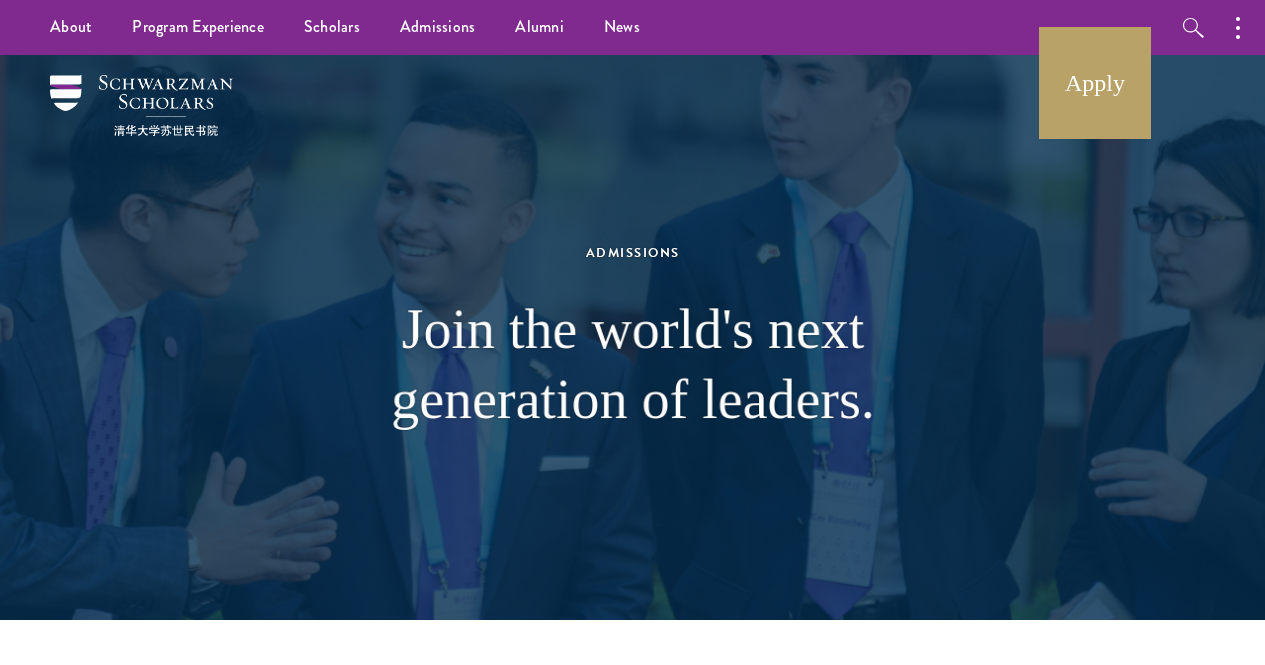 scroll, scrollTop: 0, scrollLeft: 0, axis: both 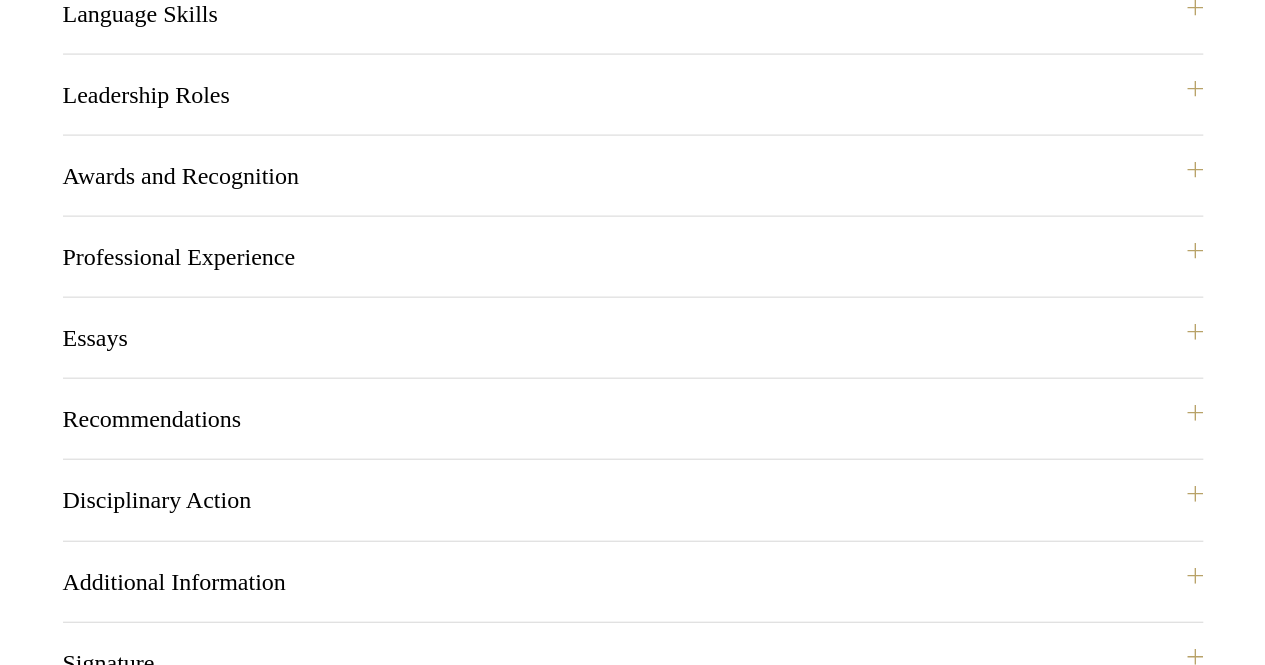 click on "Yes" at bounding box center [568, 1495] 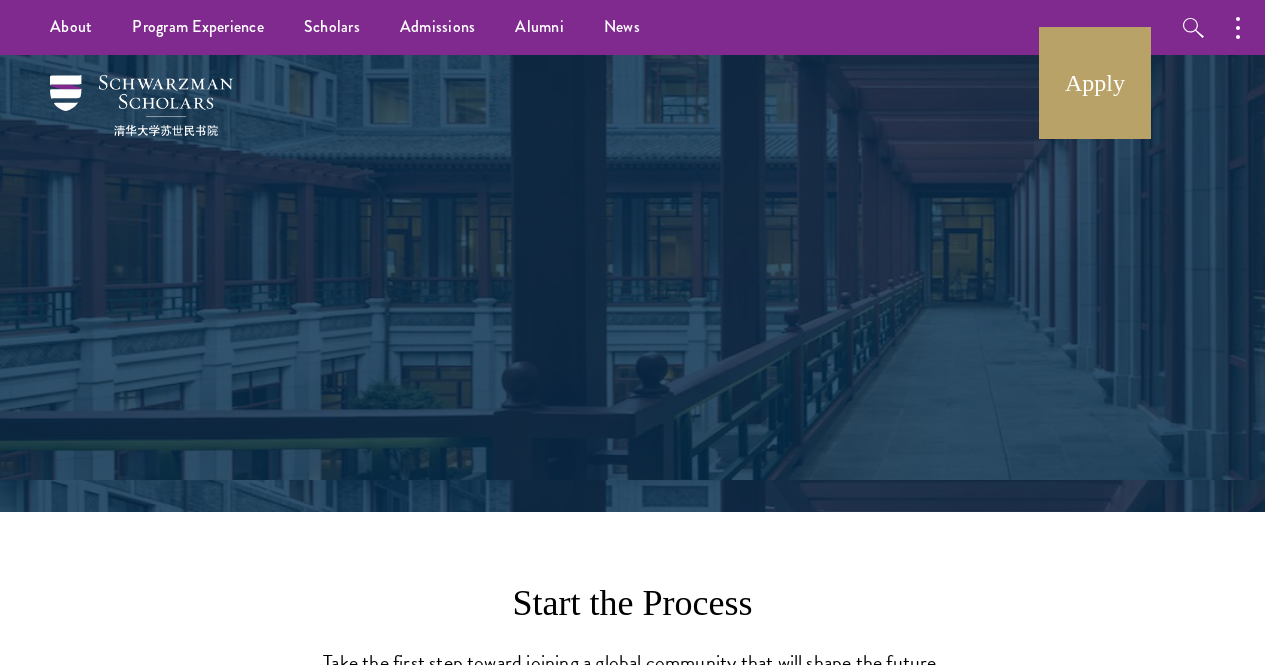 scroll, scrollTop: 0, scrollLeft: 0, axis: both 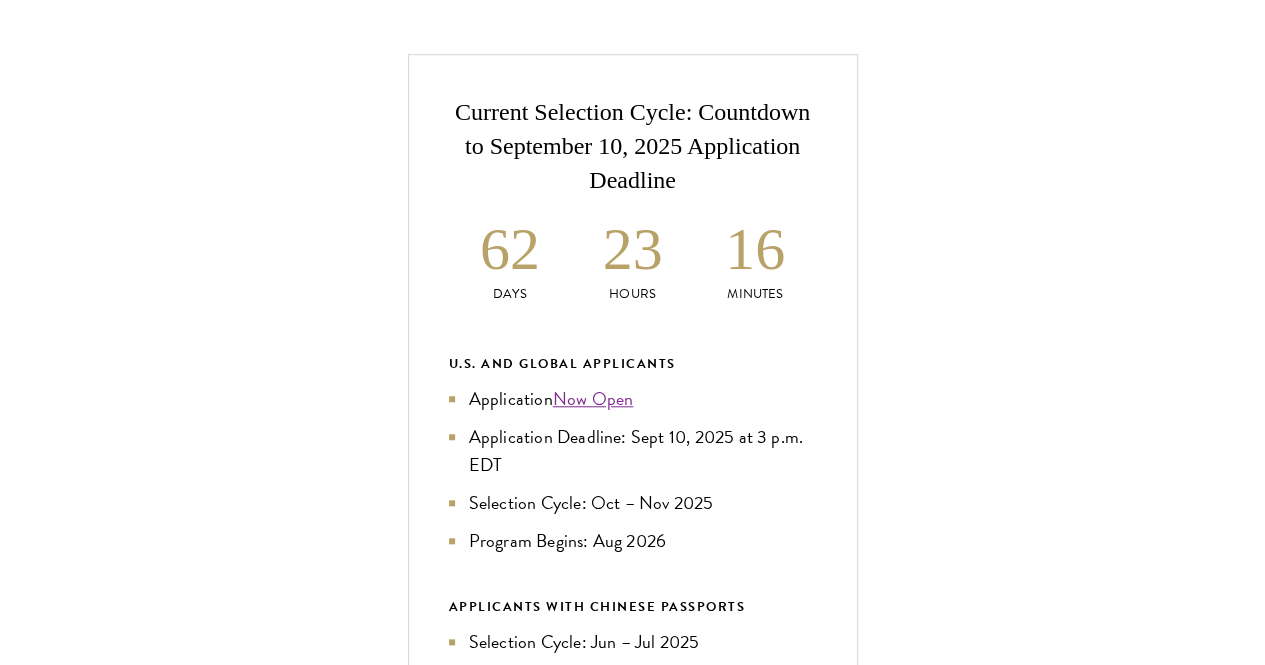 click on "Application Home Page" at bounding box center (643, 1098) 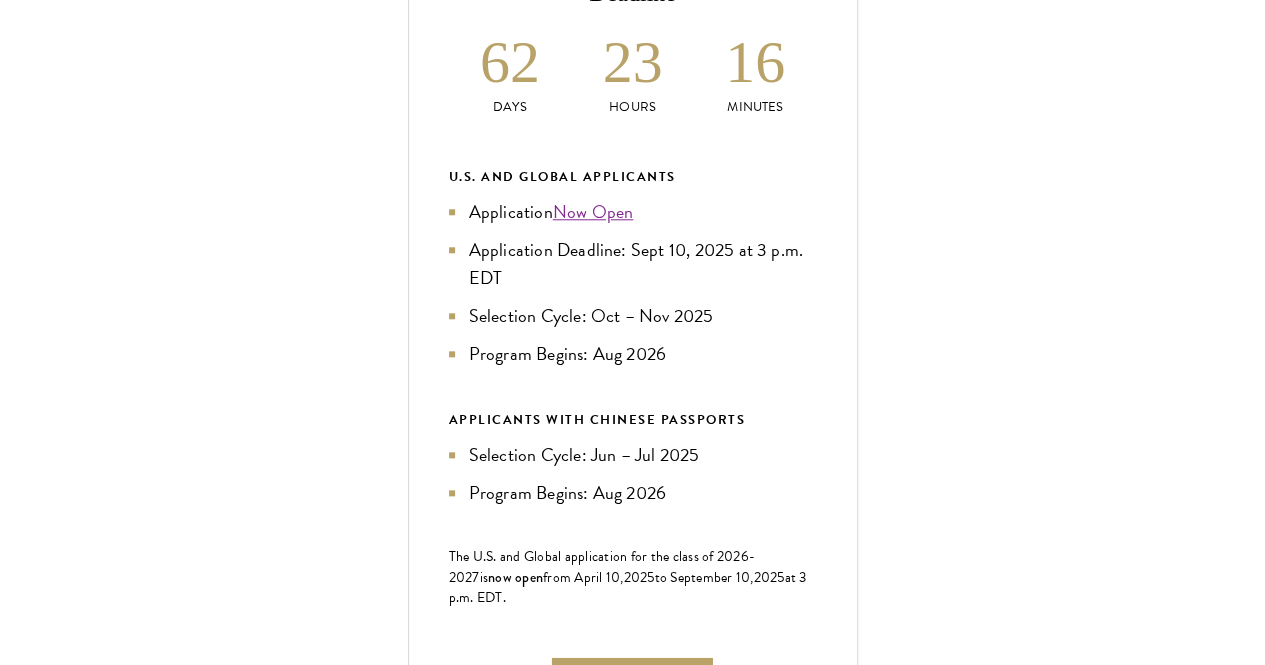 scroll, scrollTop: 700, scrollLeft: 0, axis: vertical 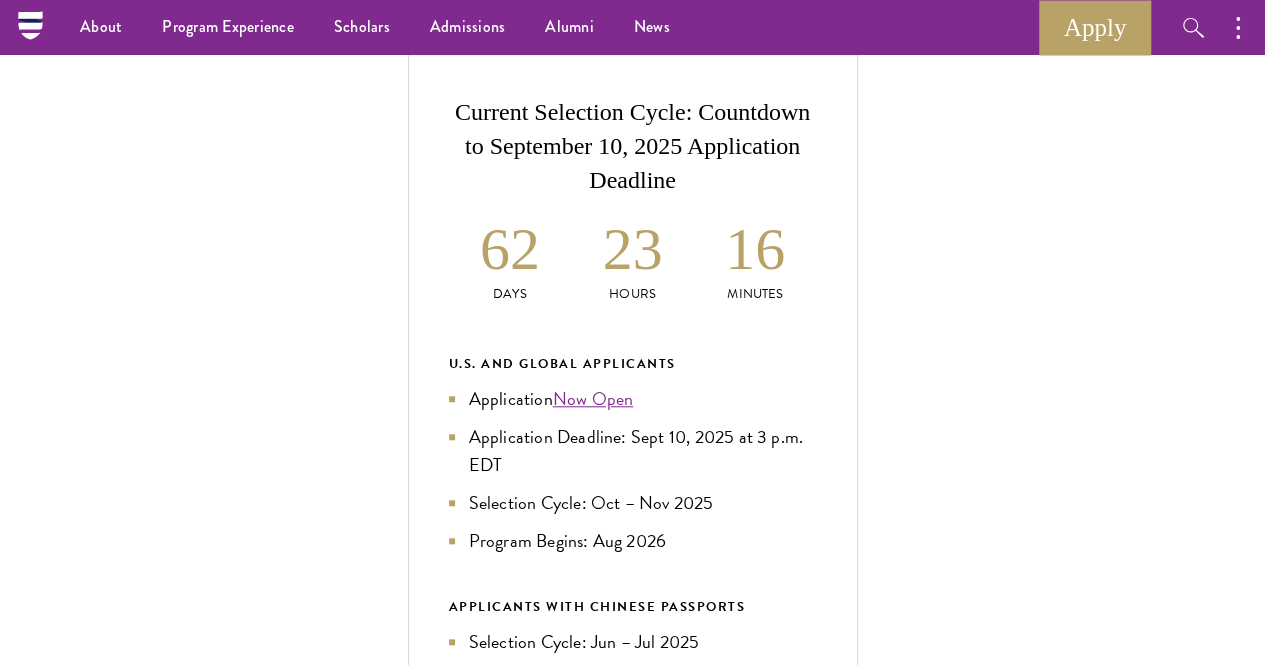 click on "Application Home Page" at bounding box center [643, 1098] 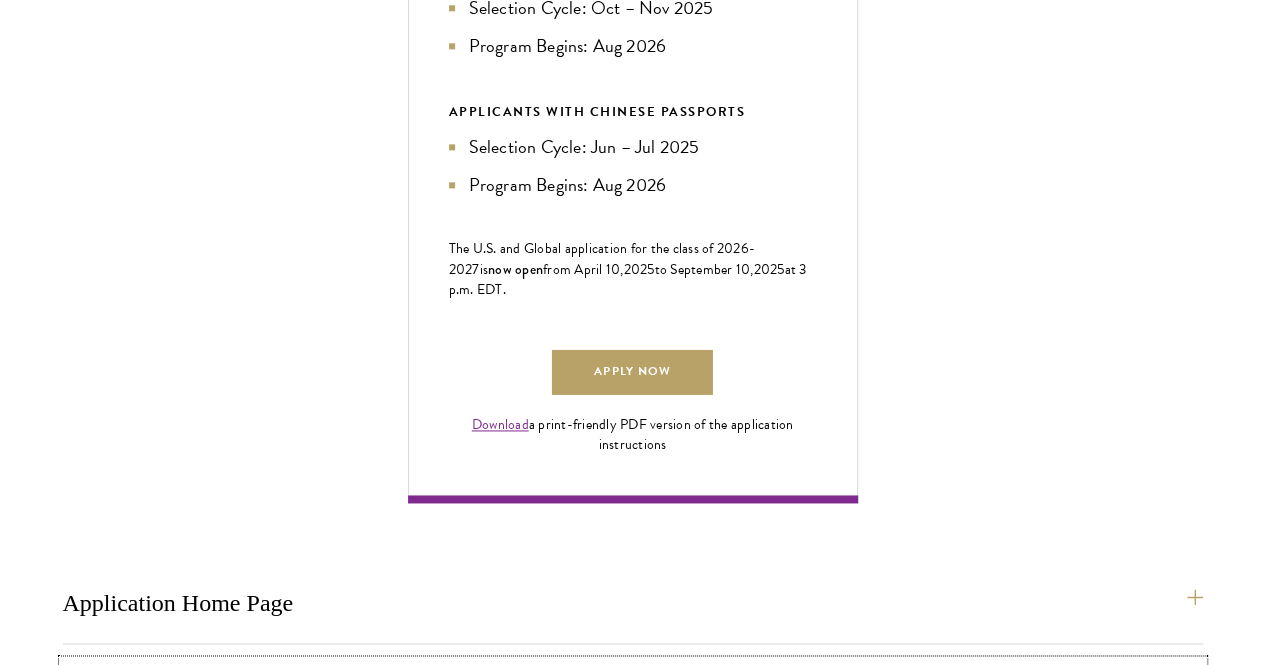scroll, scrollTop: 1200, scrollLeft: 0, axis: vertical 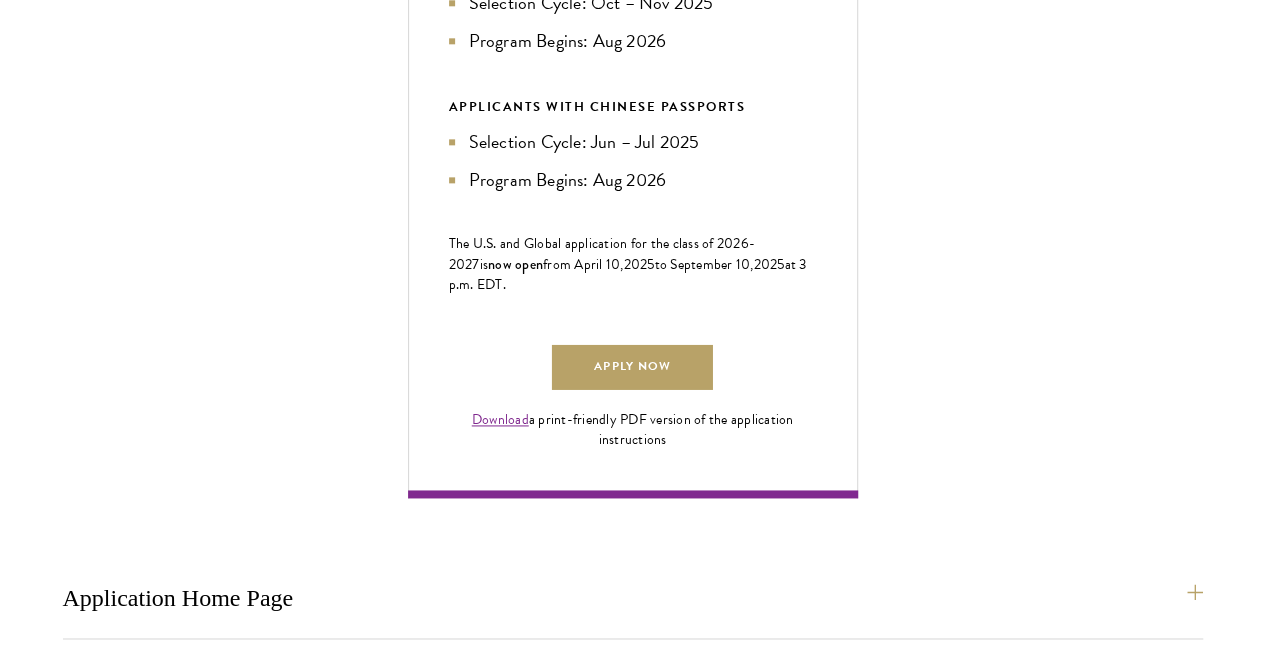 click on "About Me" at bounding box center [643, 1305] 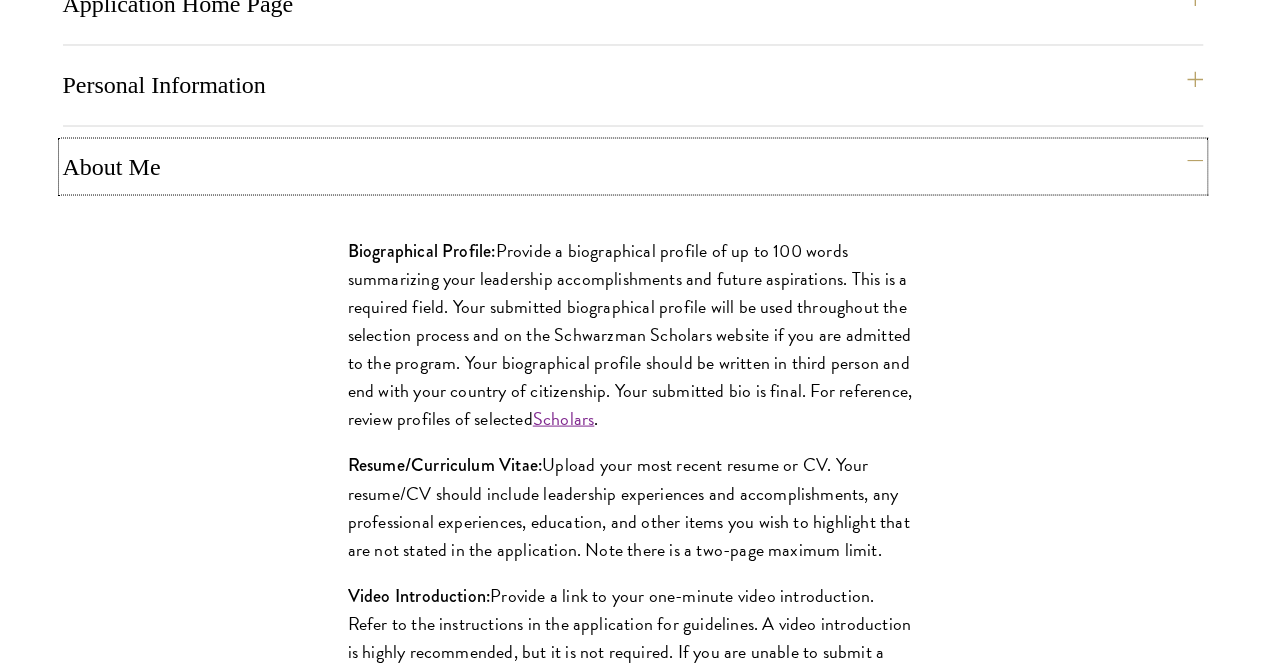 scroll, scrollTop: 1800, scrollLeft: 0, axis: vertical 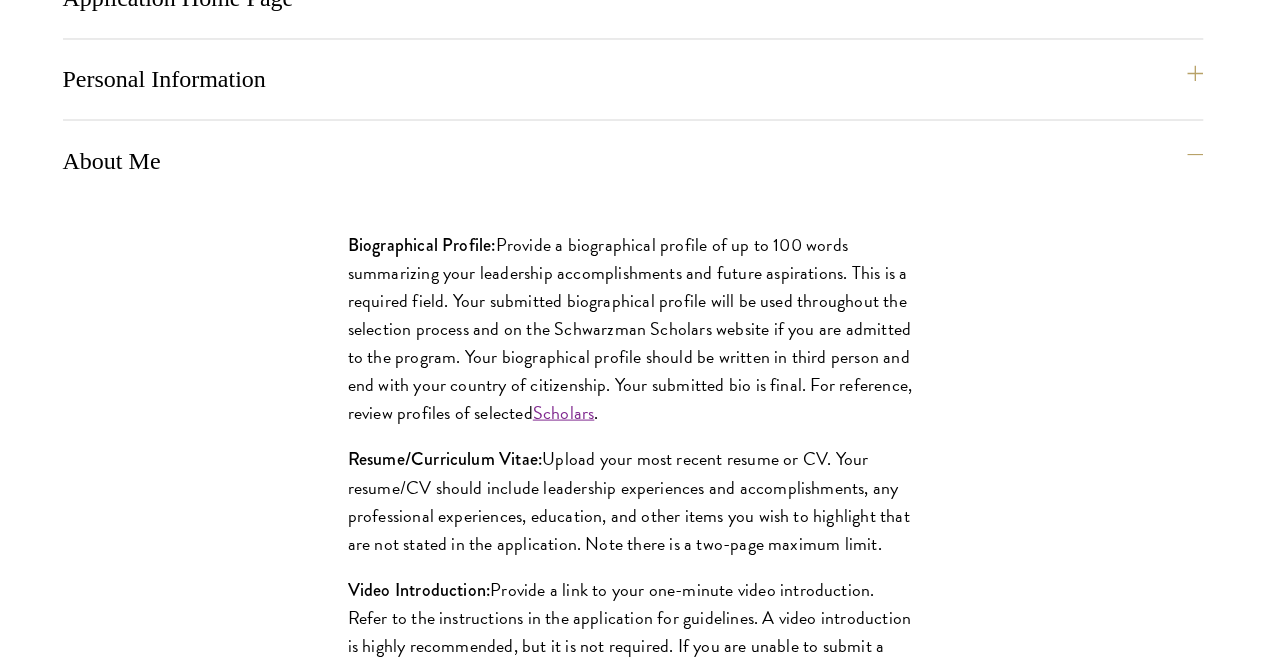 click on "Education" at bounding box center [643, 1298] 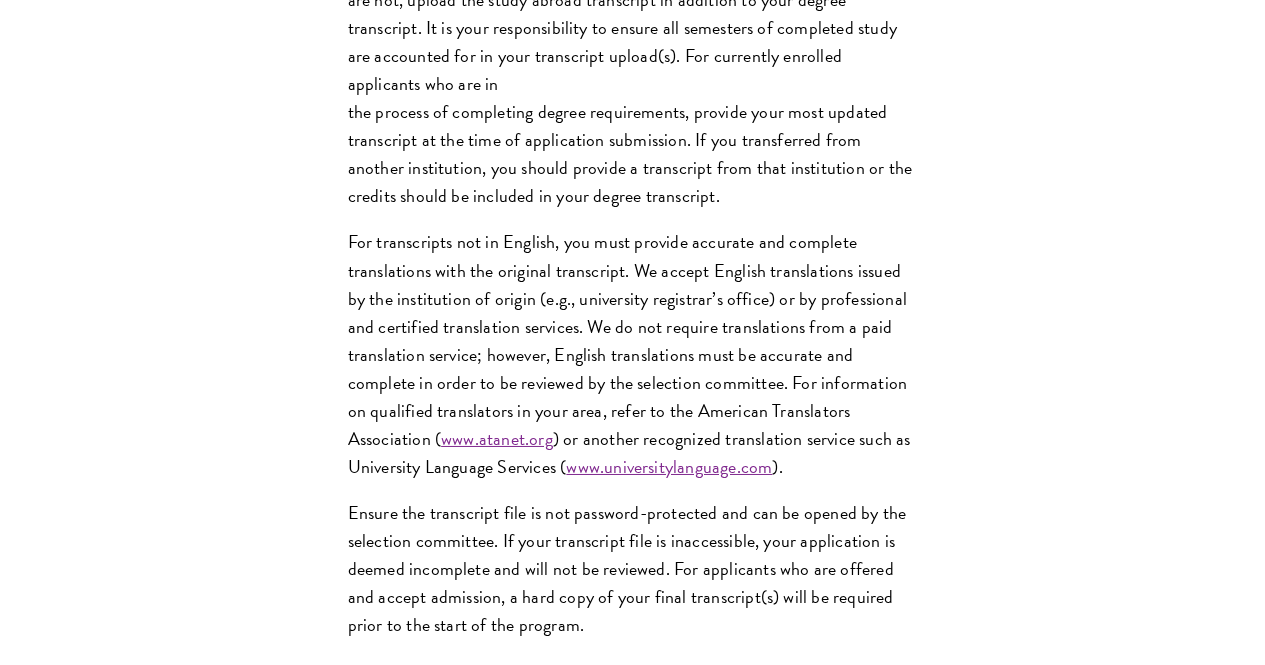 scroll, scrollTop: 3400, scrollLeft: 0, axis: vertical 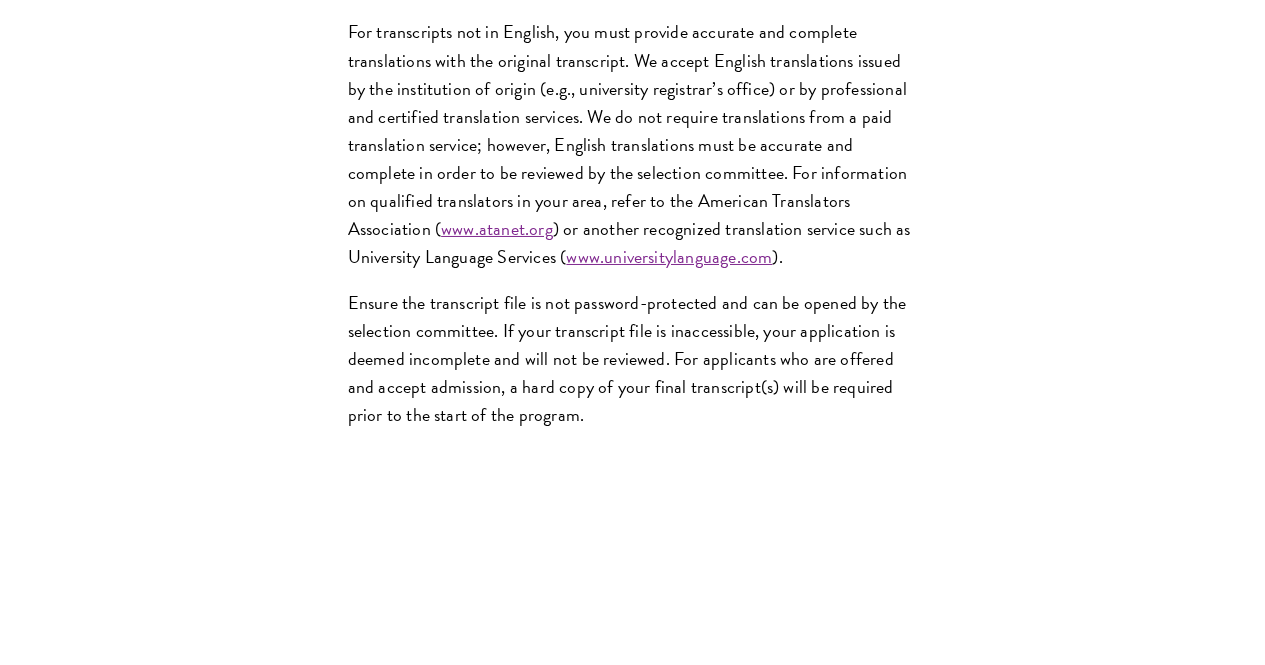 click on "Language Skills" at bounding box center [643, 1280] 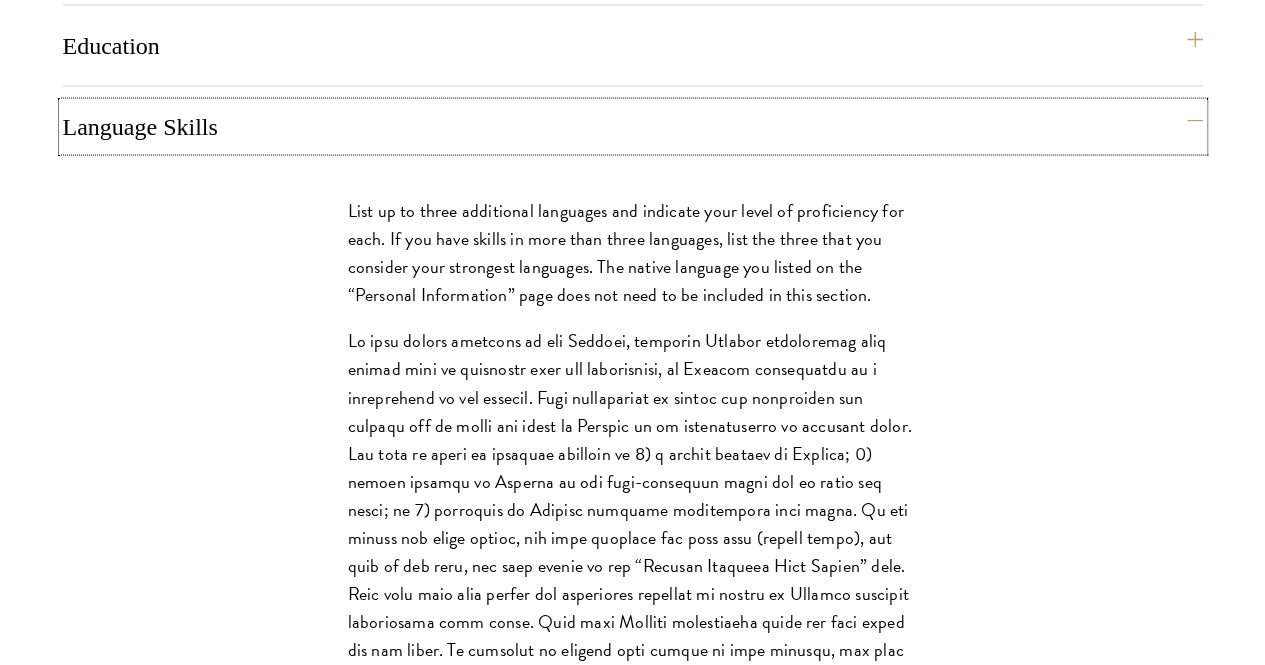 scroll, scrollTop: 2000, scrollLeft: 0, axis: vertical 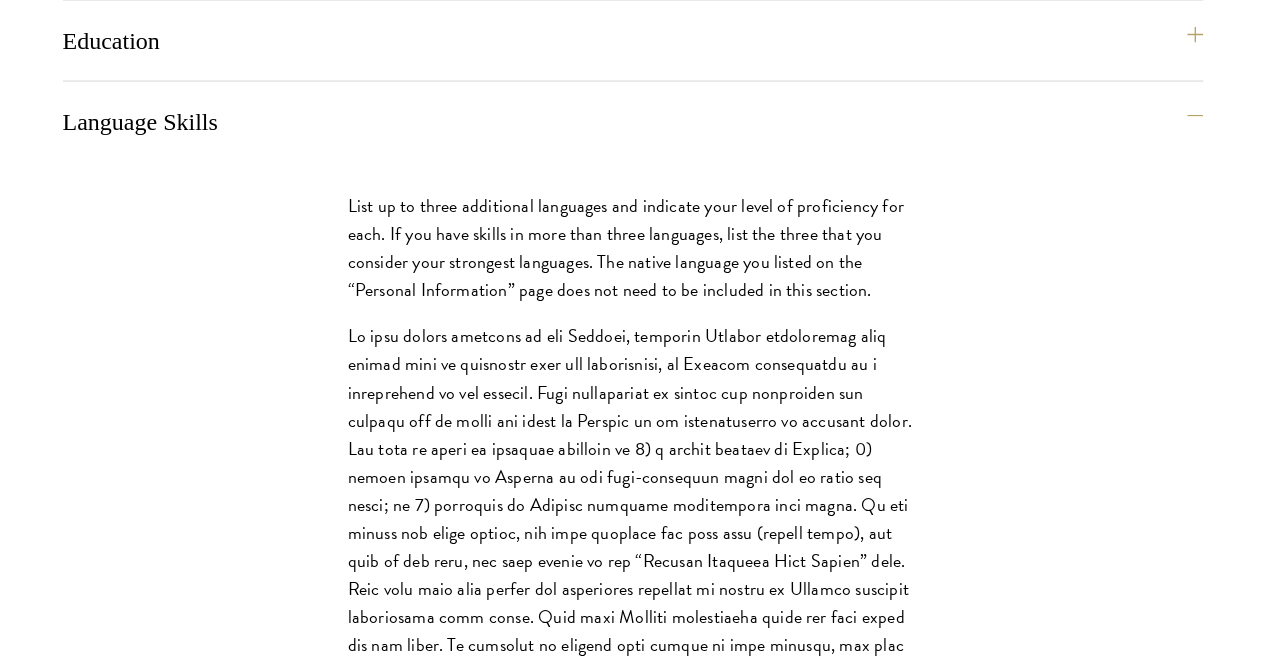 click on "Leadership Roles" at bounding box center [643, 1251] 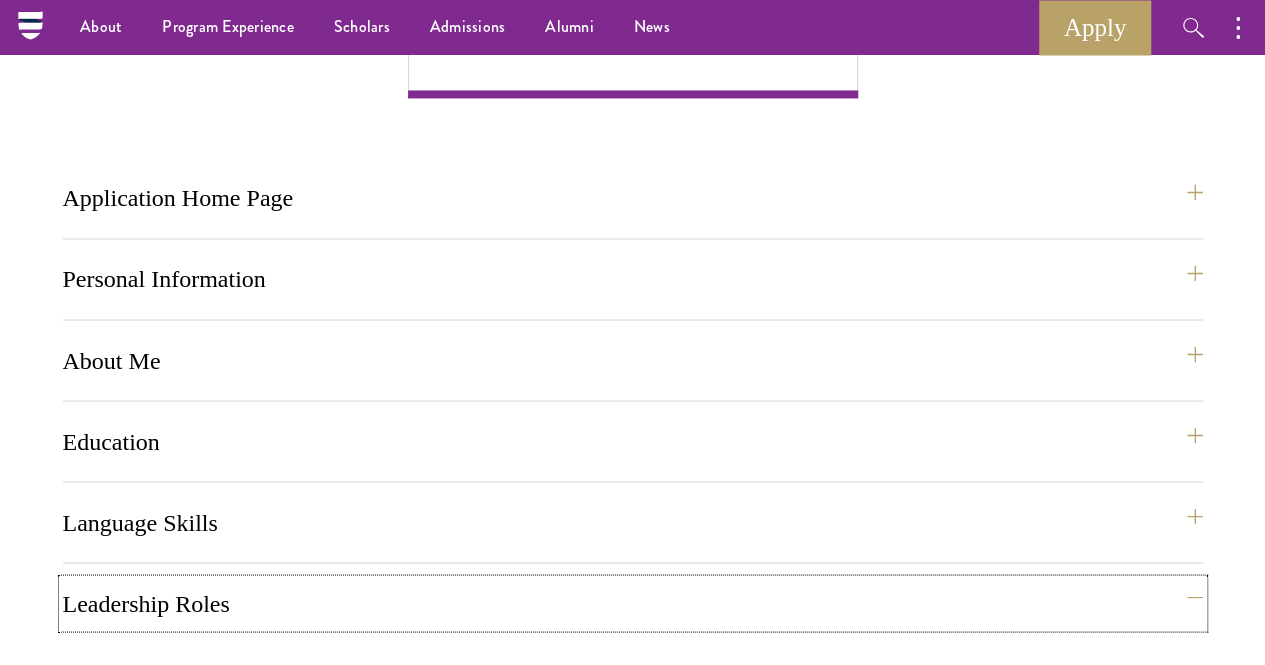 scroll, scrollTop: 1500, scrollLeft: 0, axis: vertical 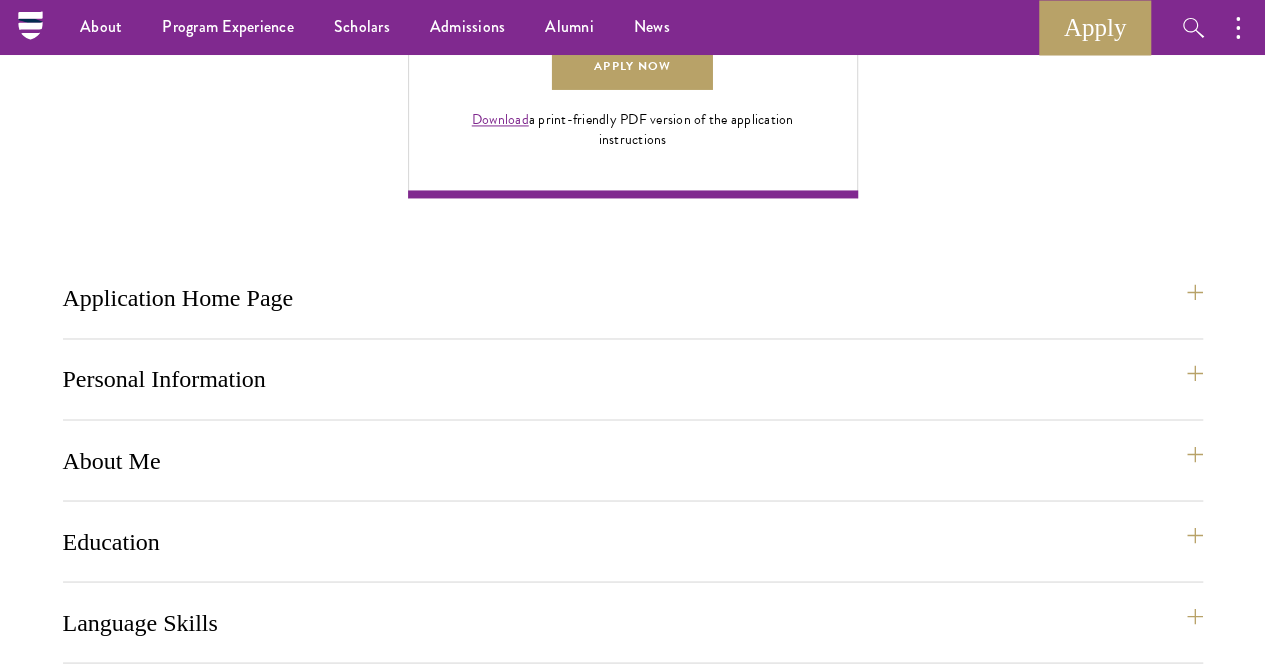 click on "Awards and Recognition" at bounding box center (643, 1155) 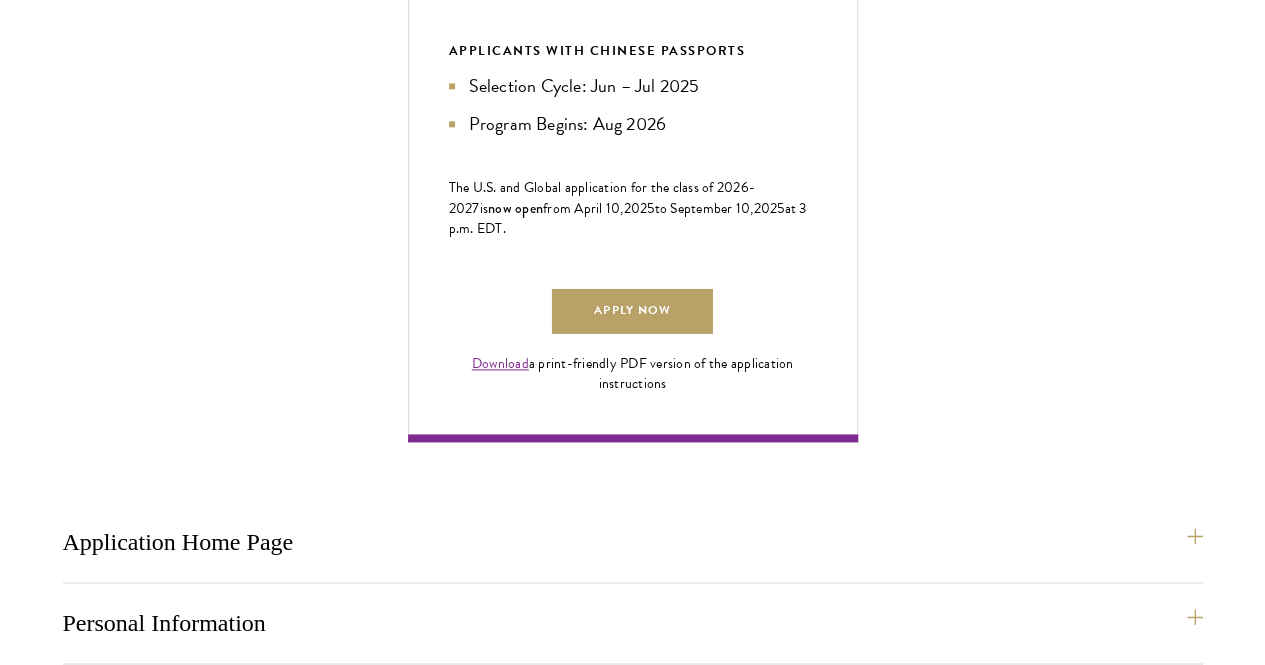 scroll, scrollTop: 1300, scrollLeft: 0, axis: vertical 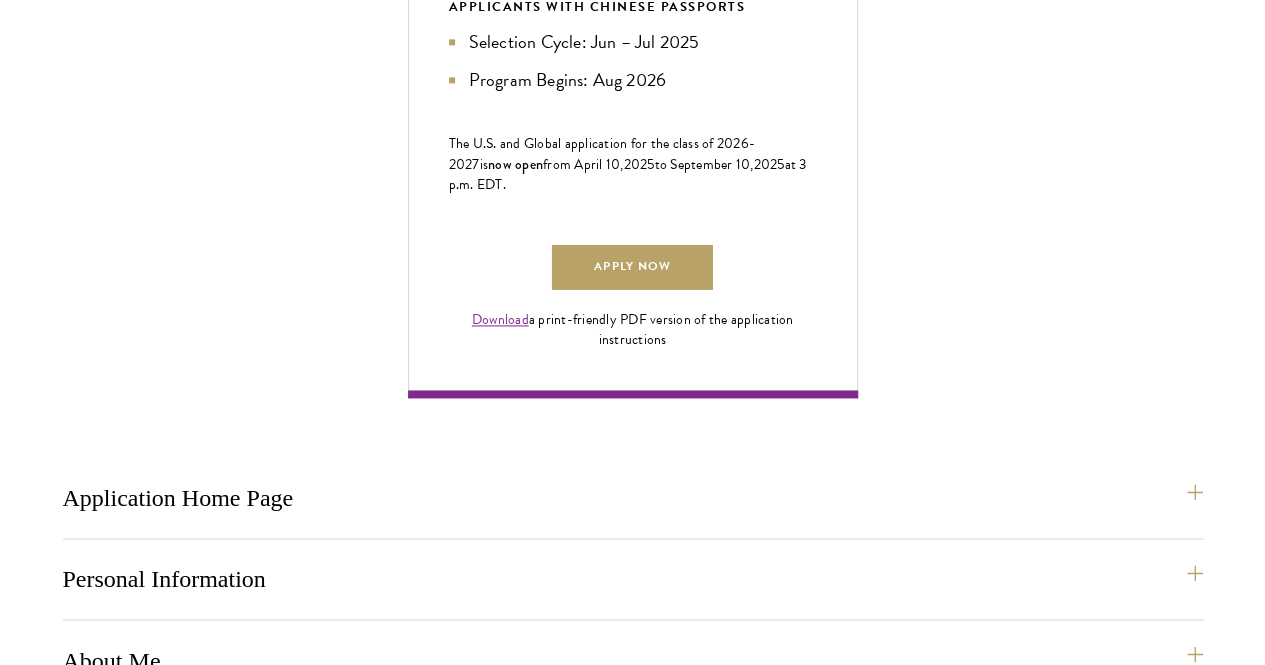 click on "Professional Experience" at bounding box center (643, 1378) 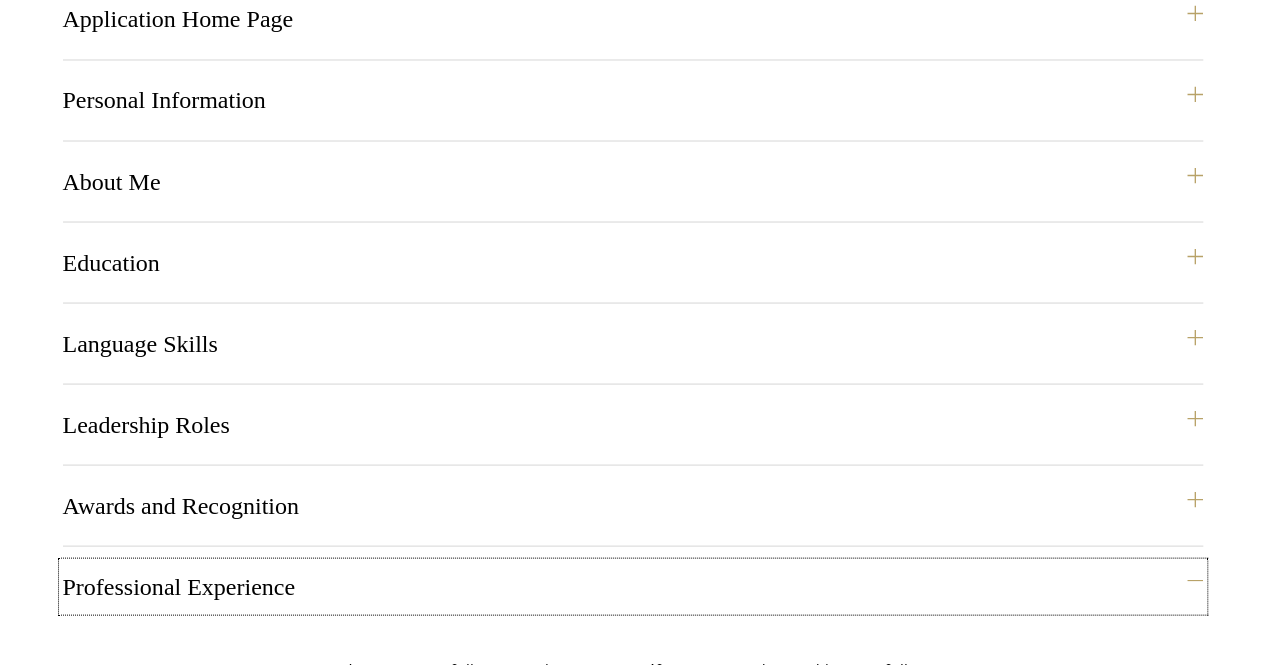 scroll, scrollTop: 1800, scrollLeft: 0, axis: vertical 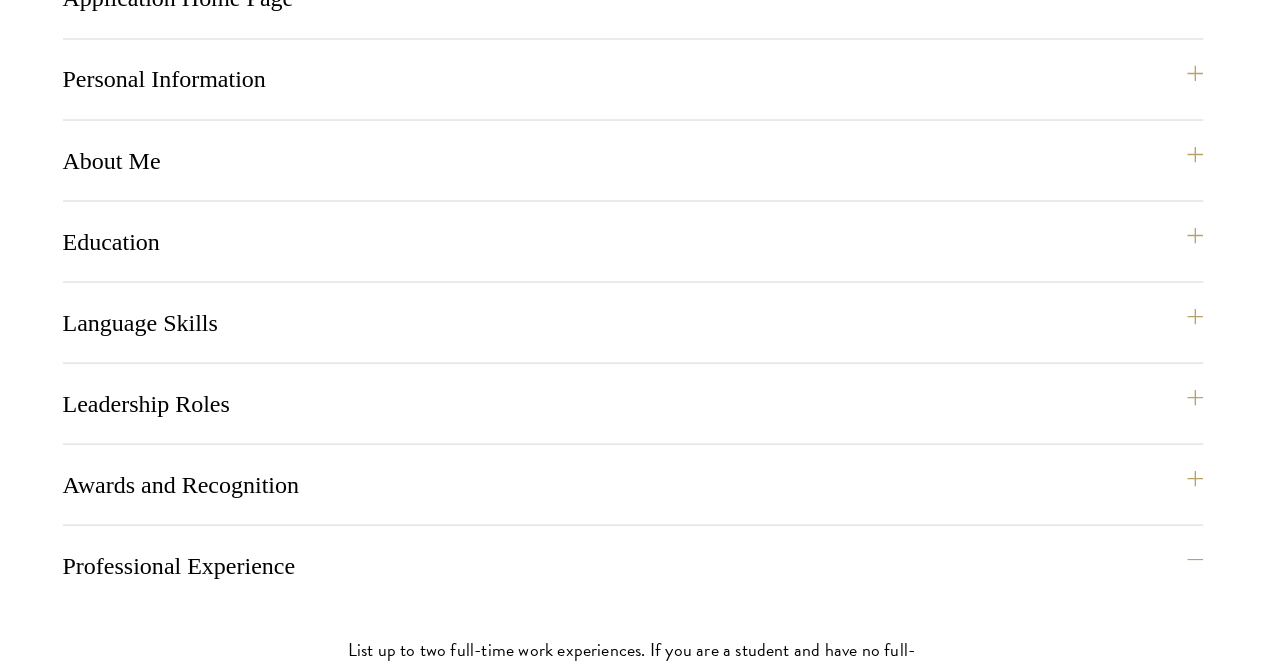 click on "Essays" at bounding box center [643, 1278] 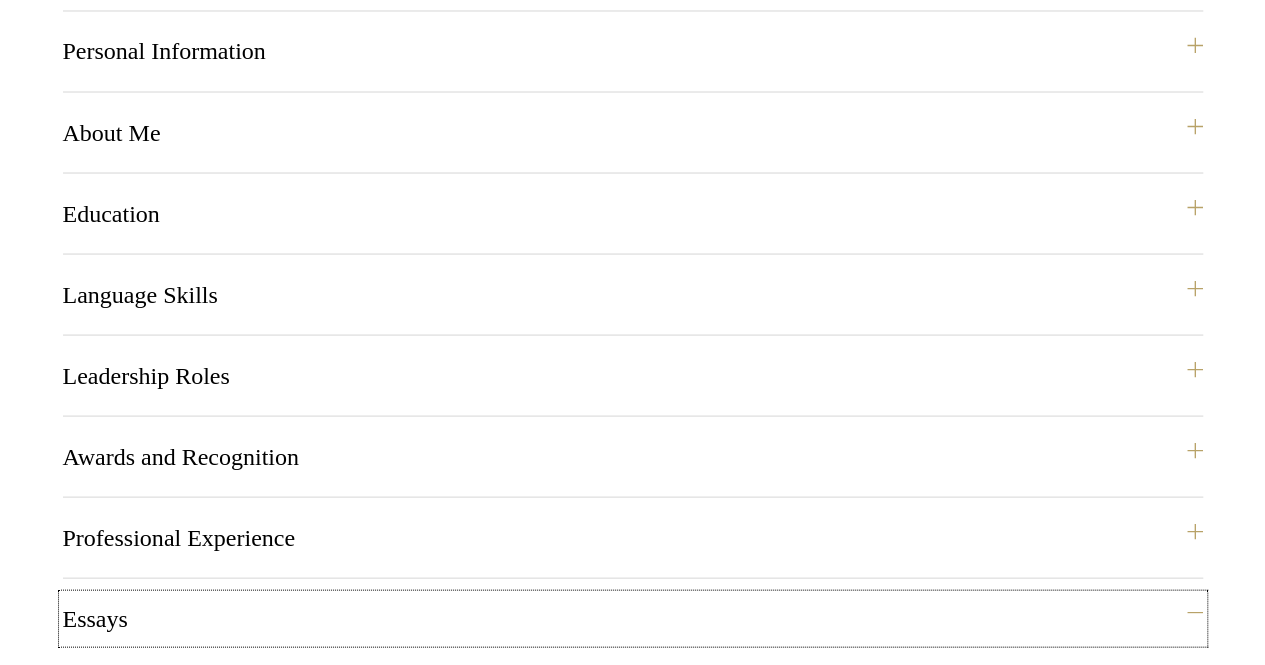 scroll, scrollTop: 1900, scrollLeft: 0, axis: vertical 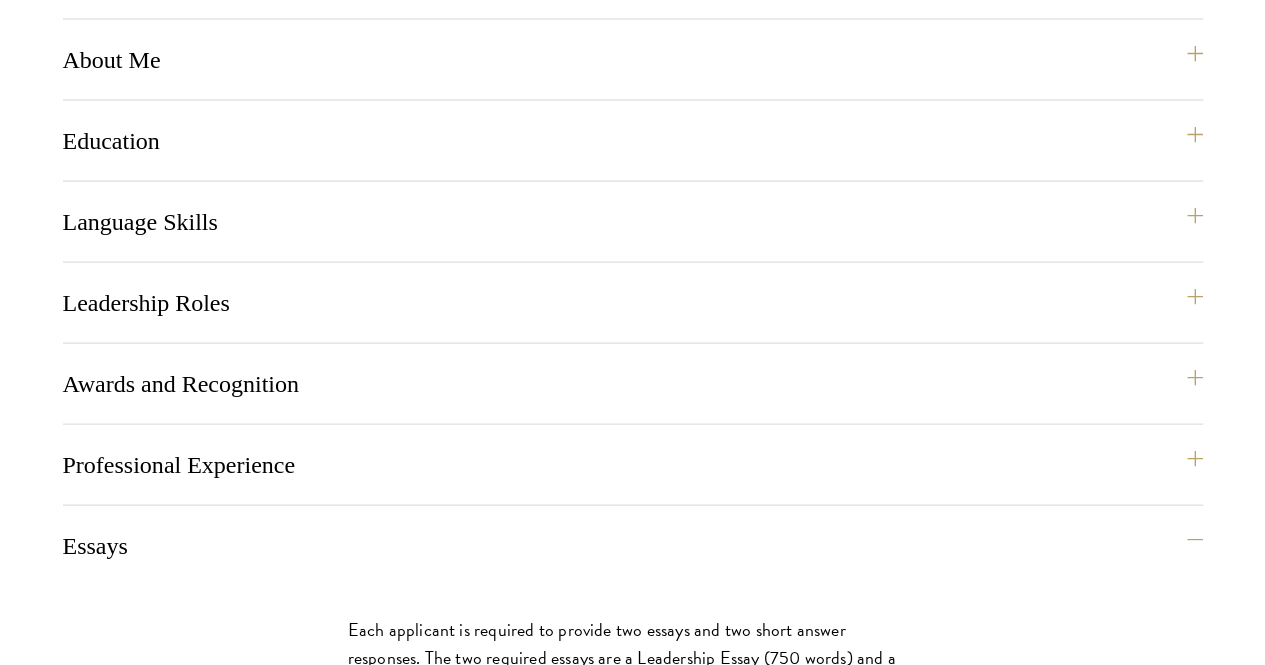 click on "Recommendations" at bounding box center (643, 1365) 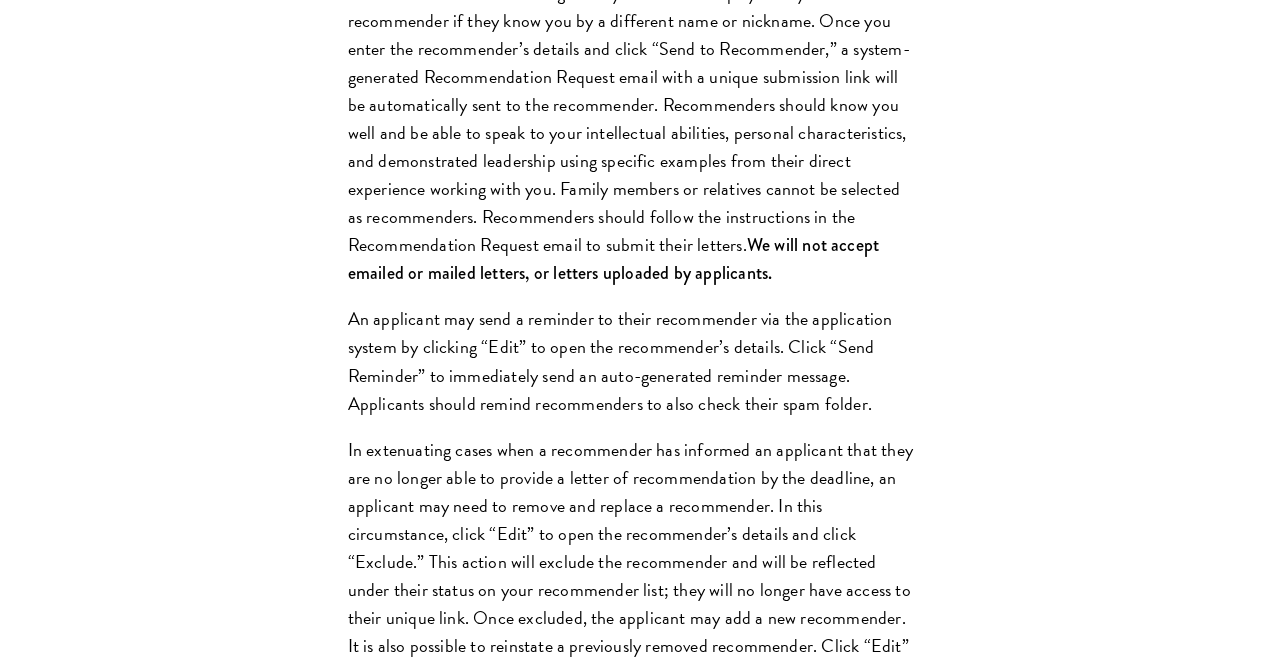 scroll, scrollTop: 2900, scrollLeft: 0, axis: vertical 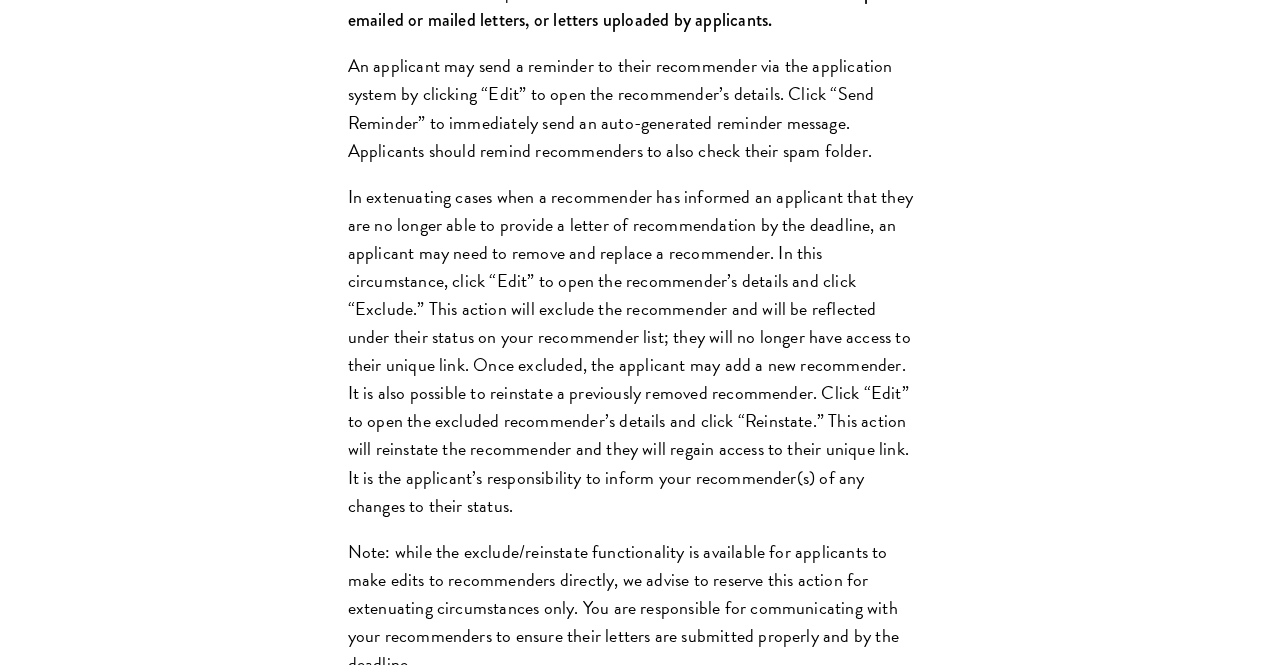 click on "Disciplinary Action" at bounding box center (643, 1462) 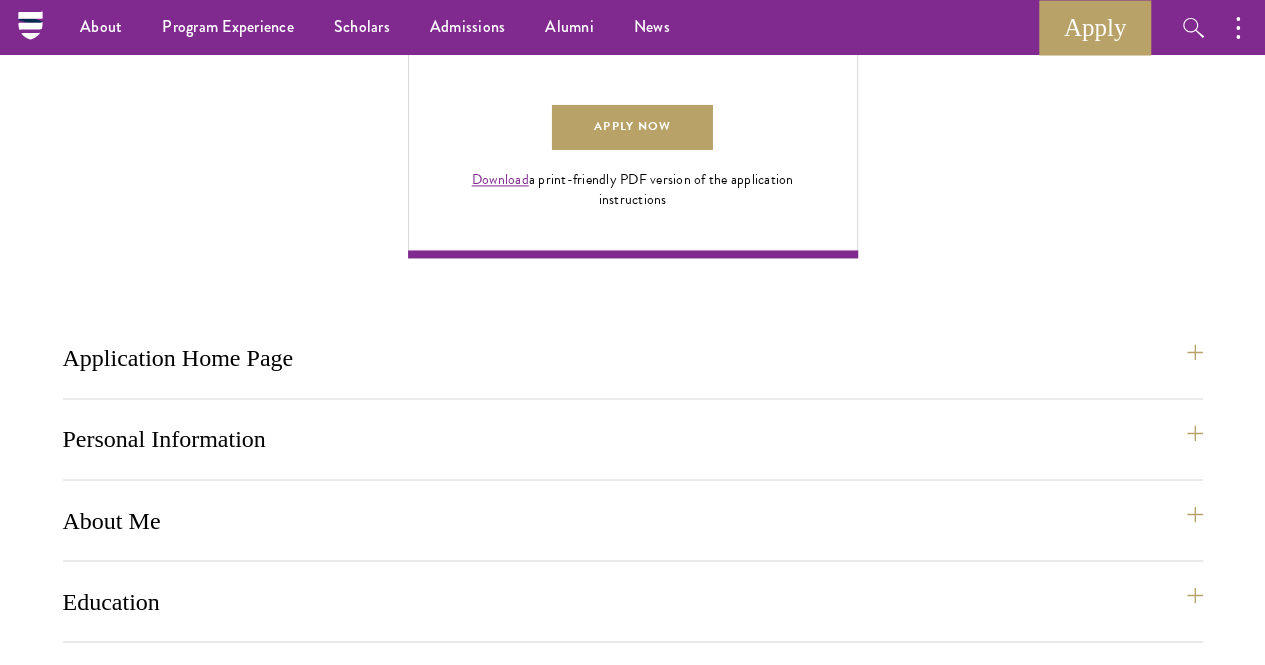 scroll, scrollTop: 1300, scrollLeft: 0, axis: vertical 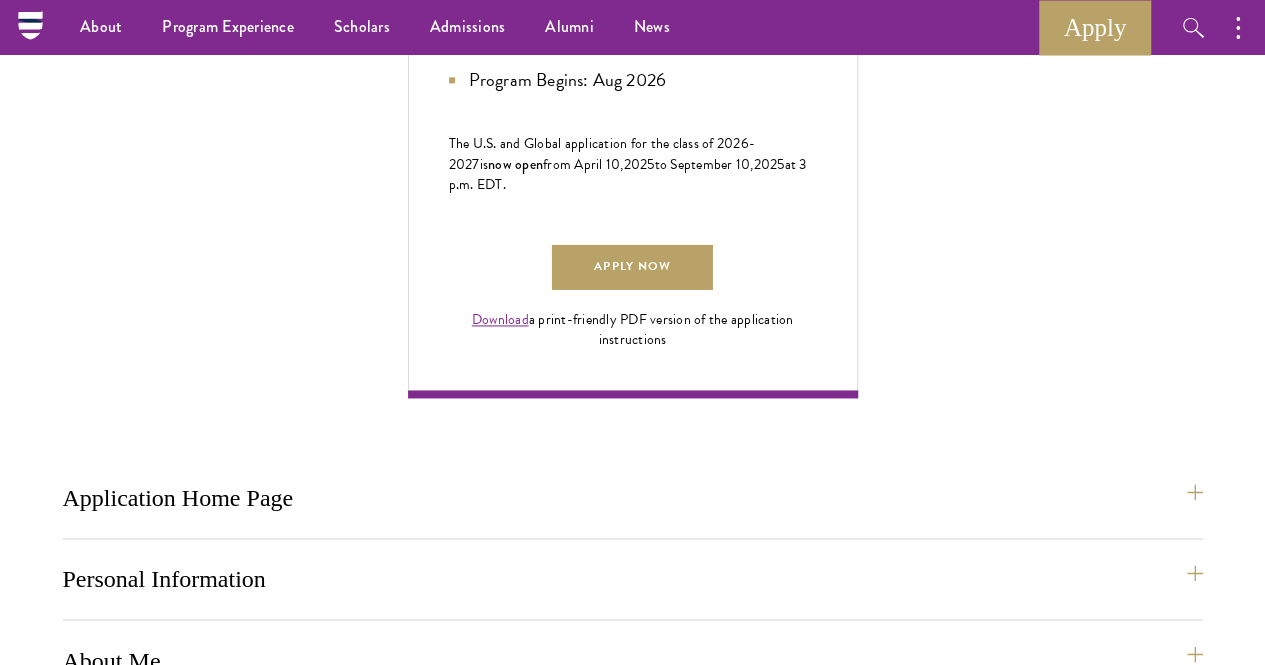 click on "Additional Information" at bounding box center (643, 1557) 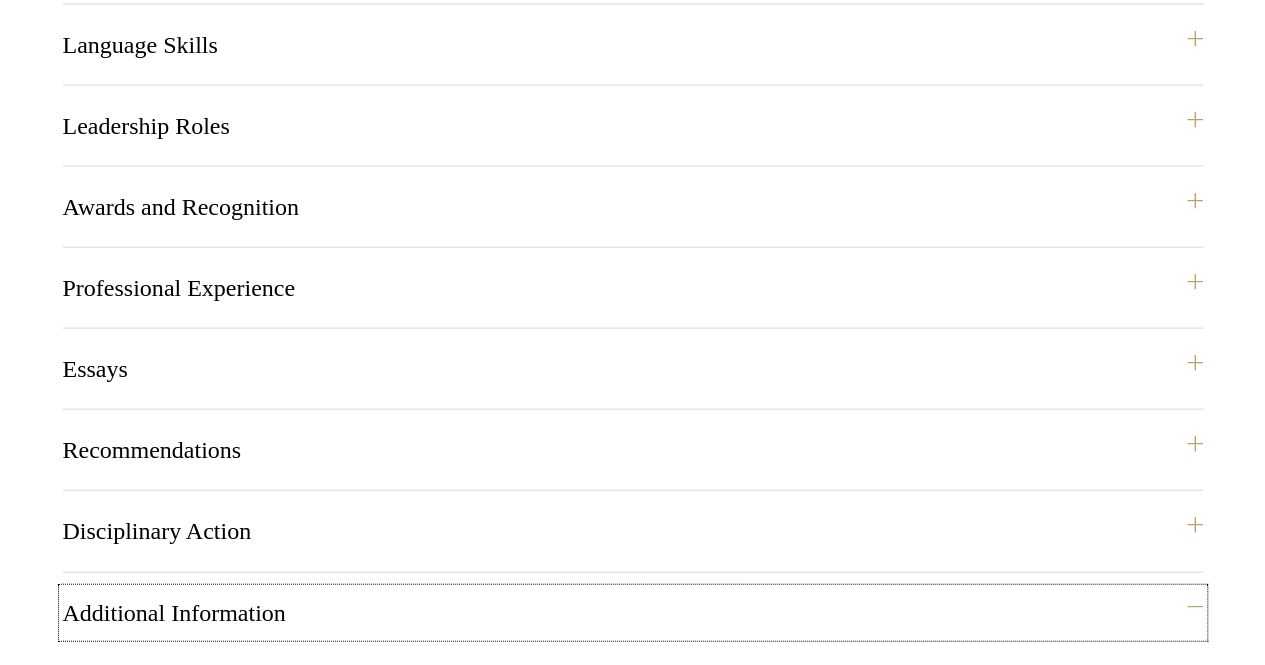 scroll, scrollTop: 2100, scrollLeft: 0, axis: vertical 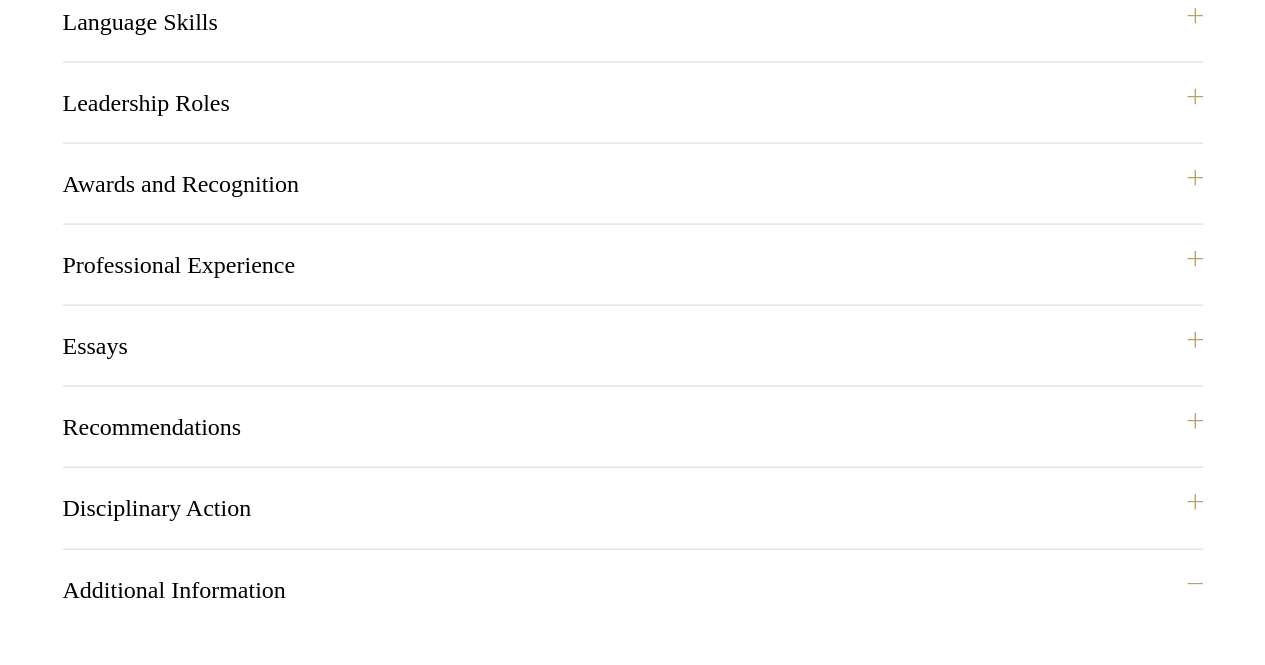 click on "Signature" at bounding box center [643, 1370] 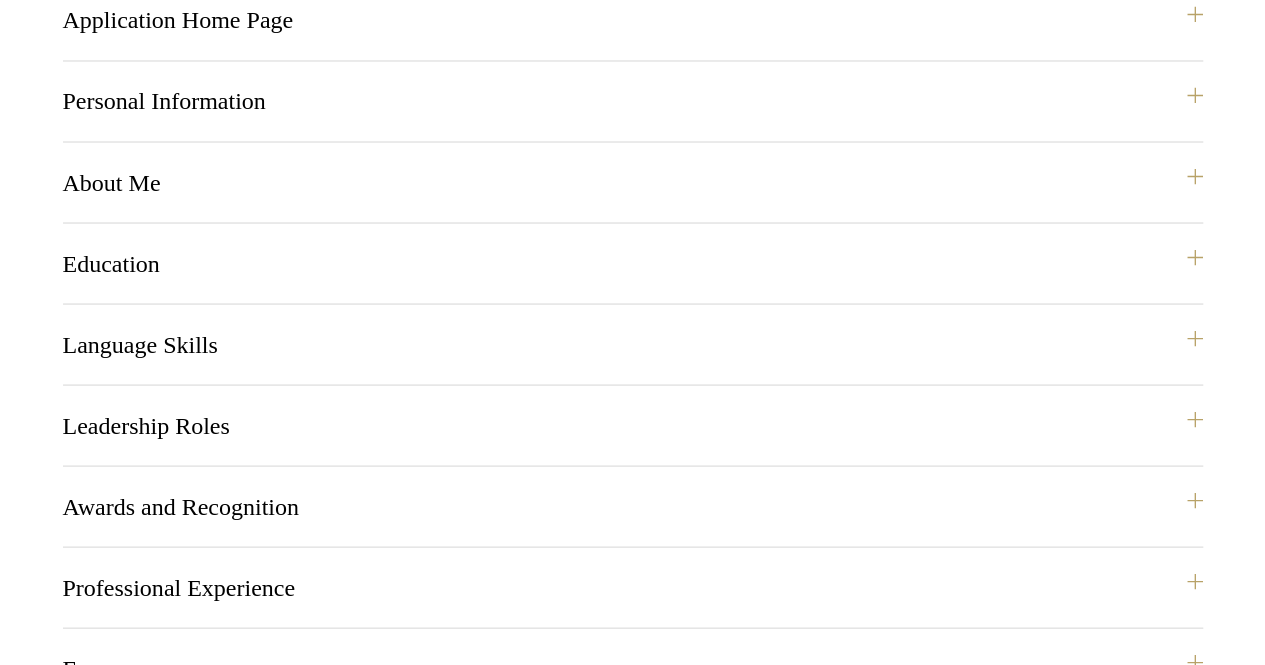 scroll, scrollTop: 1900, scrollLeft: 0, axis: vertical 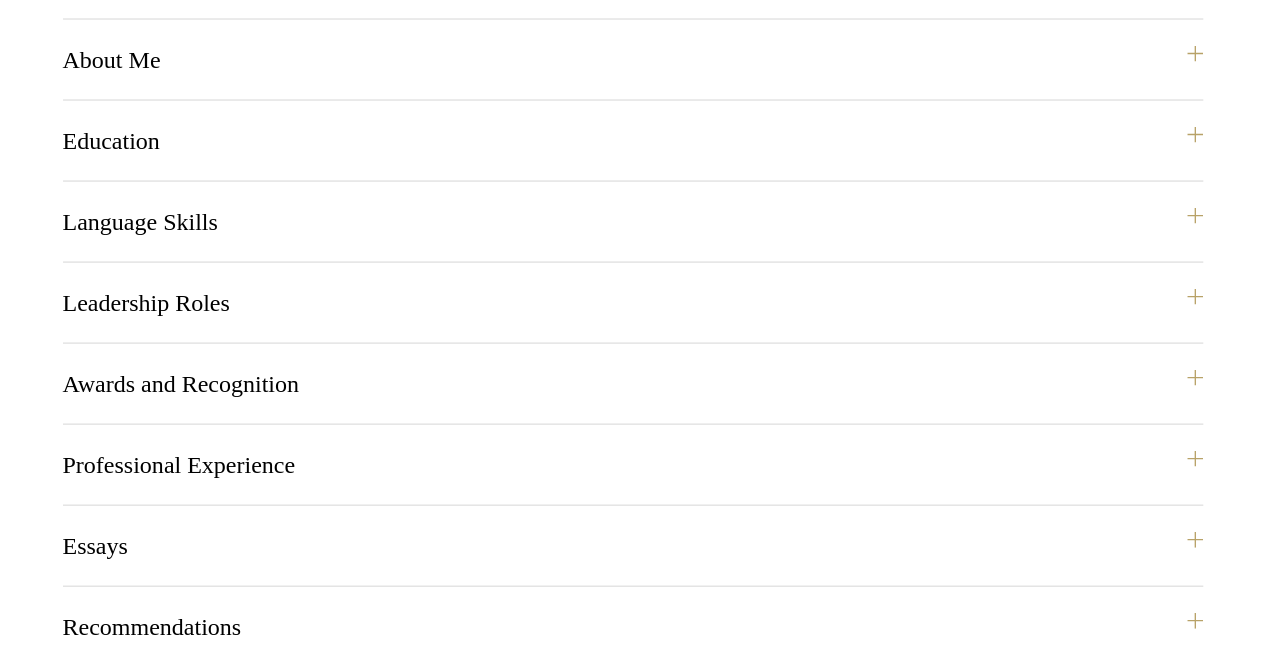 click on "Review" at bounding box center [643, 1410] 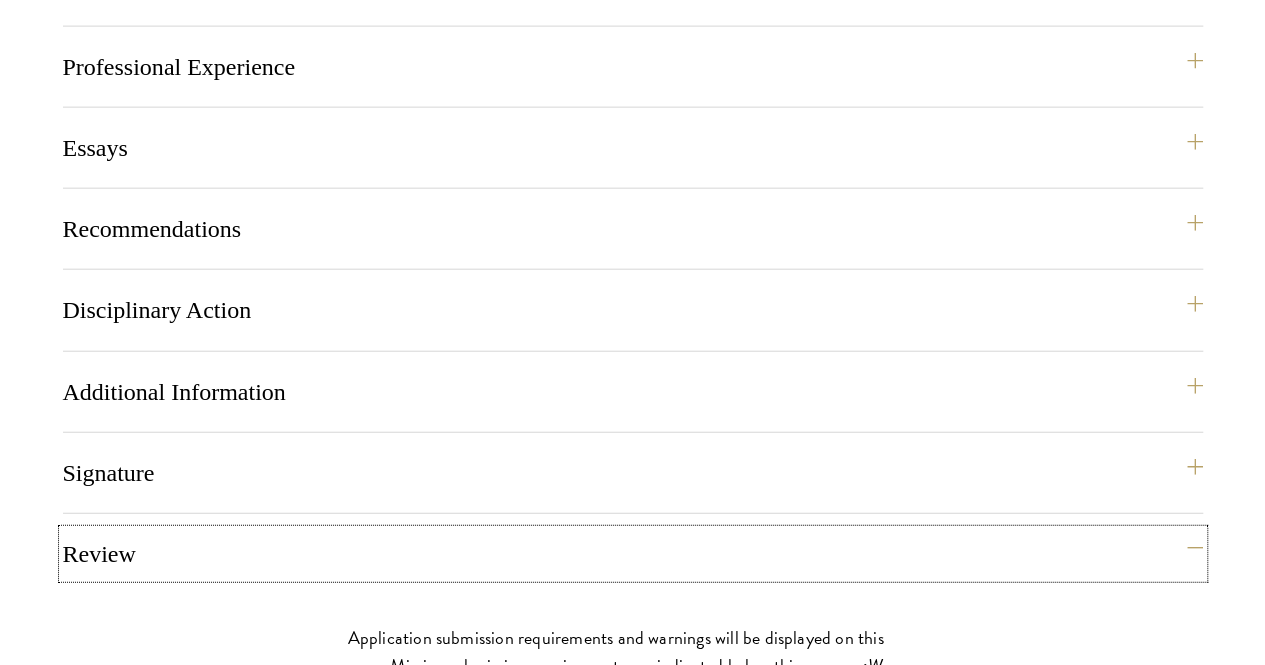 scroll, scrollTop: 2300, scrollLeft: 0, axis: vertical 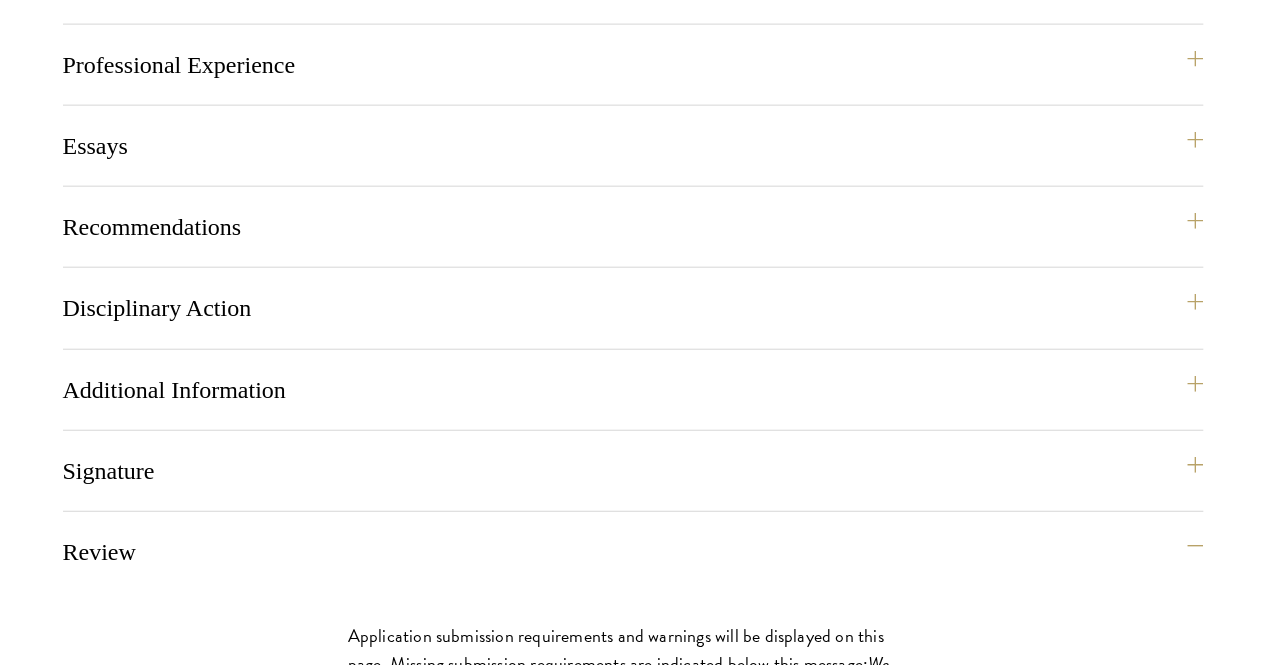 click on "Status Page" at bounding box center [643, 1313] 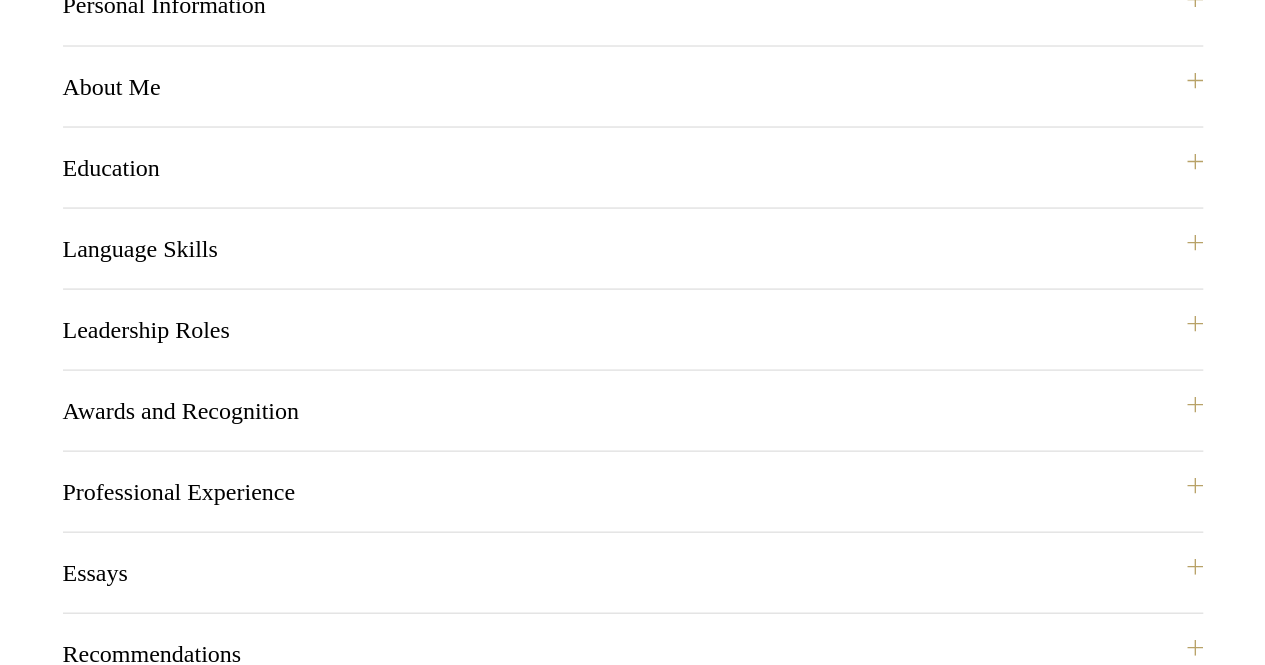 scroll, scrollTop: 1900, scrollLeft: 0, axis: vertical 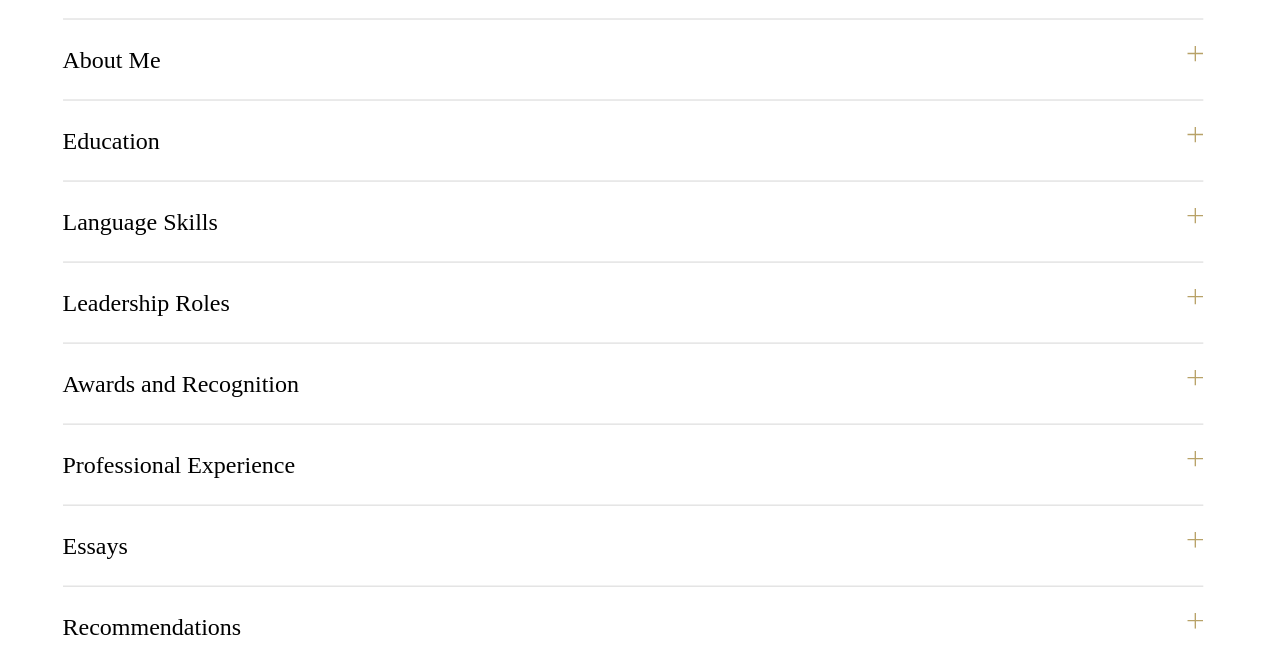 click on "Resources" at bounding box center [643, 1543] 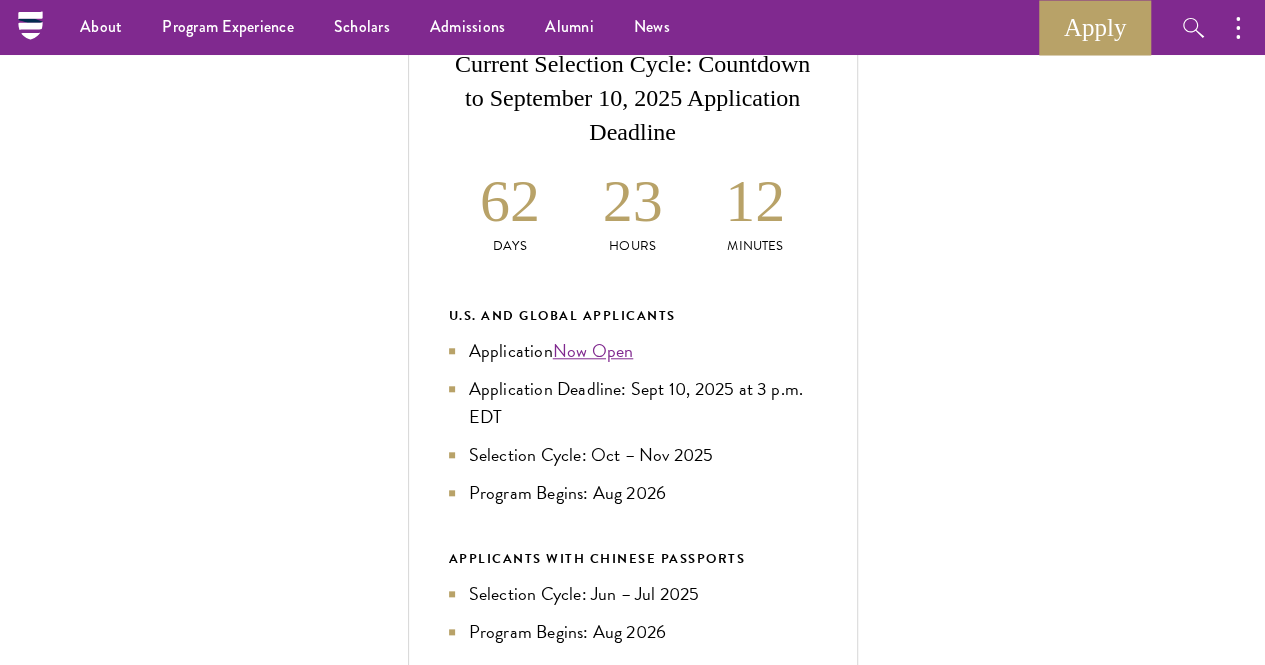 scroll, scrollTop: 700, scrollLeft: 0, axis: vertical 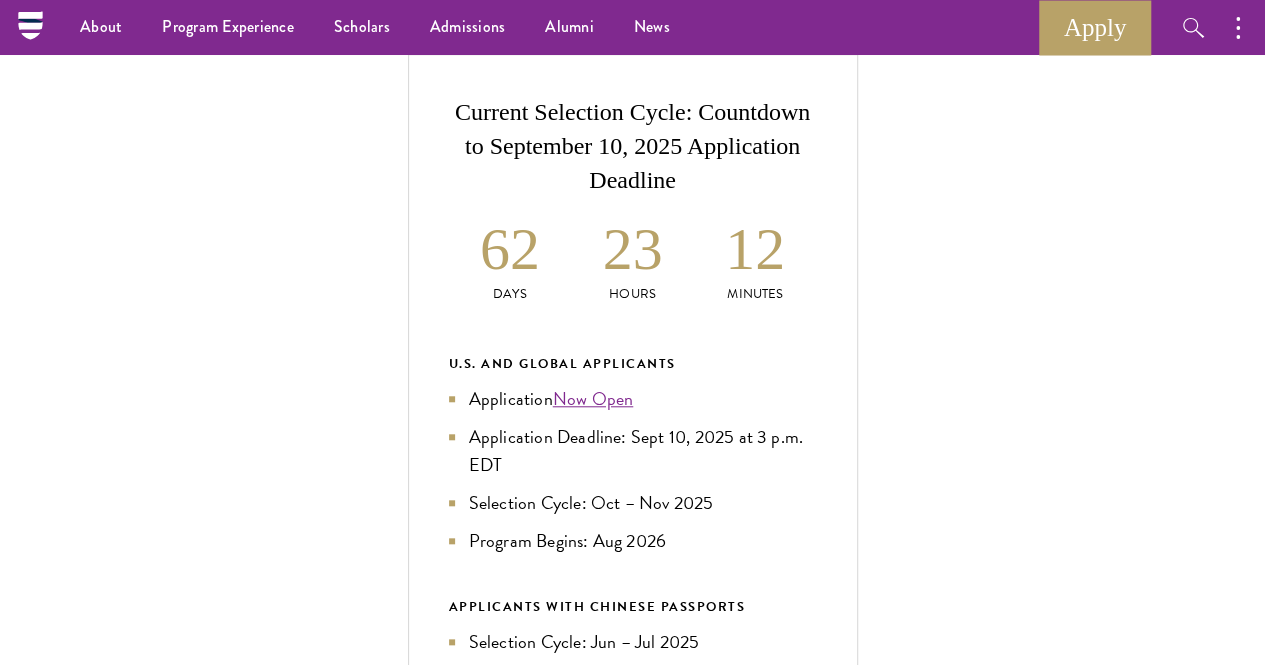 click on "Personal Information" at bounding box center (643, 1179) 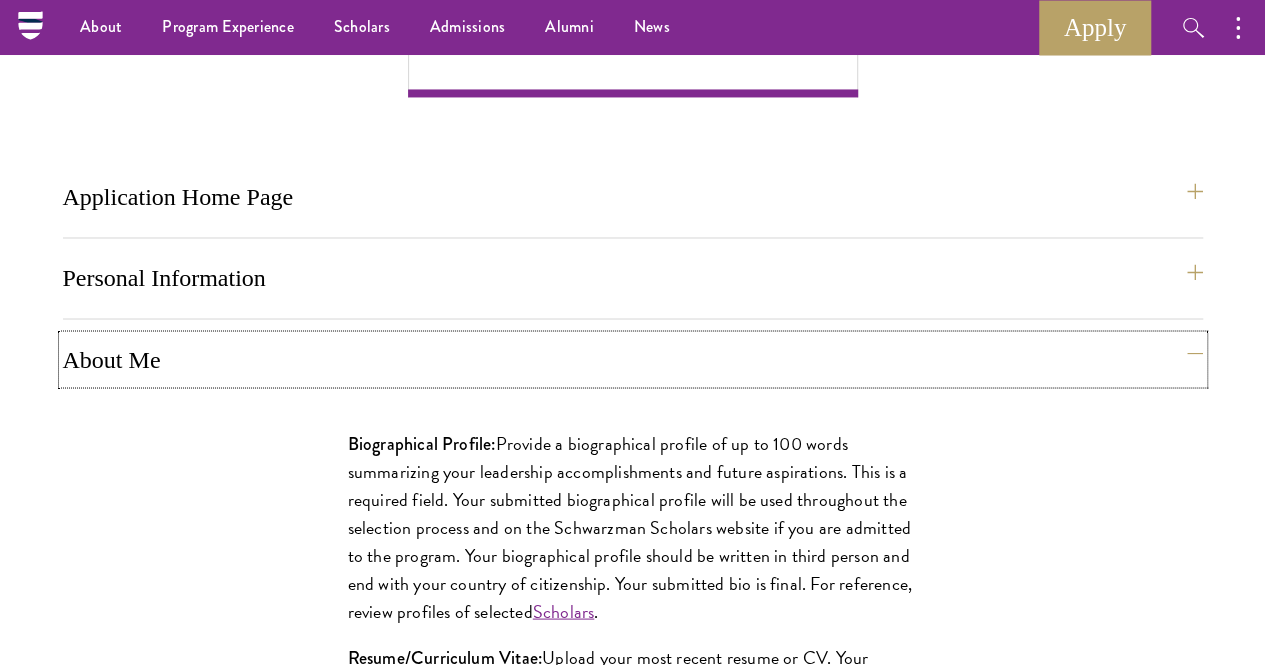 scroll, scrollTop: 1600, scrollLeft: 0, axis: vertical 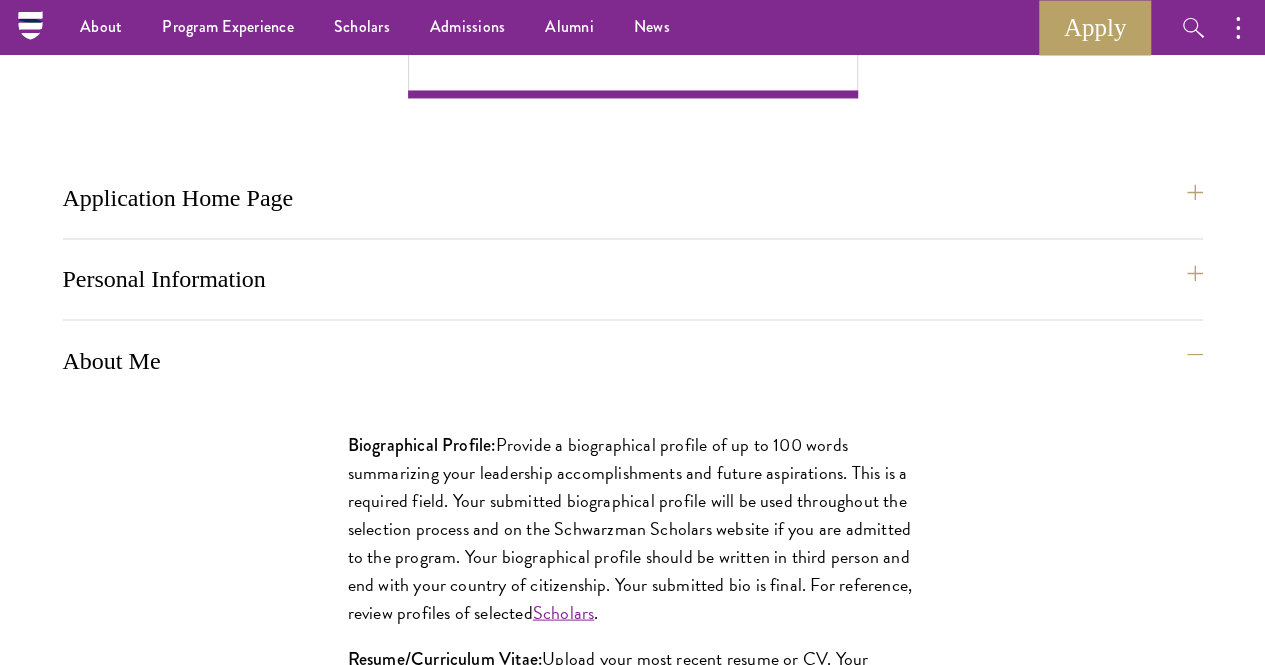 click on "Education" at bounding box center (643, 1498) 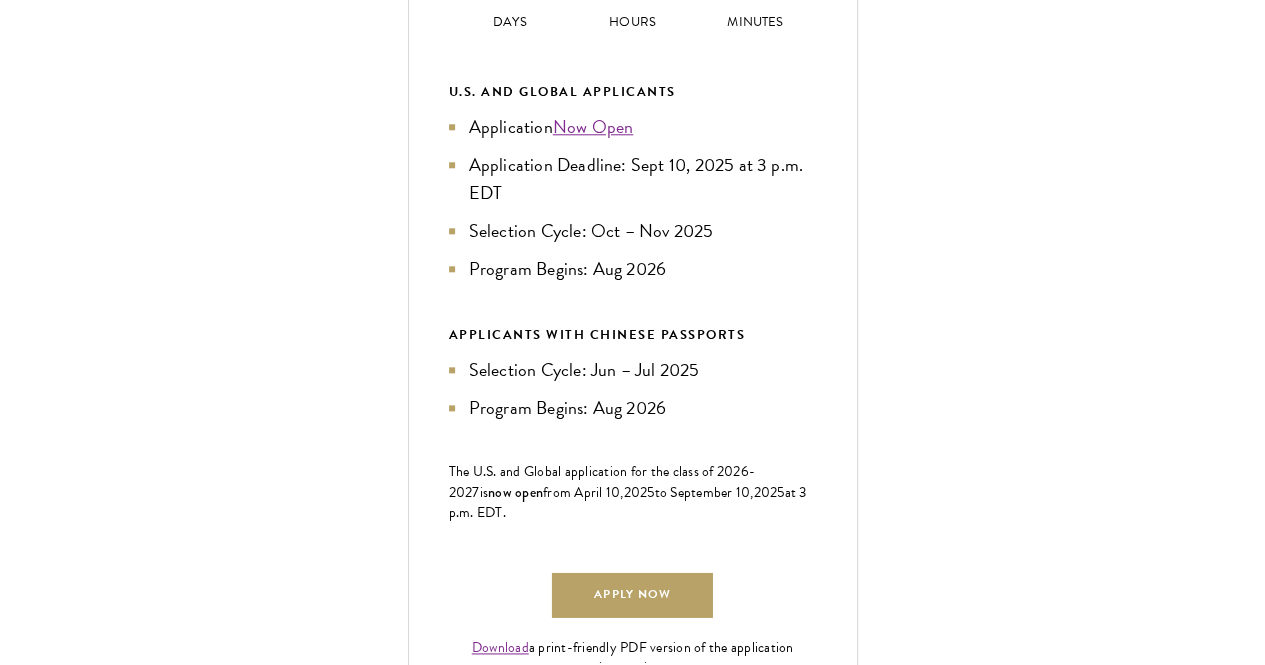 scroll, scrollTop: 1000, scrollLeft: 0, axis: vertical 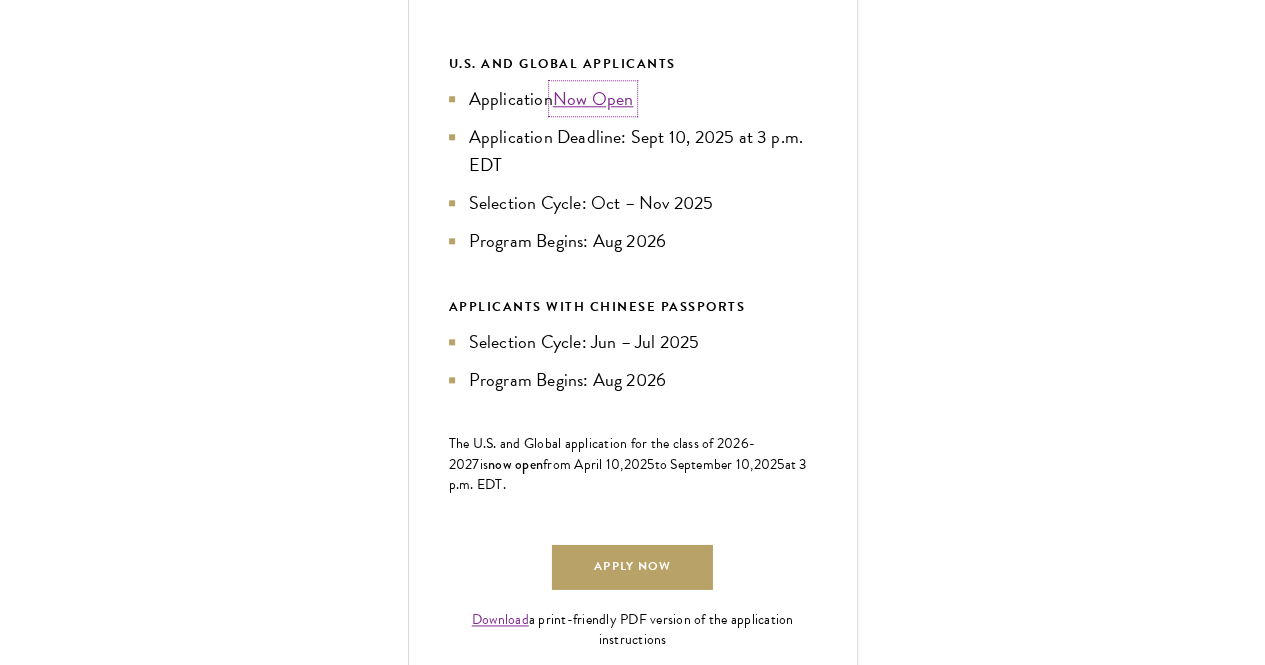 click on "Now Open" at bounding box center (593, 98) 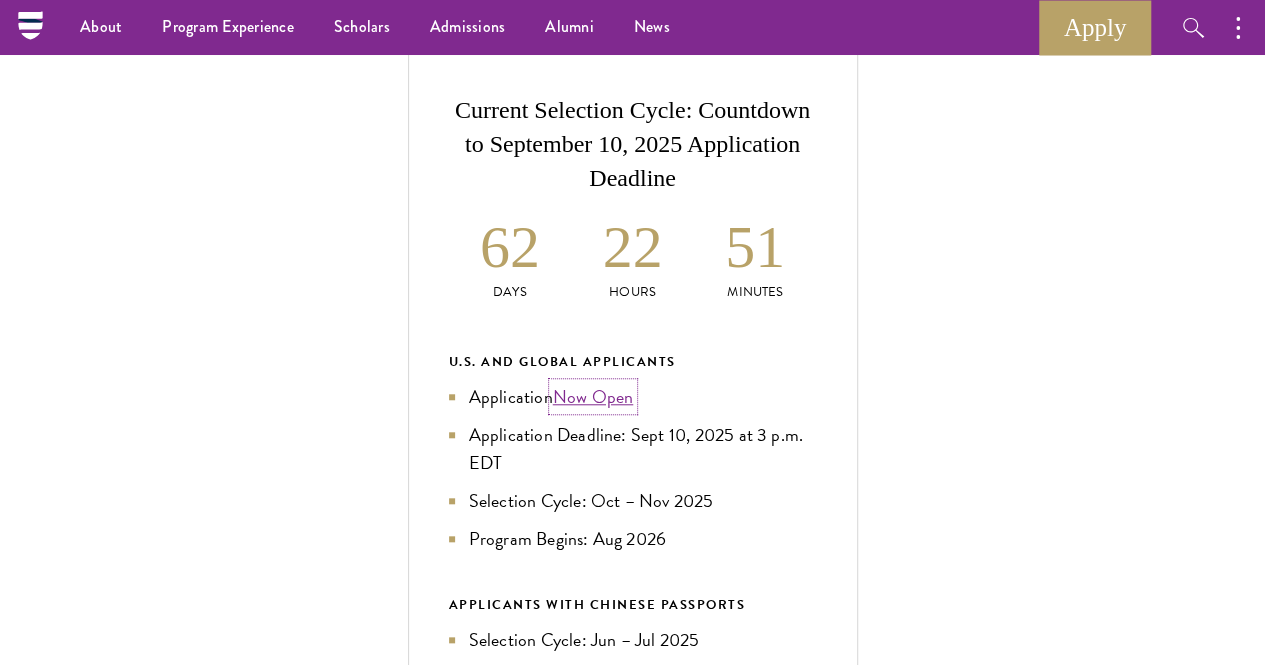scroll, scrollTop: 700, scrollLeft: 0, axis: vertical 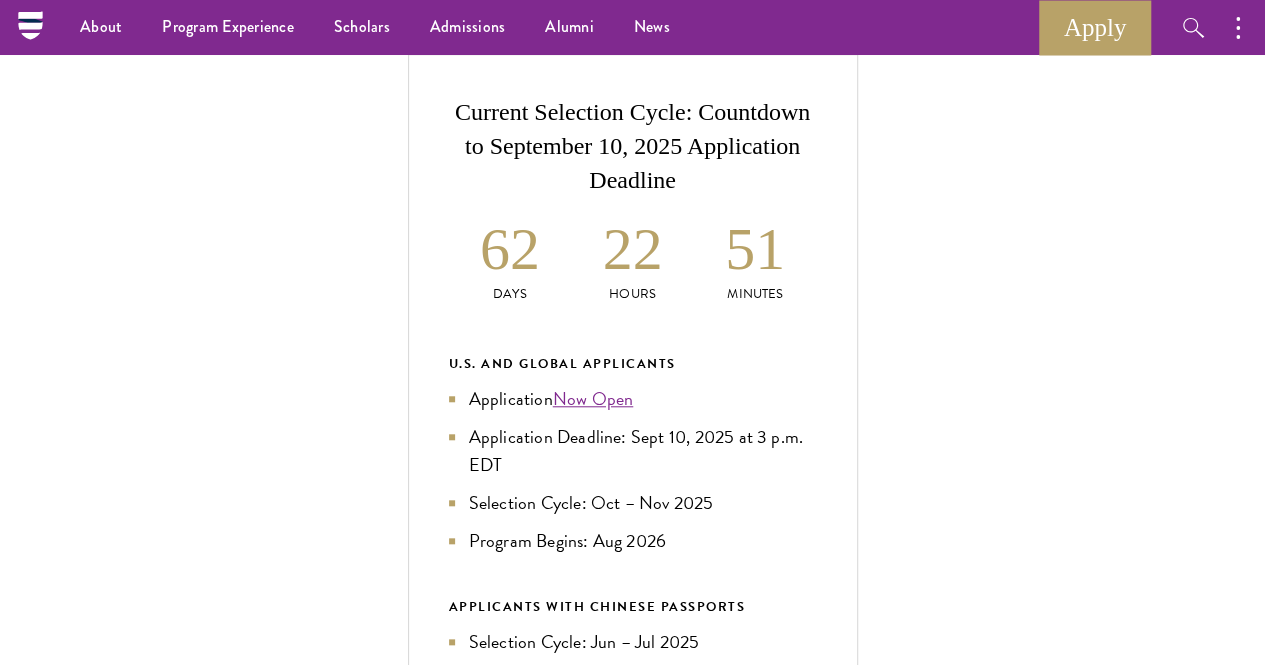 click on "Education" at bounding box center (643, 1341) 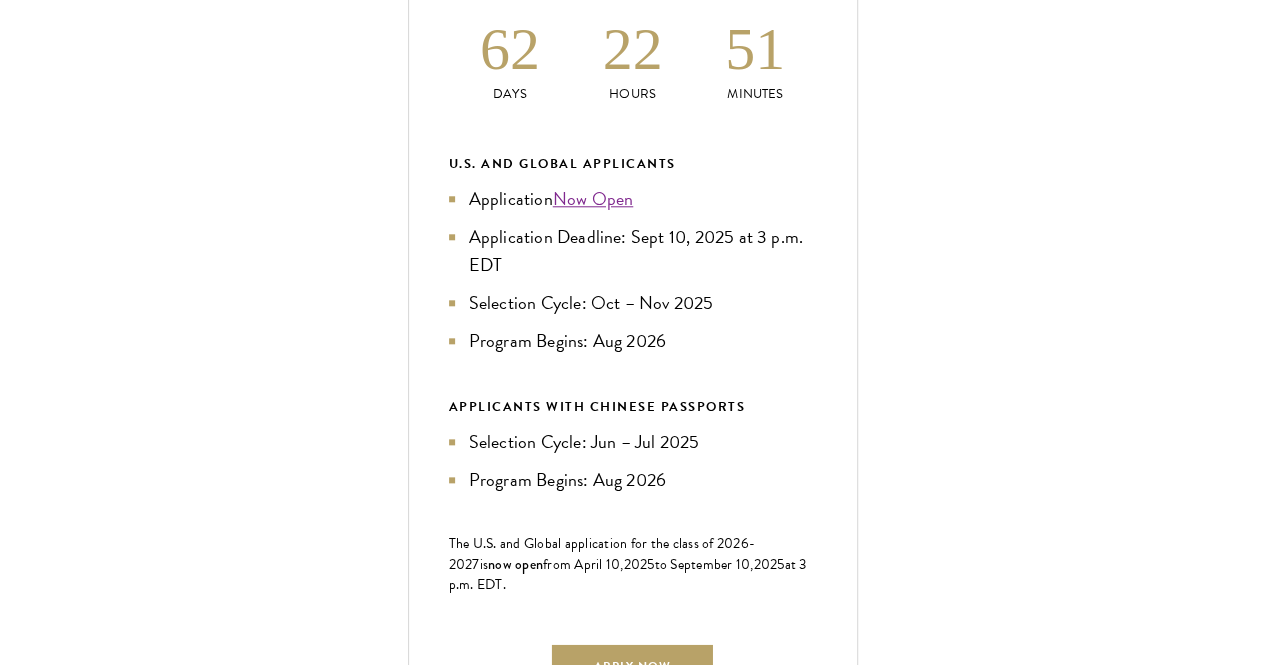 scroll, scrollTop: 1100, scrollLeft: 0, axis: vertical 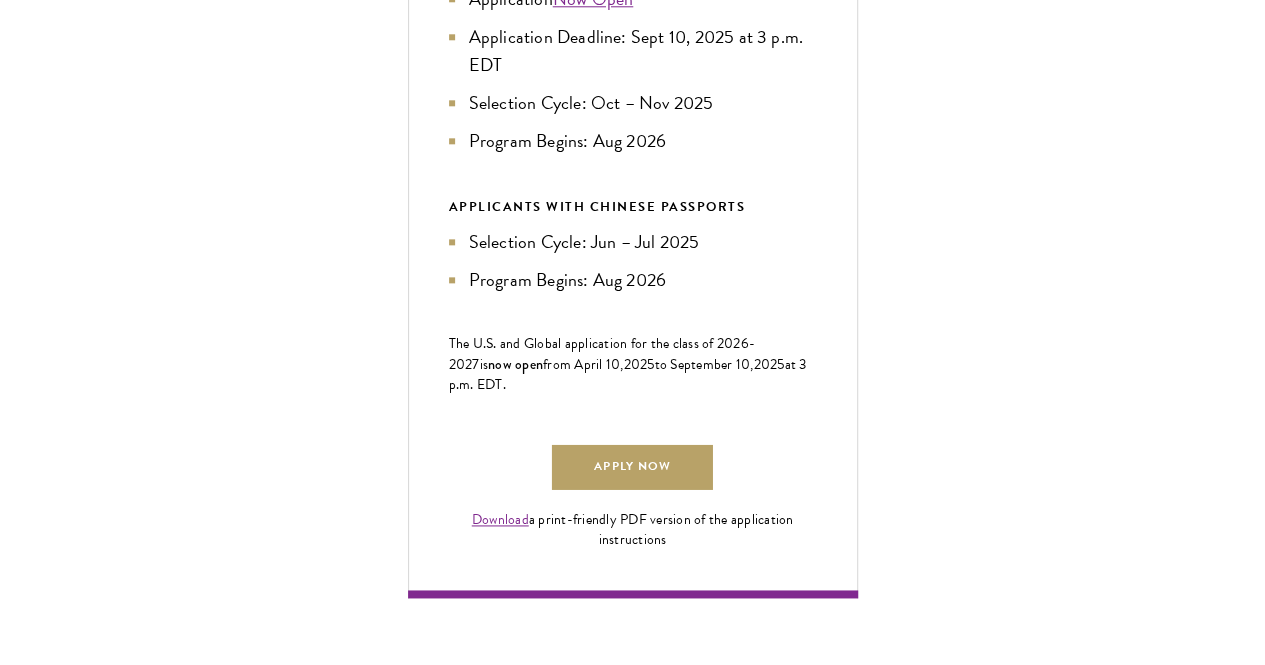 click on "Essays" at bounding box center (643, 1346) 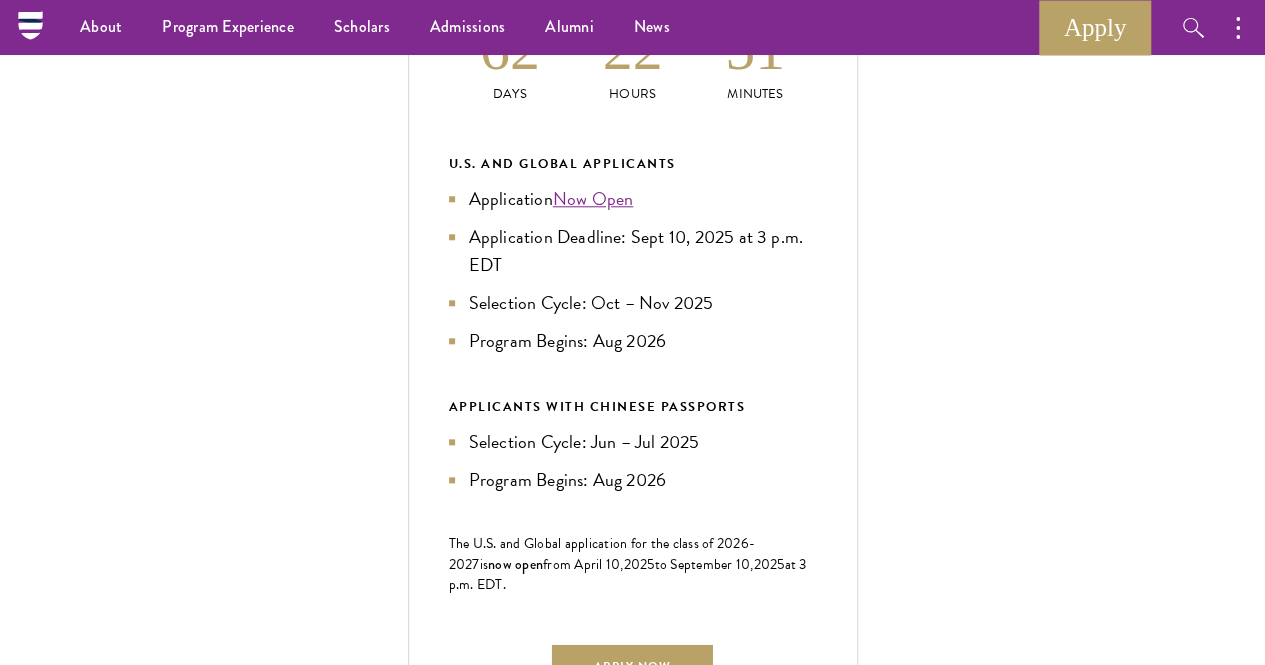 scroll, scrollTop: 700, scrollLeft: 0, axis: vertical 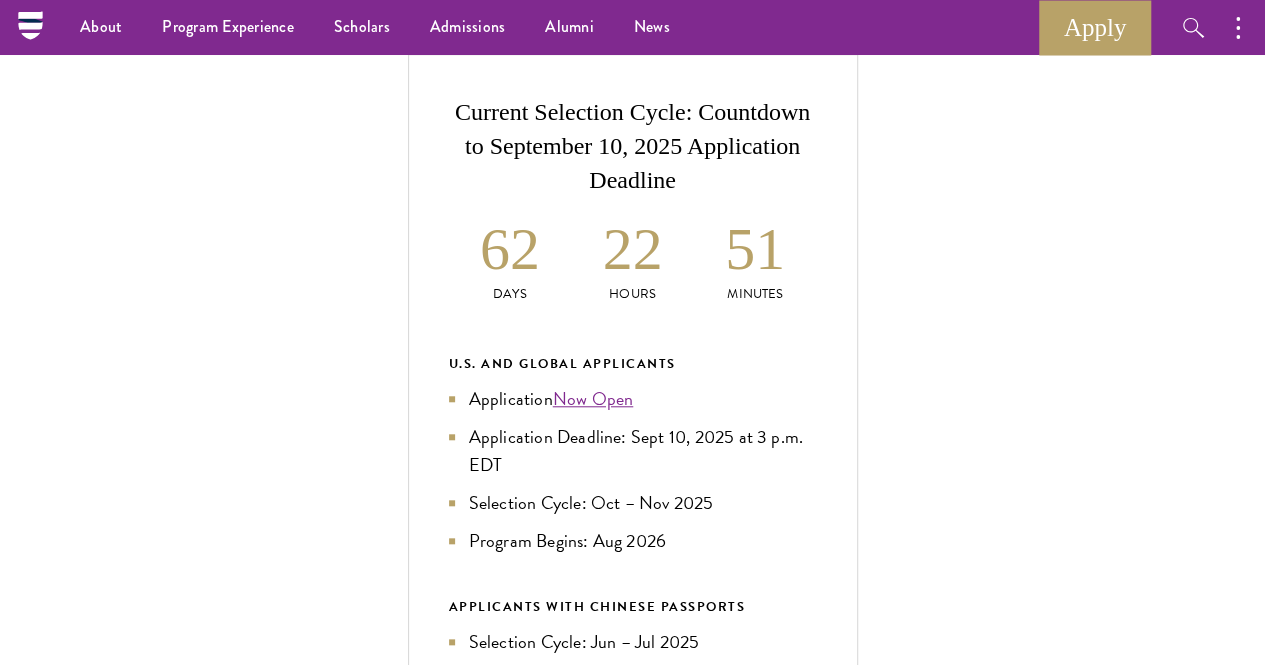 click on "Personal Information" at bounding box center (643, 1179) 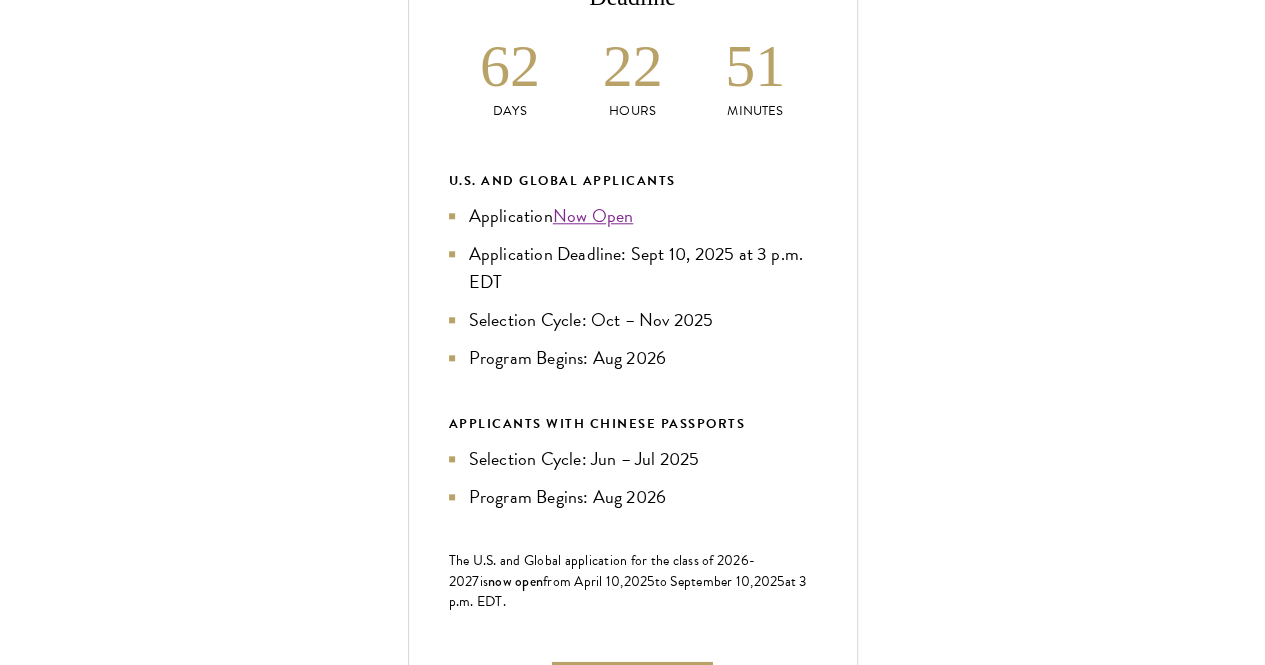 scroll, scrollTop: 1000, scrollLeft: 0, axis: vertical 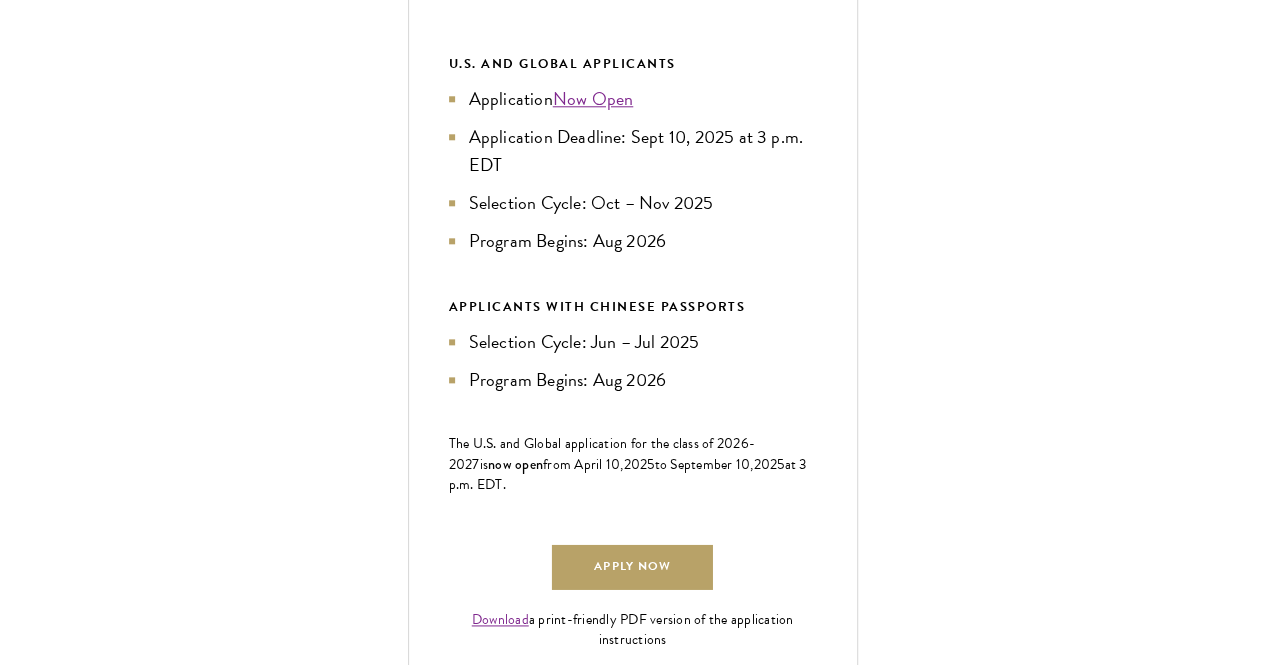 click on "About Me
Biographical Profile:  Provide a biographical profile of up to 100 words summarizing your leadership accomplishments and future aspirations. This is a required field. Your submitted biographical profile will be used throughout the selection process and on the Schwarzman Scholars website if you are admitted to the program. Your biographical profile should be written in third person and end with your country of citizenship. Your submitted bio is final. For reference, review profiles of selected  Scholars .
Resume/Curriculum Vitae:  Upload your most recent resume or CV. Your resume/CV should include leadership experiences and accomplishments, any professional experiences, education, and other items you wish to highlight that are not stated in the application. Note there is a two-page maximum limit.
Video Introduction:
Interests:  Select up to two interests that best identify with your professional and leadership aspirations.
Reapplicant Information:" at bounding box center [633, 1513] 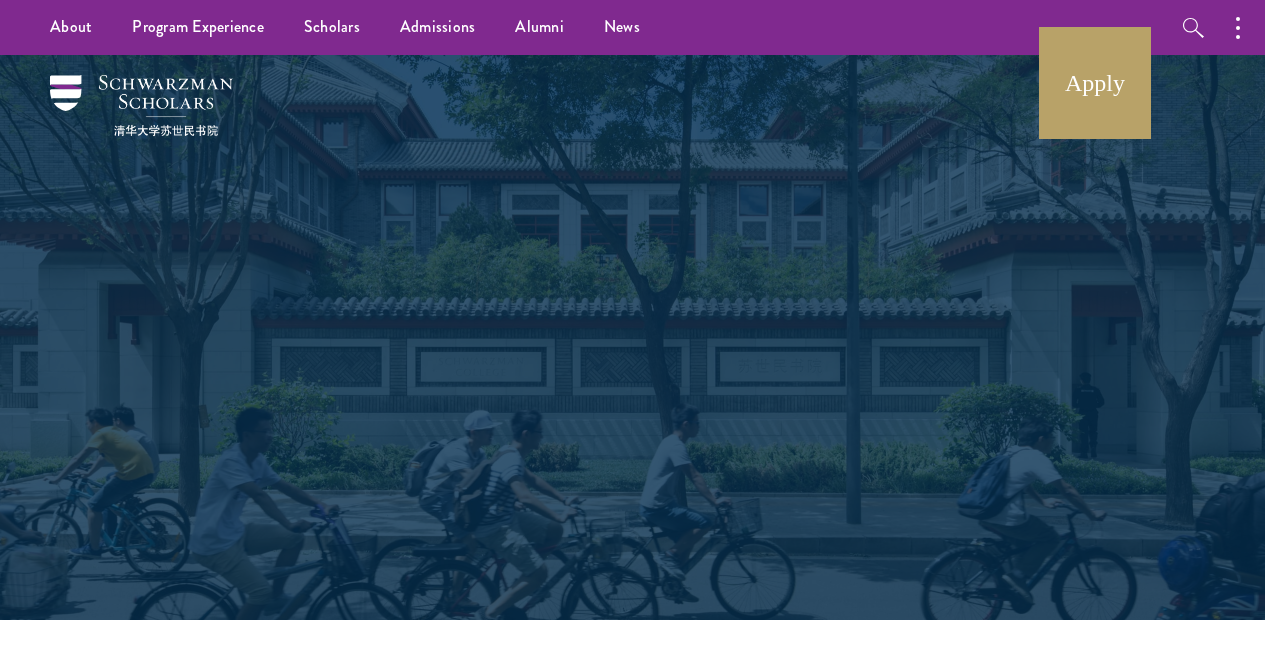 scroll, scrollTop: 0, scrollLeft: 0, axis: both 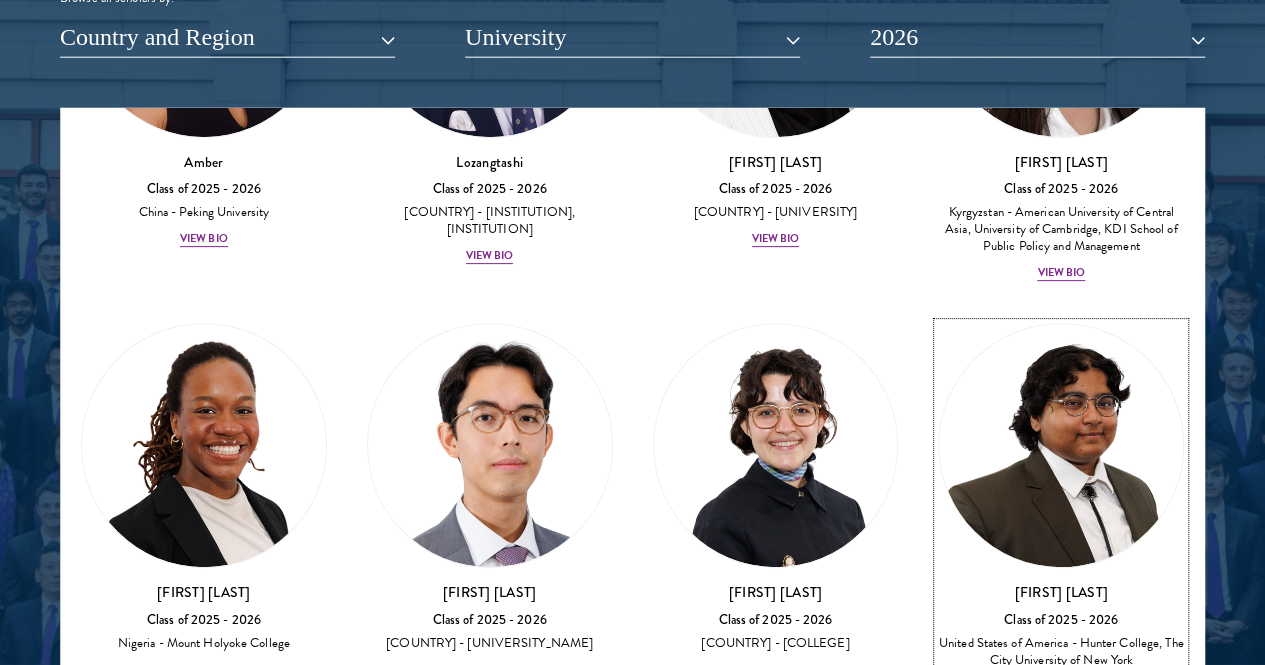 click on "View Bio" at bounding box center (1061, 686) 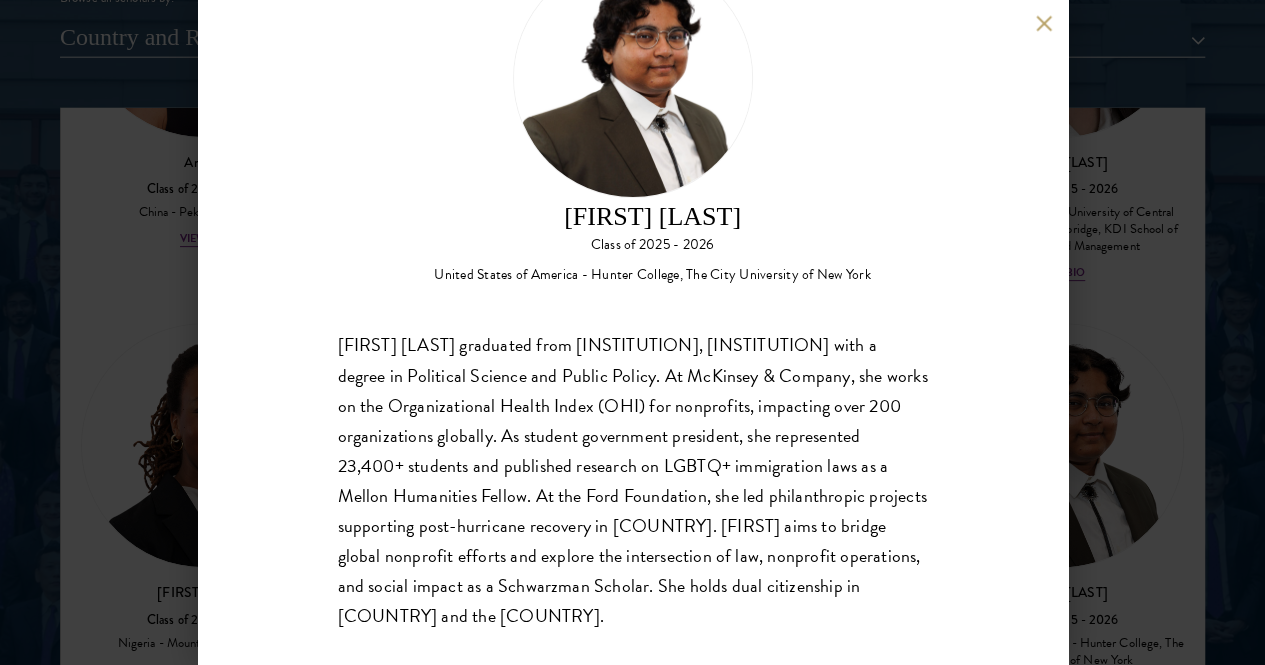 scroll, scrollTop: 103, scrollLeft: 0, axis: vertical 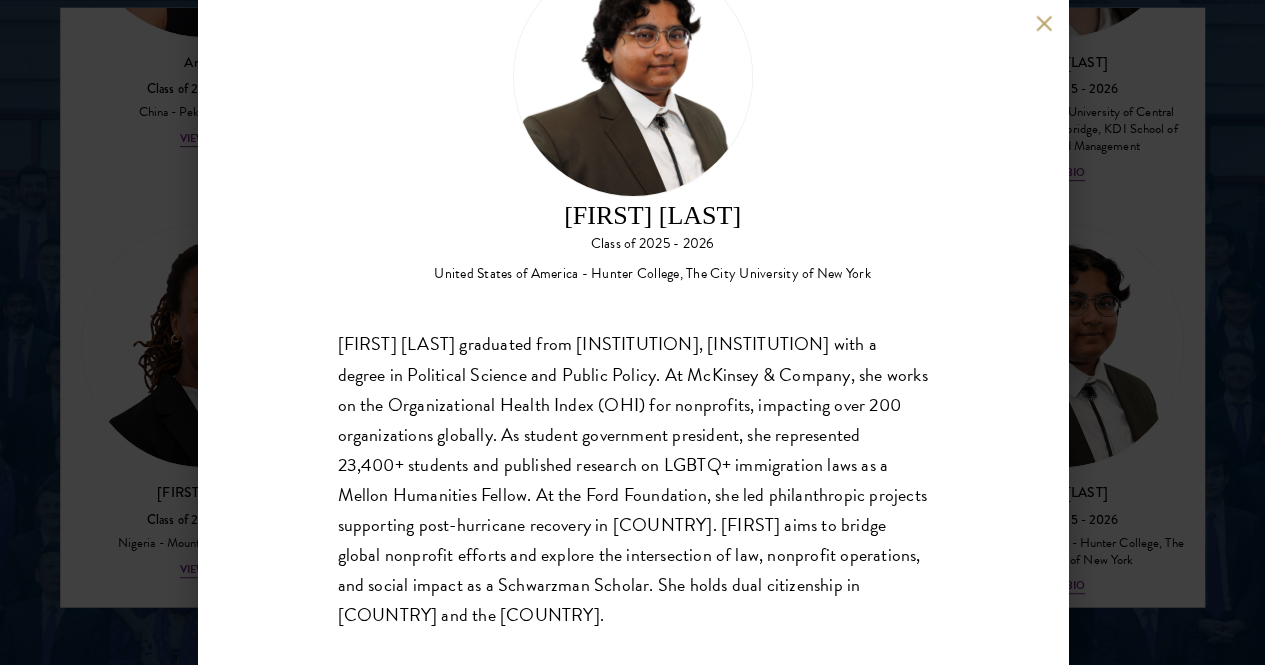 click at bounding box center (1044, 23) 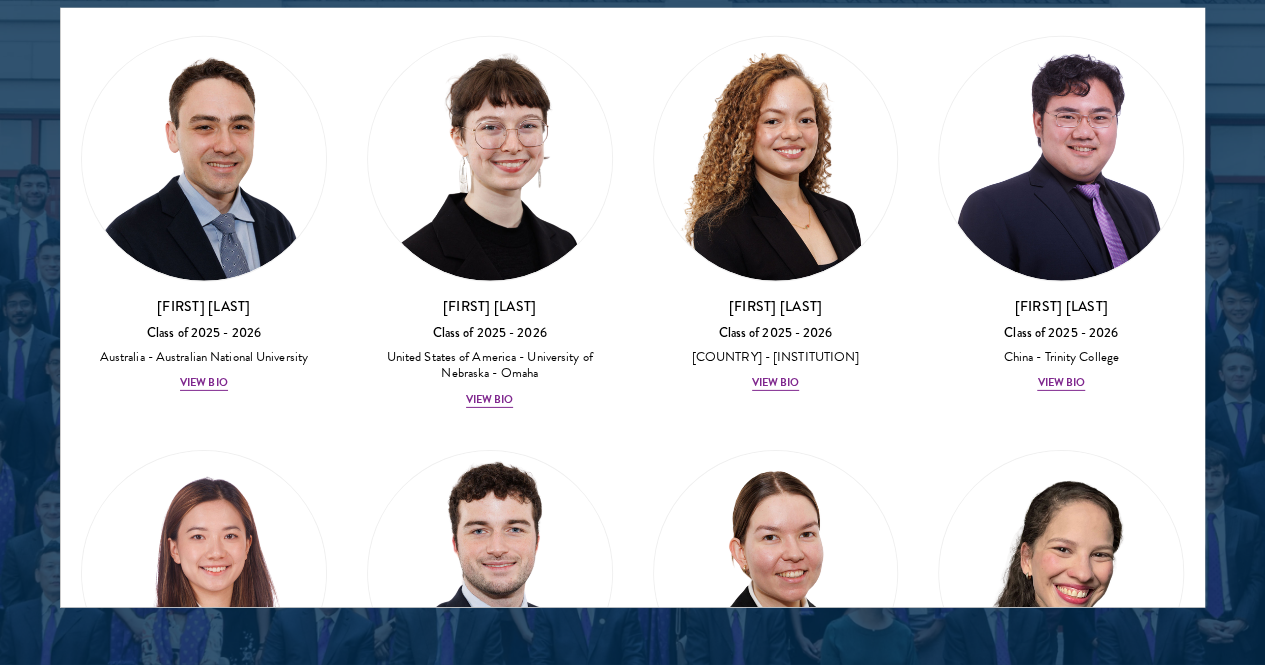 scroll, scrollTop: 3000, scrollLeft: 0, axis: vertical 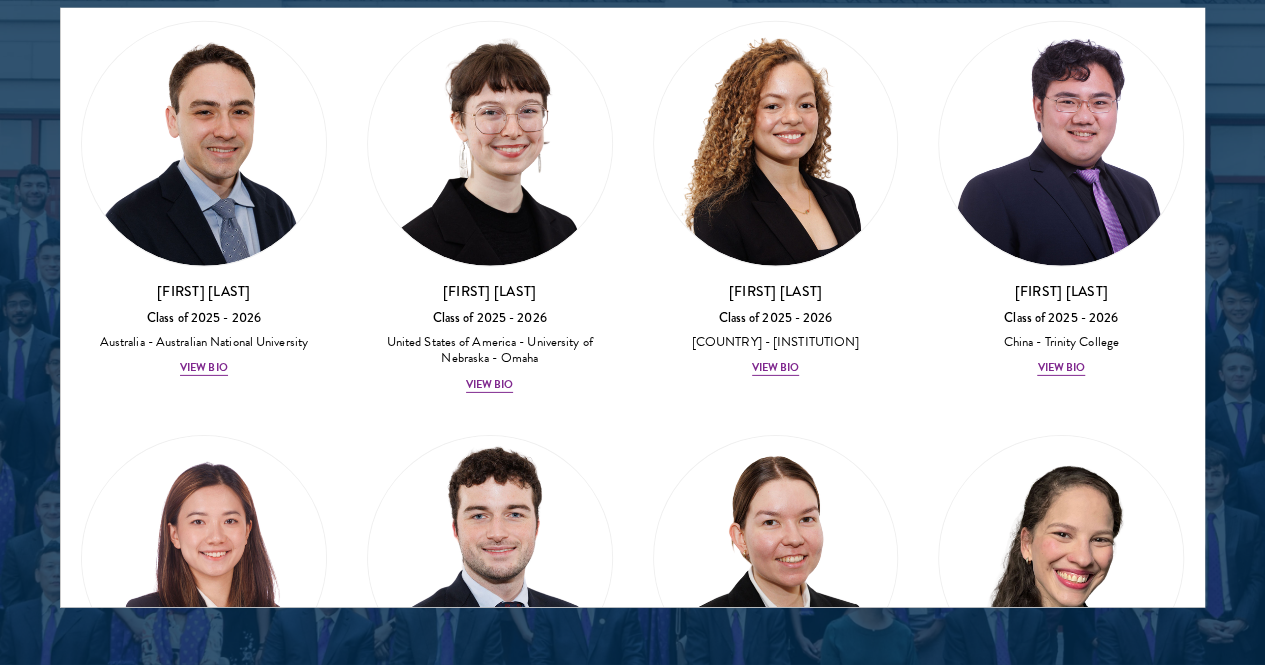click on "Mahir Hamid
Class of 2025 - 2026
Canada - Queen's University
View Bio" at bounding box center (1061, 1553) 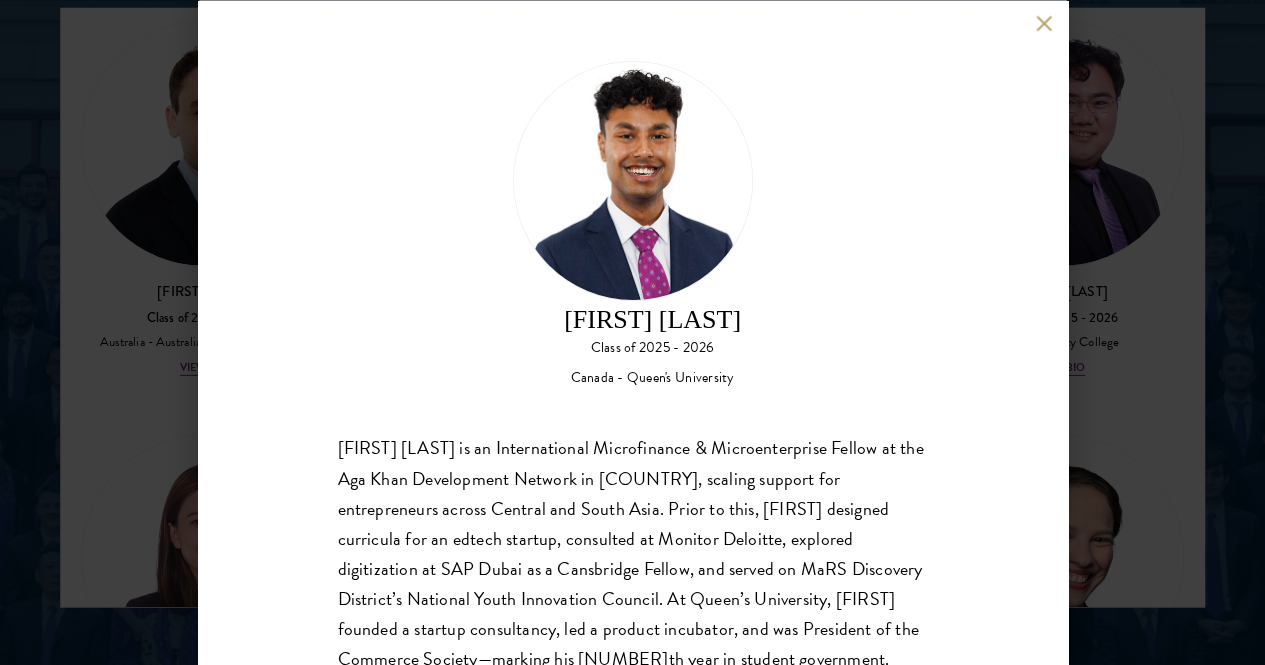 scroll, scrollTop: 70, scrollLeft: 0, axis: vertical 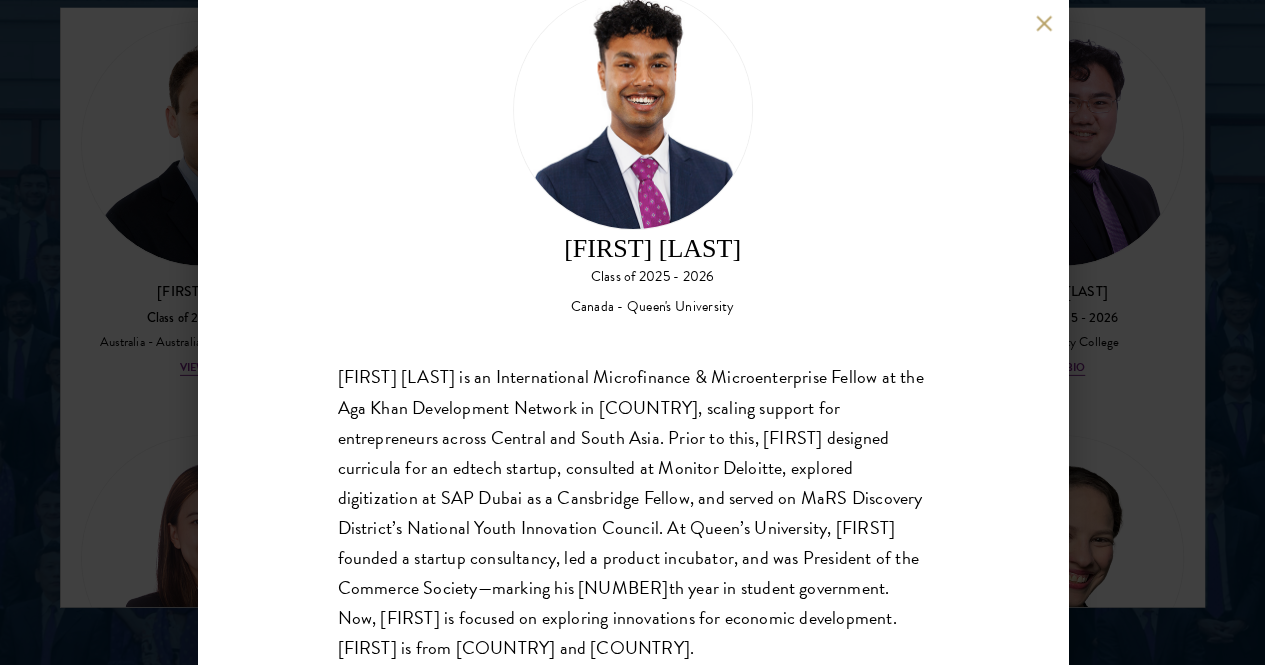 click at bounding box center (1044, 23) 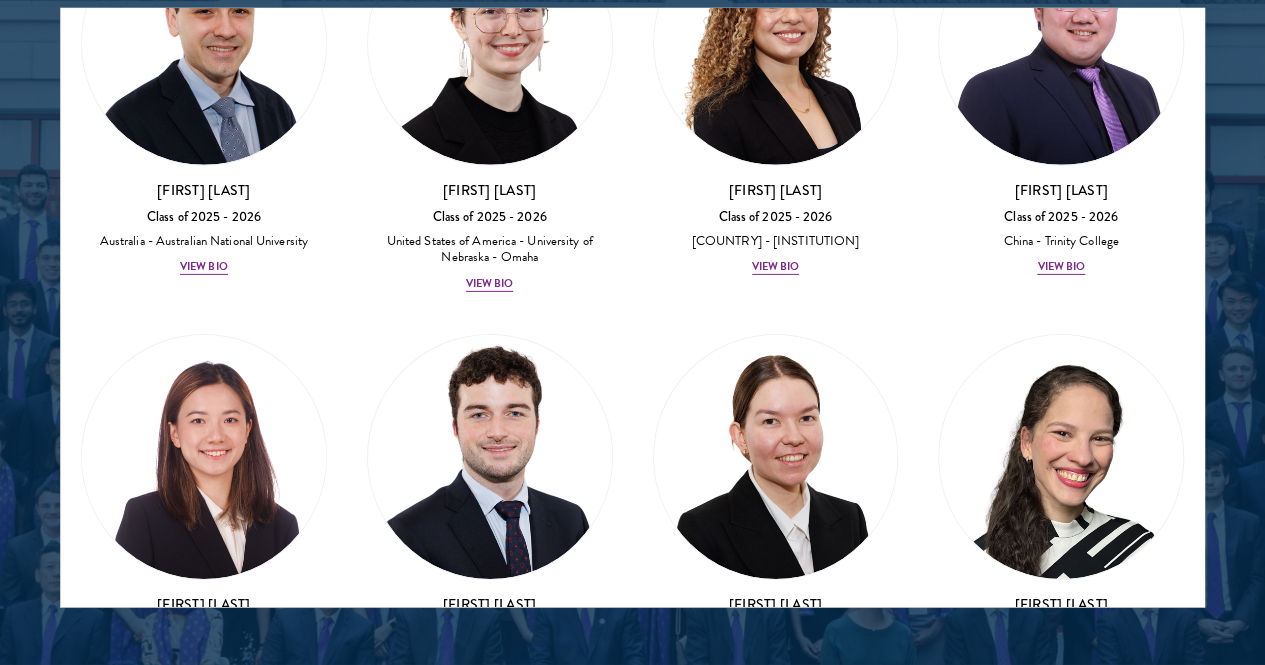 scroll, scrollTop: 3100, scrollLeft: 0, axis: vertical 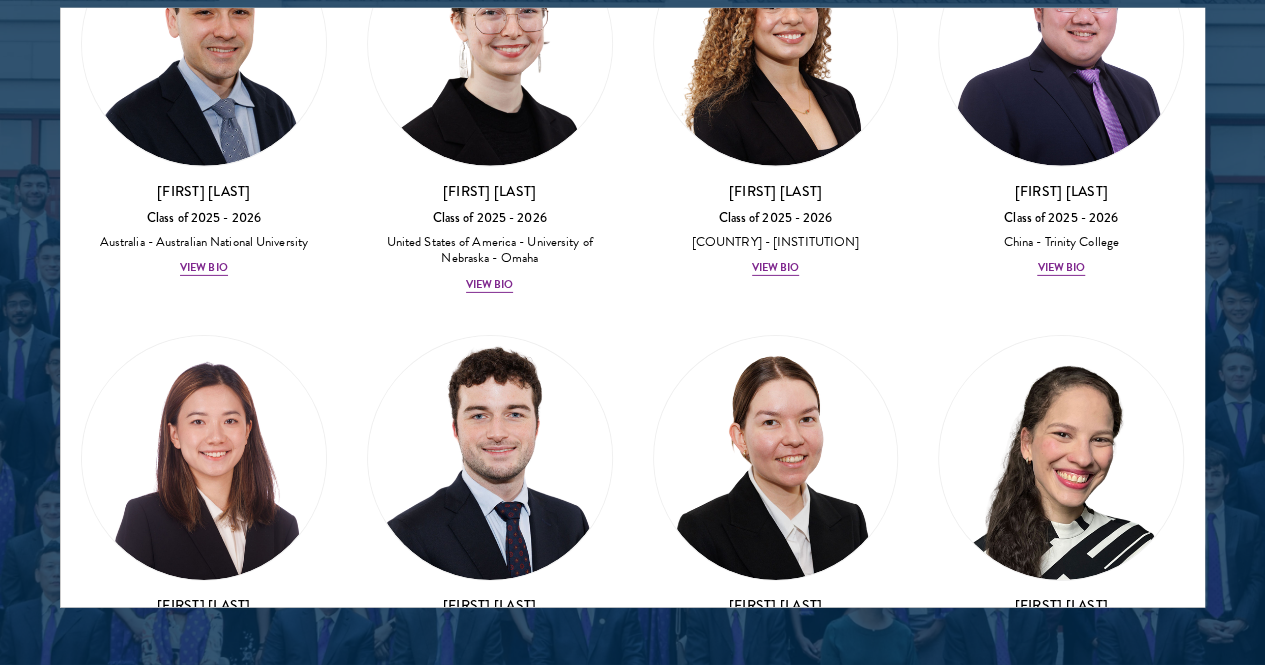 click on "Mahir Hamid
Class of 2025 - 2026
Canada - Queen's University
View Bio" at bounding box center (1061, 1453) 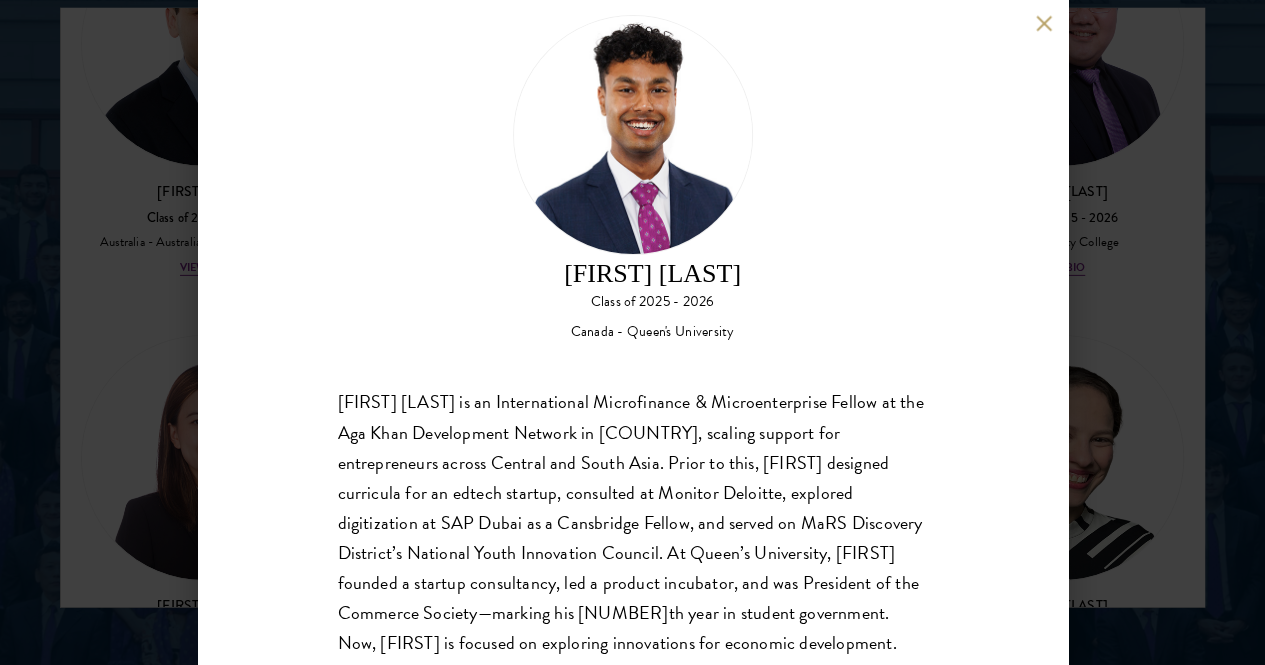 scroll, scrollTop: 70, scrollLeft: 0, axis: vertical 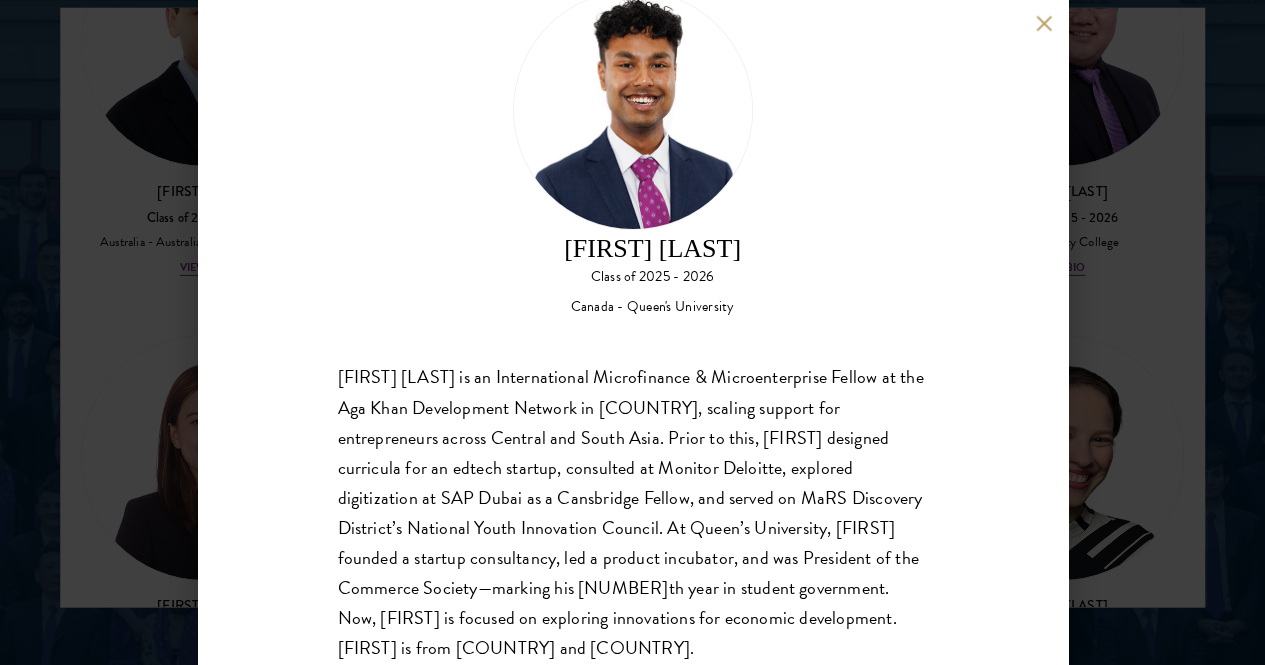 click at bounding box center (1044, 23) 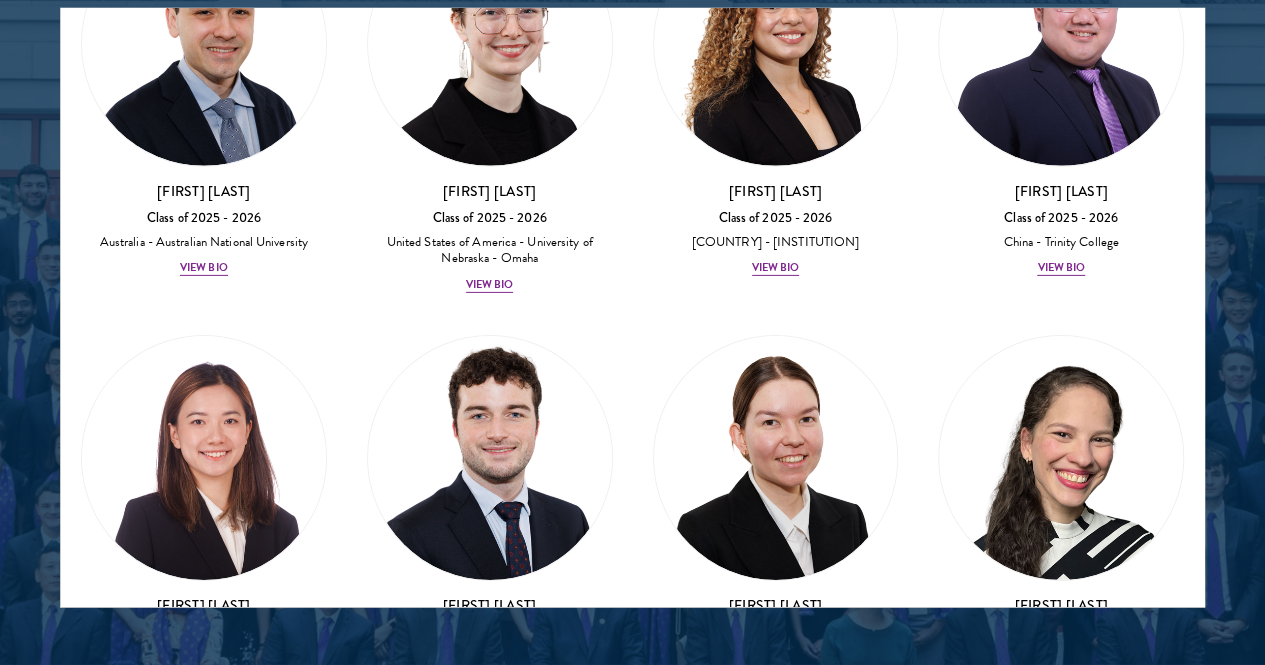 scroll, scrollTop: 2584, scrollLeft: 0, axis: vertical 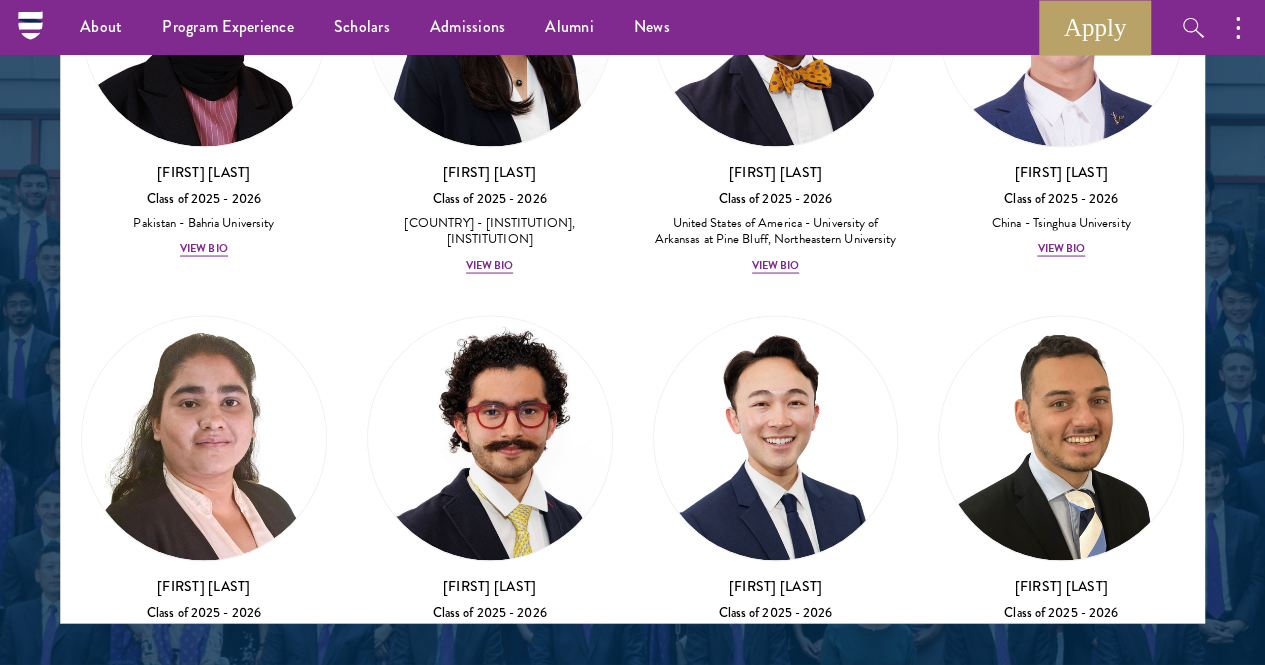 click on "View Bio" at bounding box center [1061, 2731] 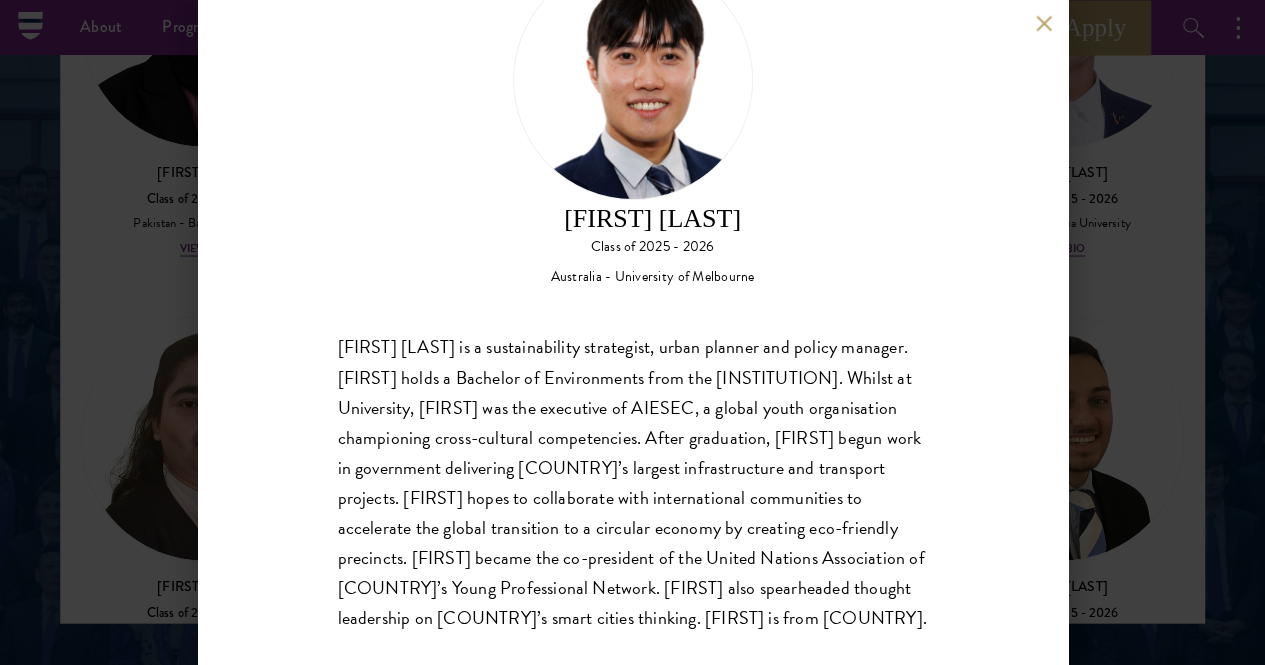 scroll, scrollTop: 103, scrollLeft: 0, axis: vertical 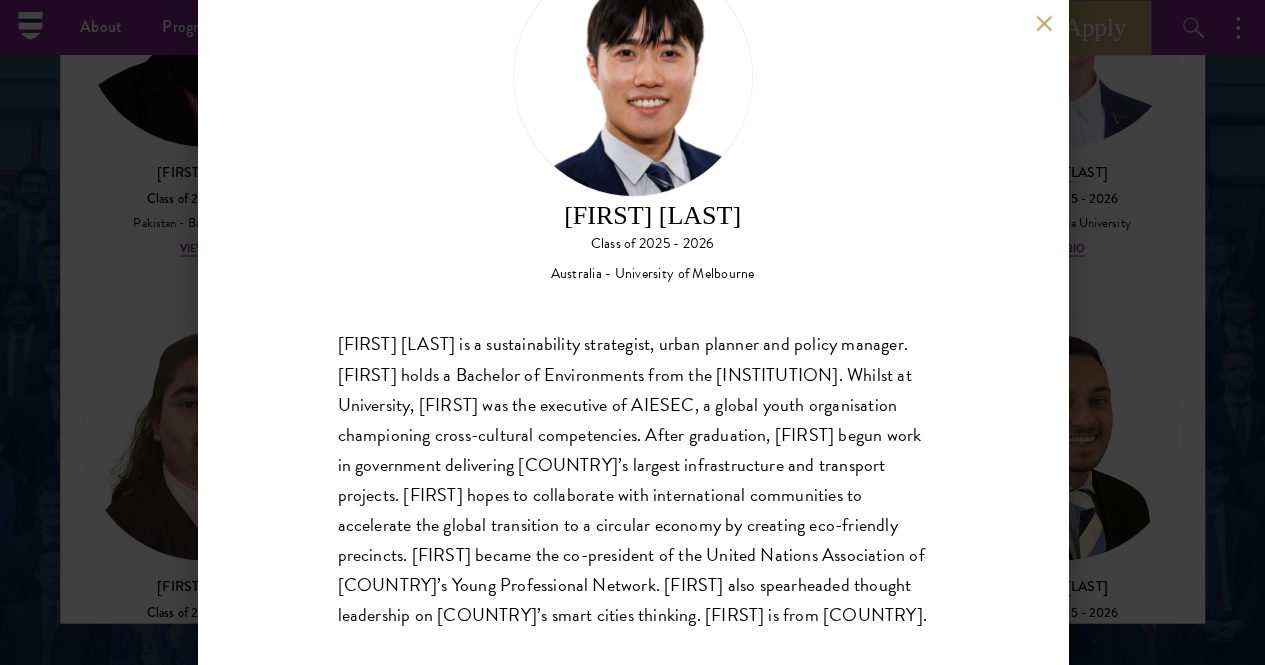 click on "Tony Luo
Class of 2025 - 2026
Australia - University of Melbourne
Ting Kat Tony Luo is a sustainability strategist, urban planner and policy manager. Tony holds a Bachelor of Environments from the University of Melbourne. Whilst at University, Tony was the executive of AIESEC, a global youth organisation championing cross-cultural competencies. After graduation, Tony begun work in government delivering Australia’s largest infrastructure and transport projects. Tony hopes to collaborate with international communities to accelerate the global transition to a circular economy by creating eco-friendly precincts. Tony became the co-president of the United Nations Association of Australia’s Young Professional Network. Tony also spearheaded thought leadership on China’s smart cities thinking. Tony is from Australia." at bounding box center [632, 332] 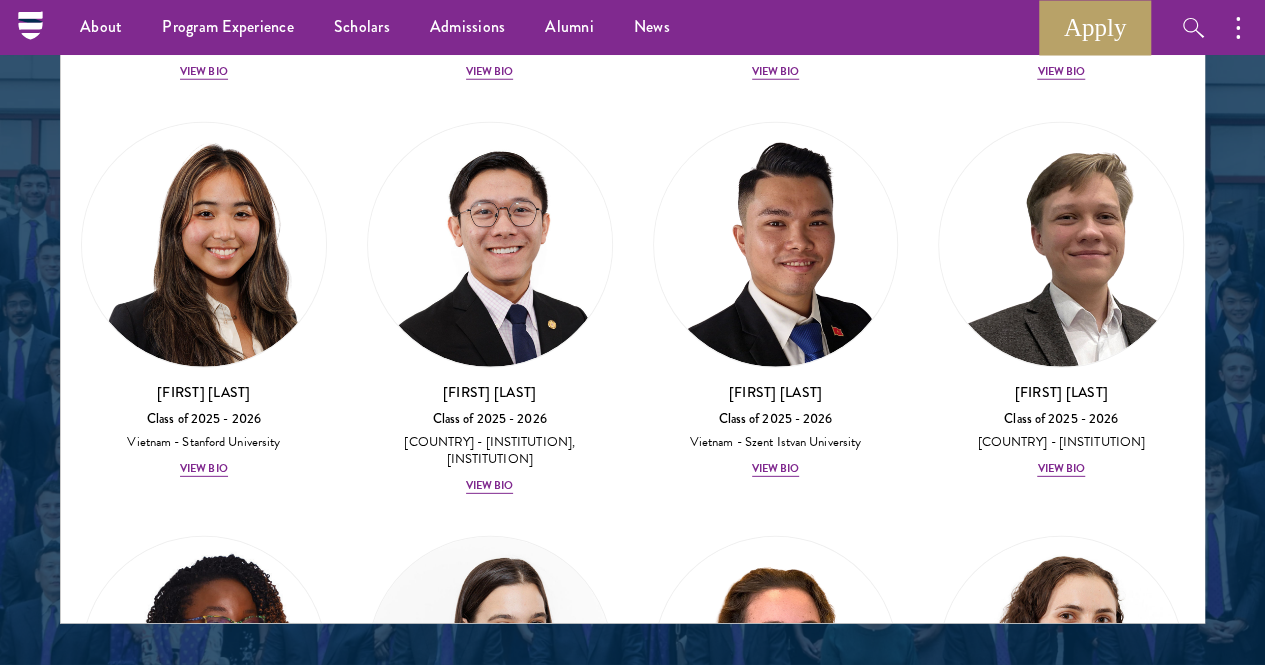 scroll, scrollTop: 10316, scrollLeft: 0, axis: vertical 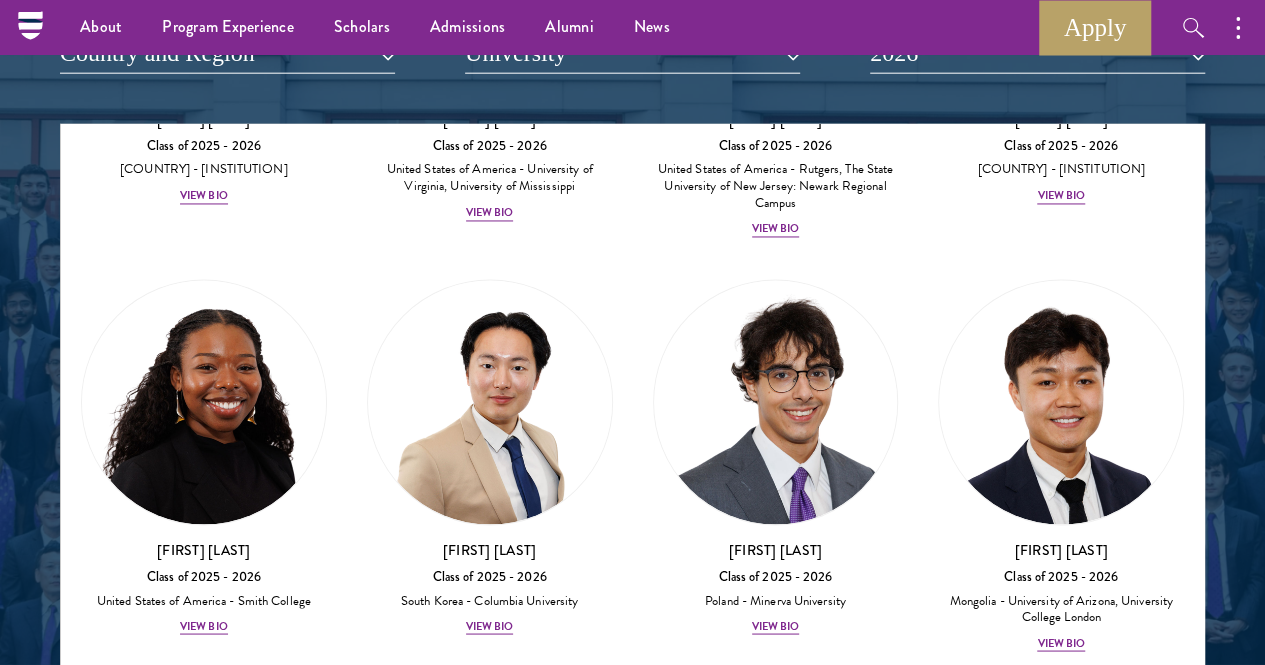 click on "View Bio" at bounding box center (204, 1455) 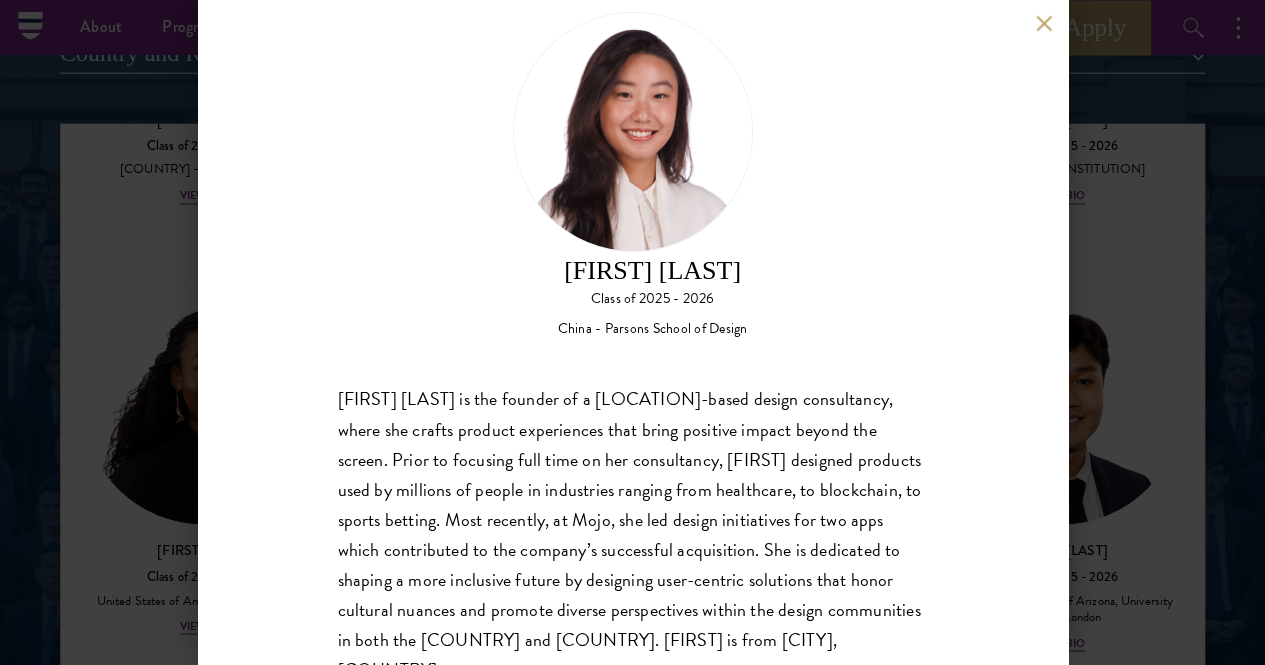 scroll, scrollTop: 70, scrollLeft: 0, axis: vertical 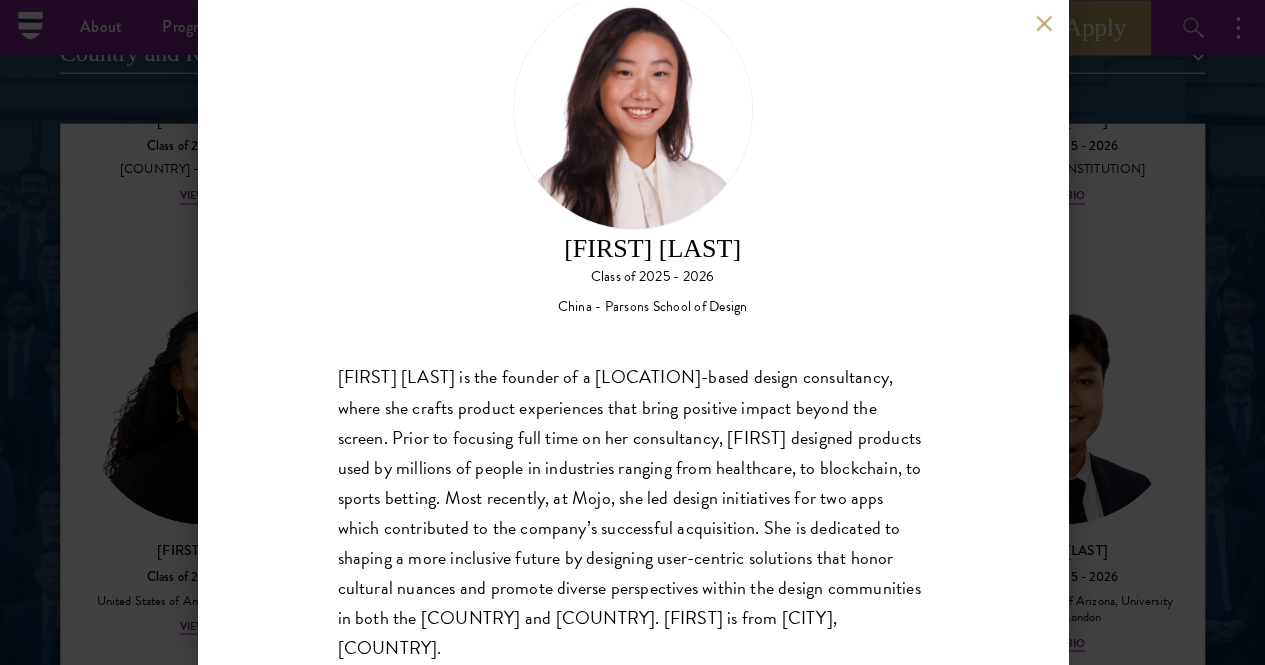 click at bounding box center [1044, 23] 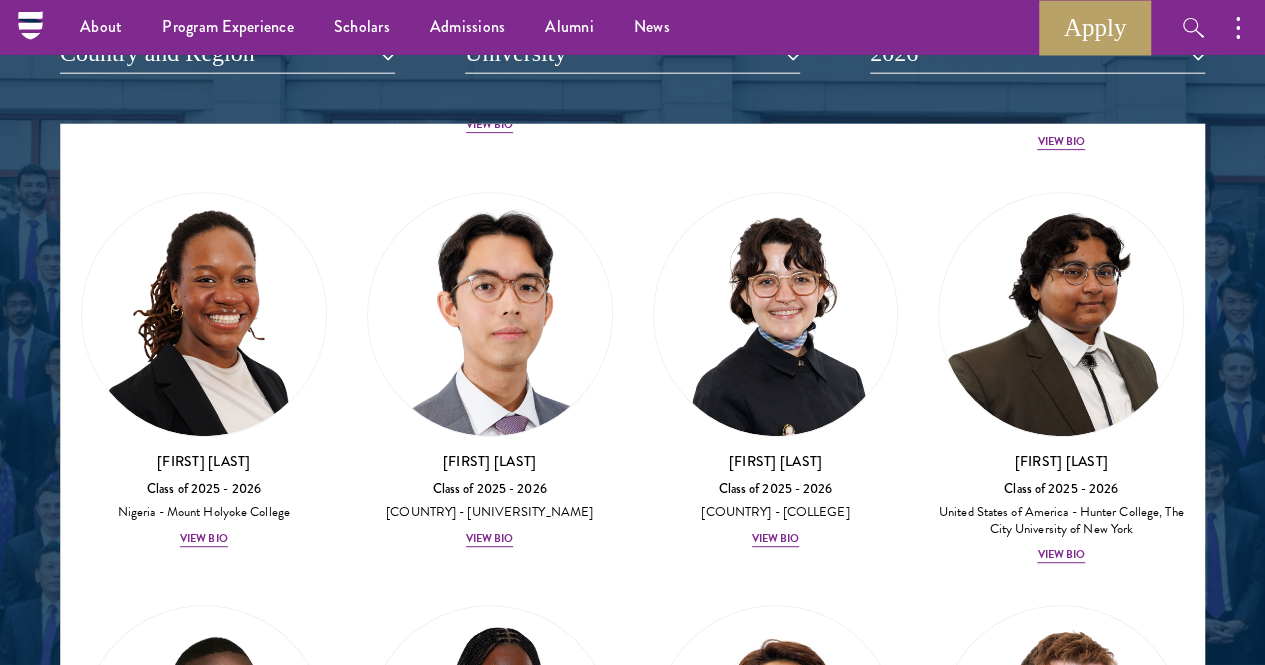 scroll, scrollTop: 416, scrollLeft: 0, axis: vertical 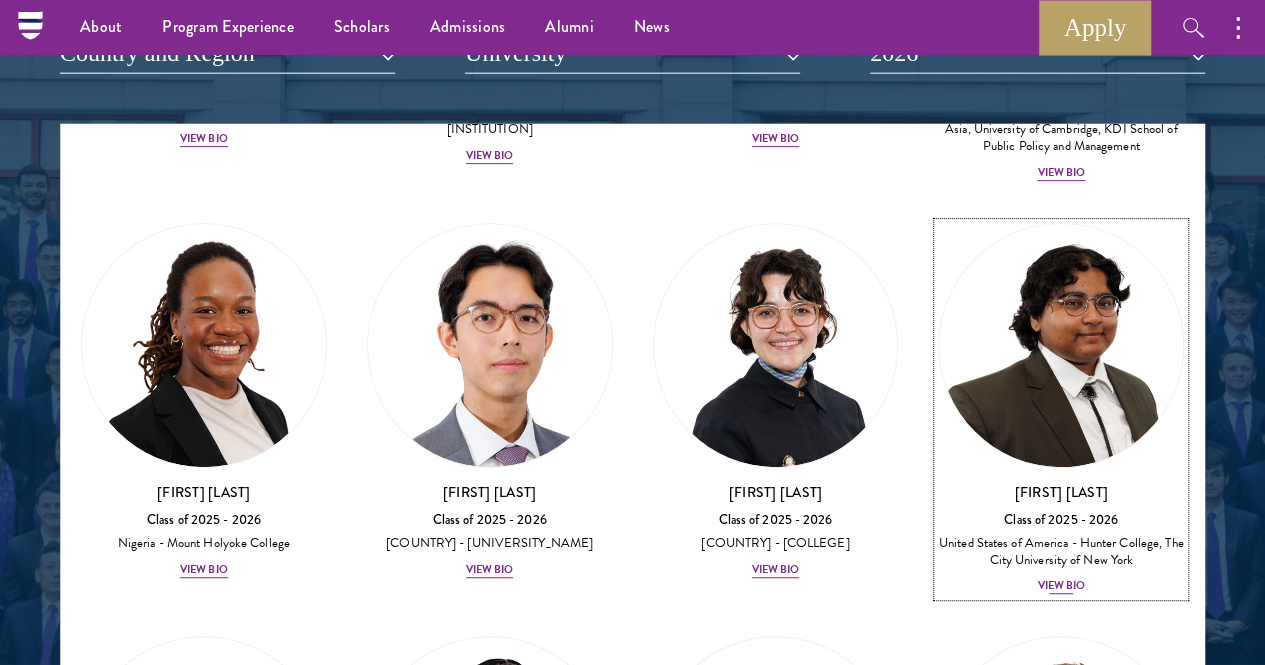 click on "View Bio" at bounding box center (1061, 586) 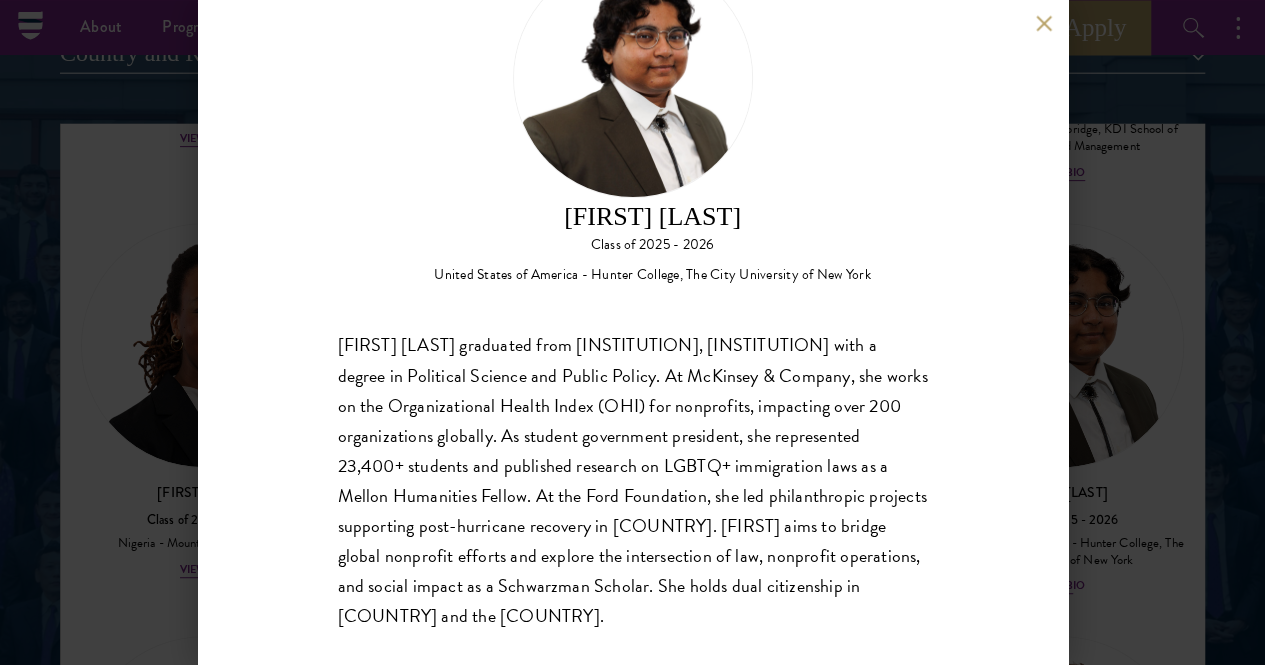 scroll, scrollTop: 103, scrollLeft: 0, axis: vertical 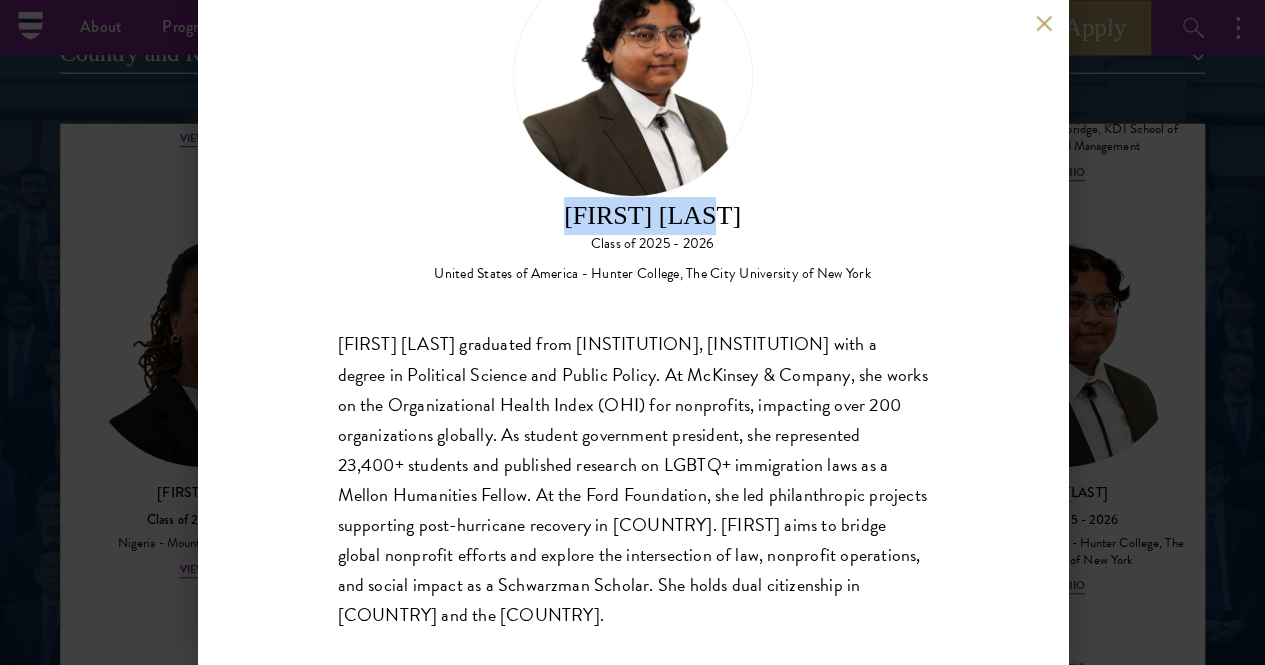 drag, startPoint x: 816, startPoint y: 41, endPoint x: 616, endPoint y: 47, distance: 200.08998 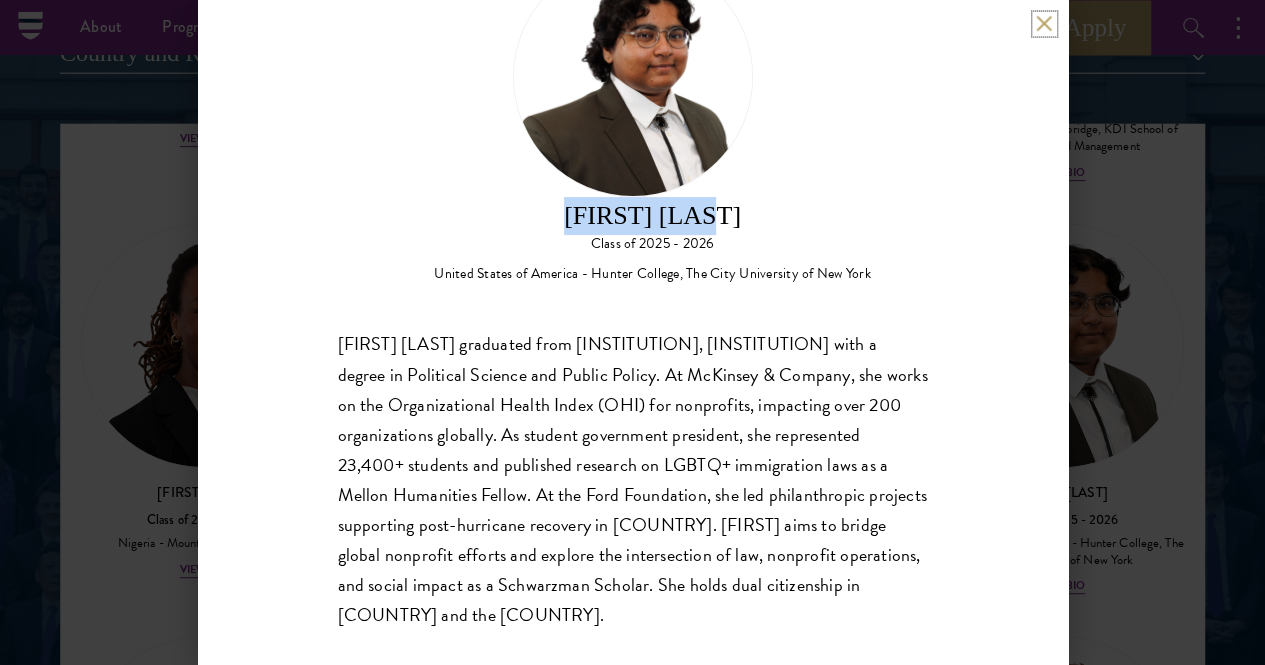 click at bounding box center (1044, 23) 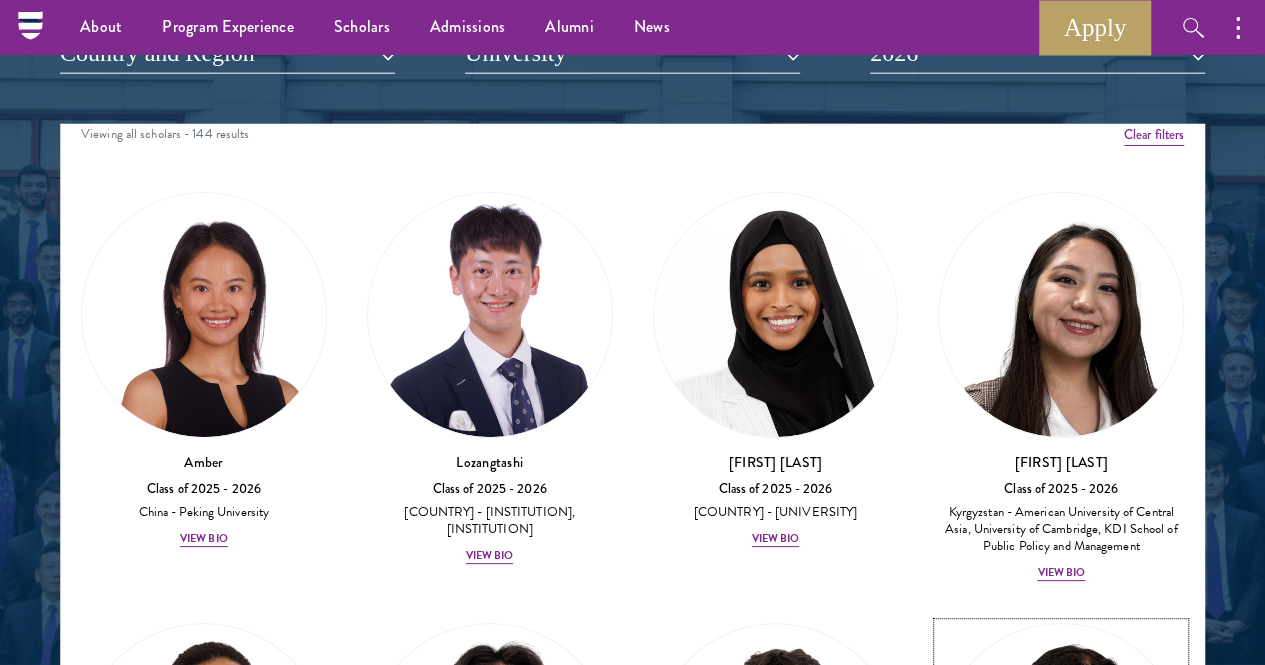 scroll, scrollTop: 0, scrollLeft: 0, axis: both 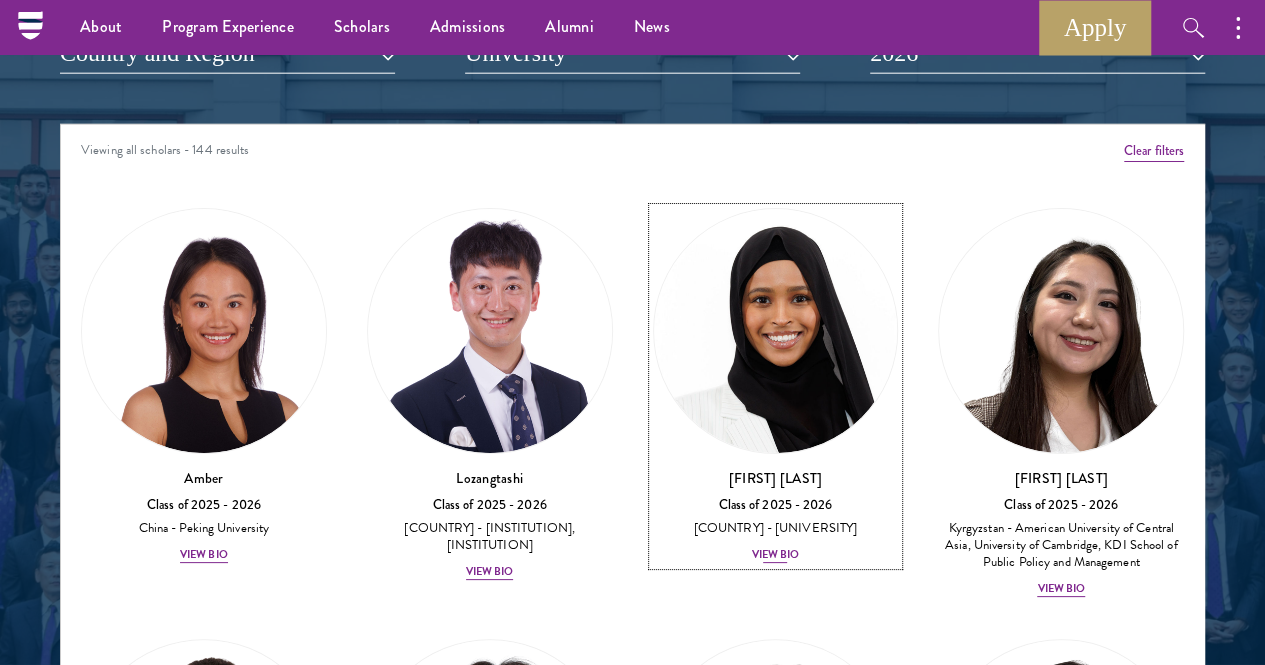click on "View Bio" at bounding box center [776, 555] 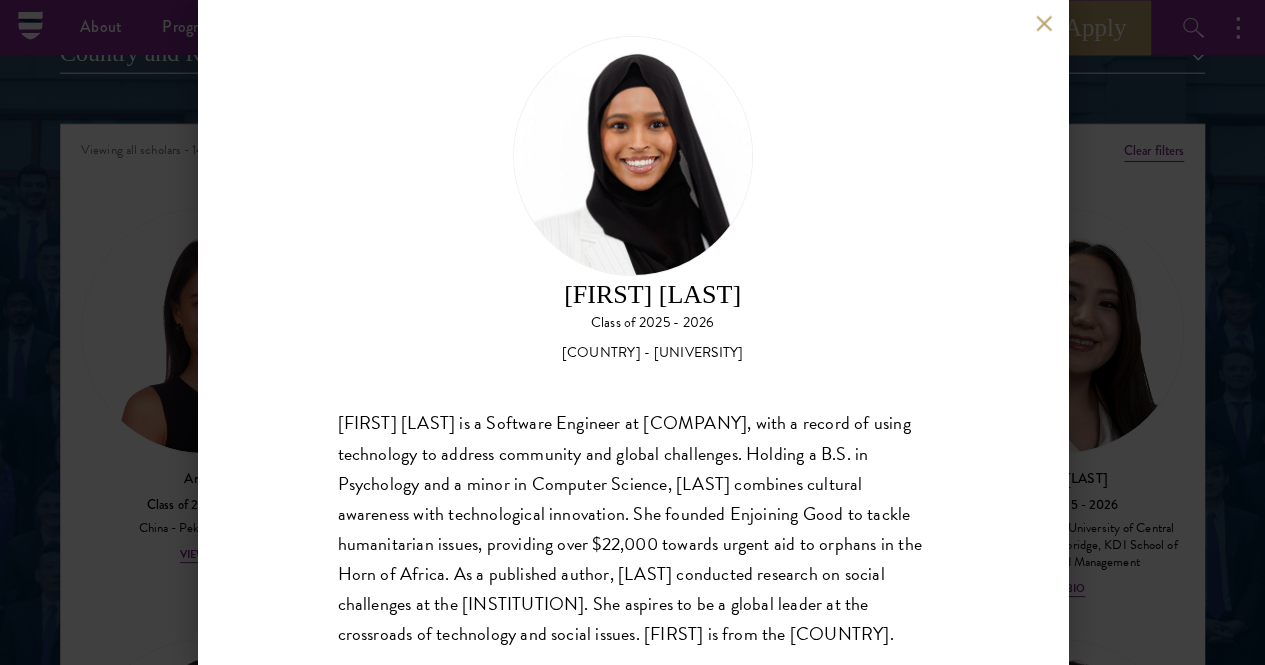 scroll, scrollTop: 37, scrollLeft: 0, axis: vertical 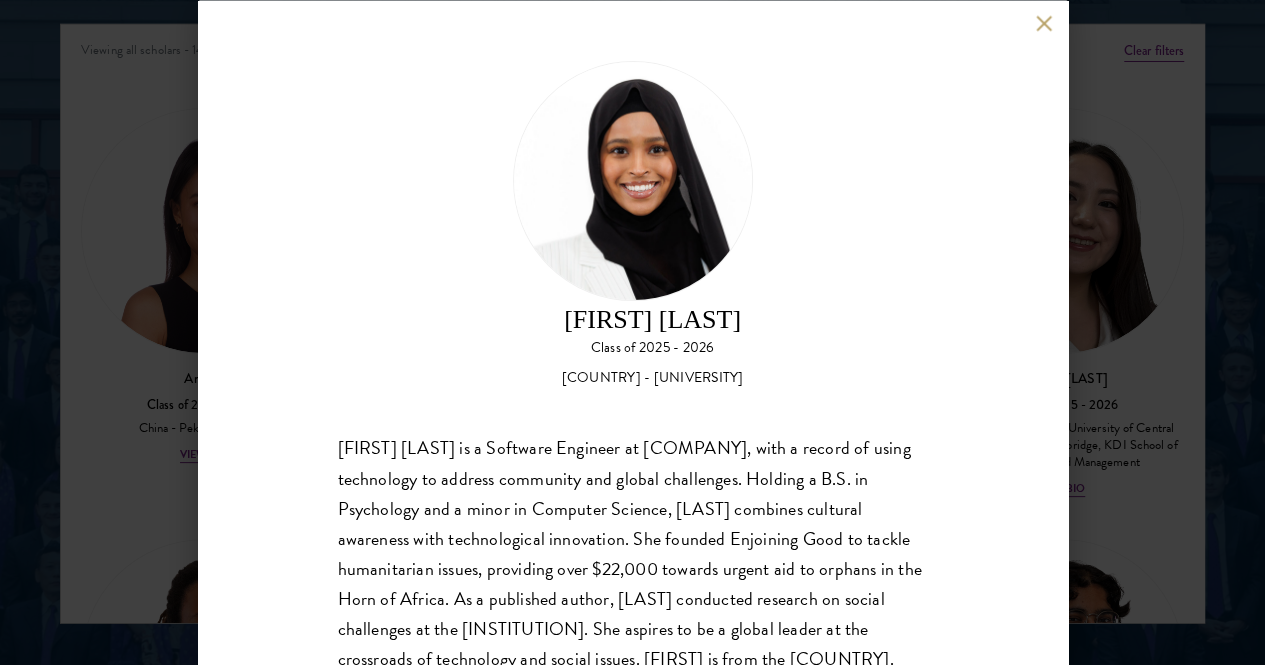 click on "Samia Abdi
Class of 2025 - 2026
United States of America - University of Minnesota: Twin Cities
Samia Abdi is a Software Engineer at JP Morgan Chase & Co., with a record of using technology to address community and global challenges. Holding a B.S. in Psychology and a minor in Computer Science, Abdi combines cultural awareness with technological innovation. She founded Enjoining Good to tackle humanitarian issues, providing over $22,000 towards urgent aid to orphans in the Horn of Africa. As a published author, Abdi conducted research on social challenges at the University of Minnesota. She aspires to be a global leader at the crossroads of technology and social issues. Samia is from the United States." at bounding box center [633, 332] 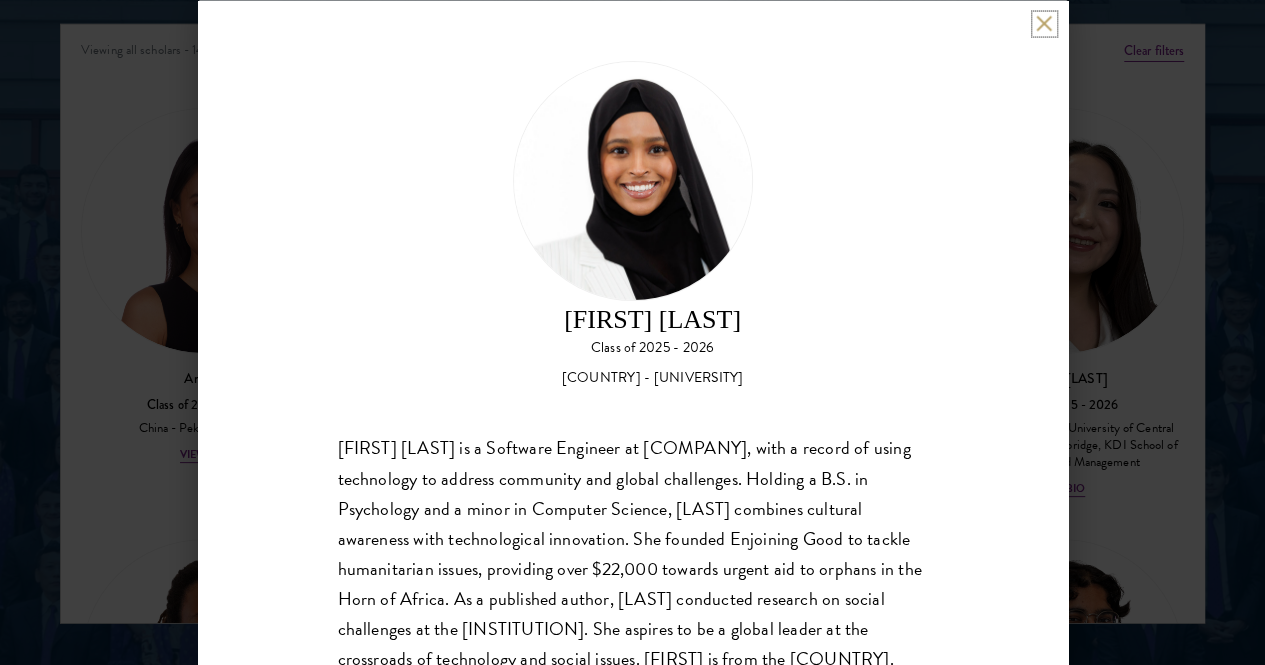 click at bounding box center (1044, 23) 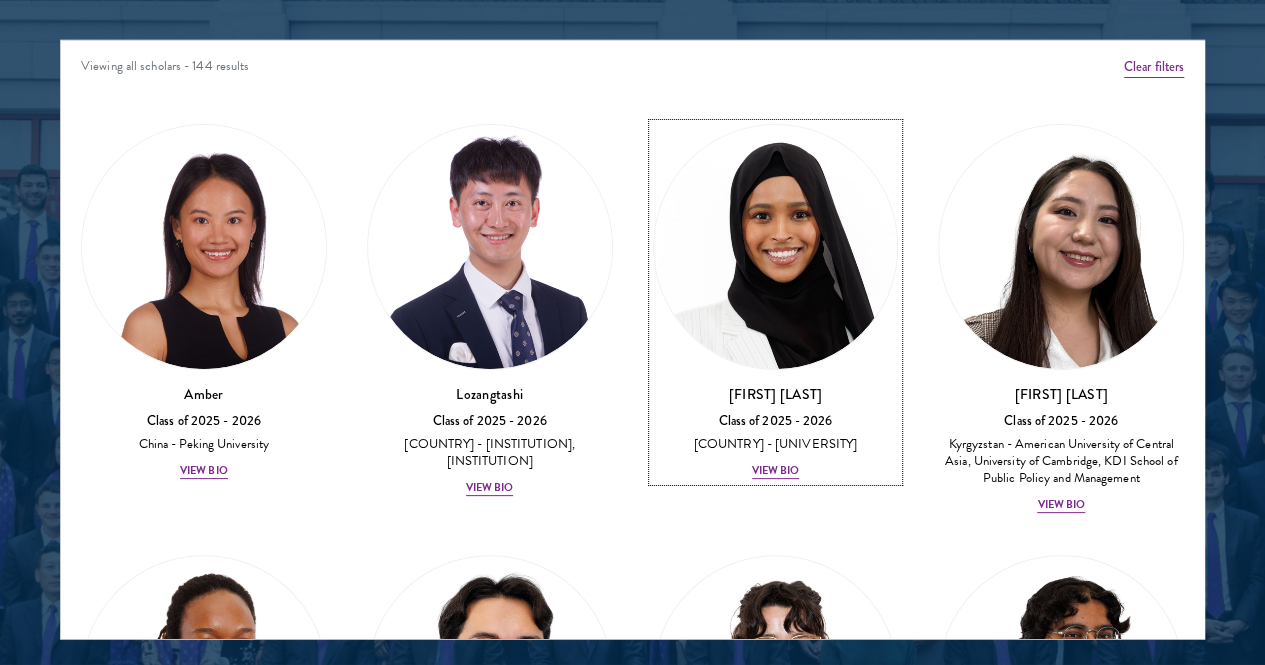 scroll, scrollTop: 2284, scrollLeft: 0, axis: vertical 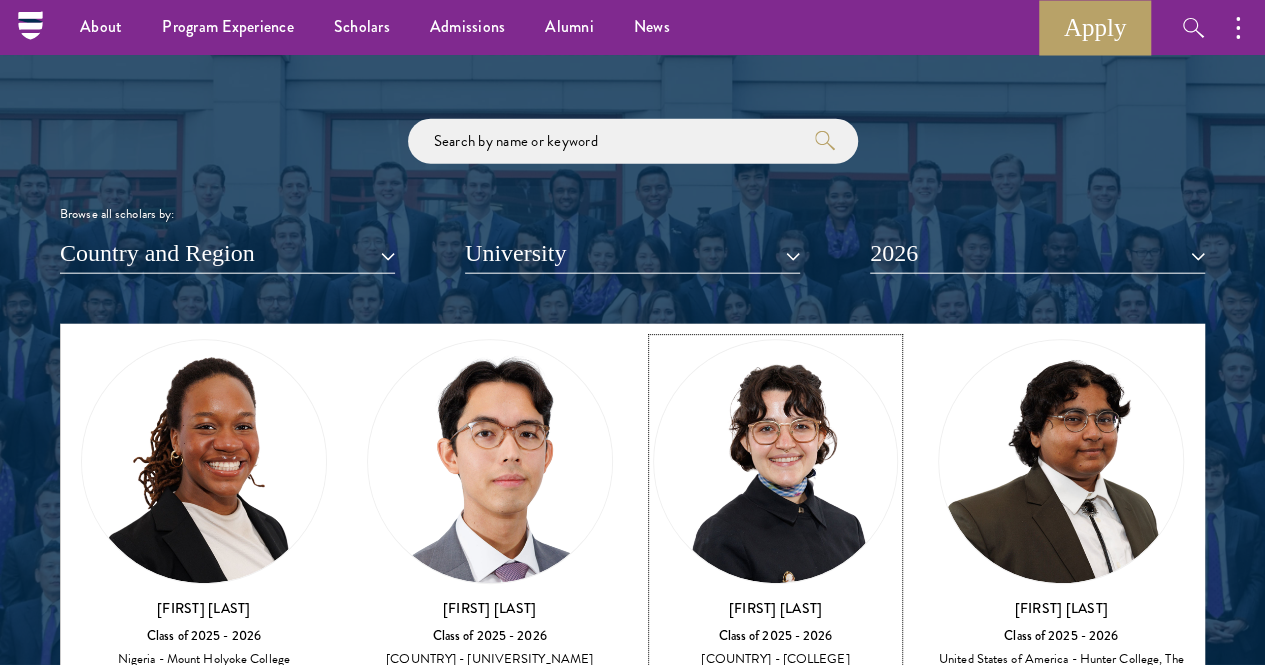 click on "View Bio" at bounding box center [776, 686] 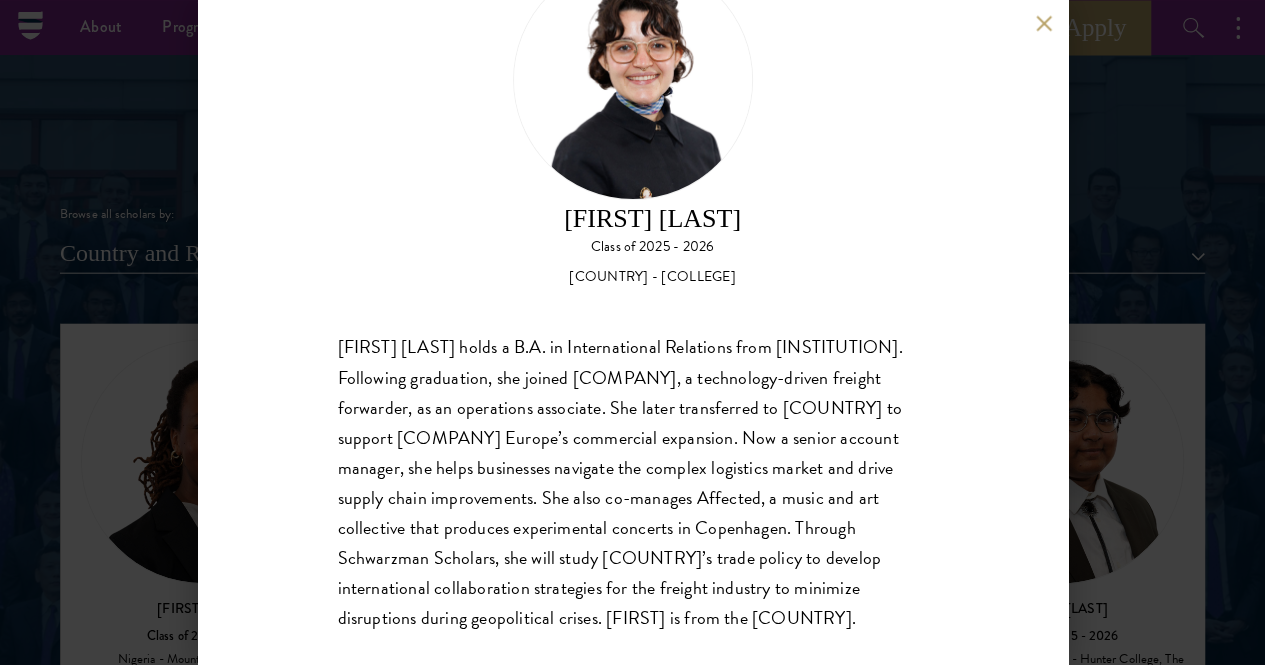 scroll, scrollTop: 103, scrollLeft: 0, axis: vertical 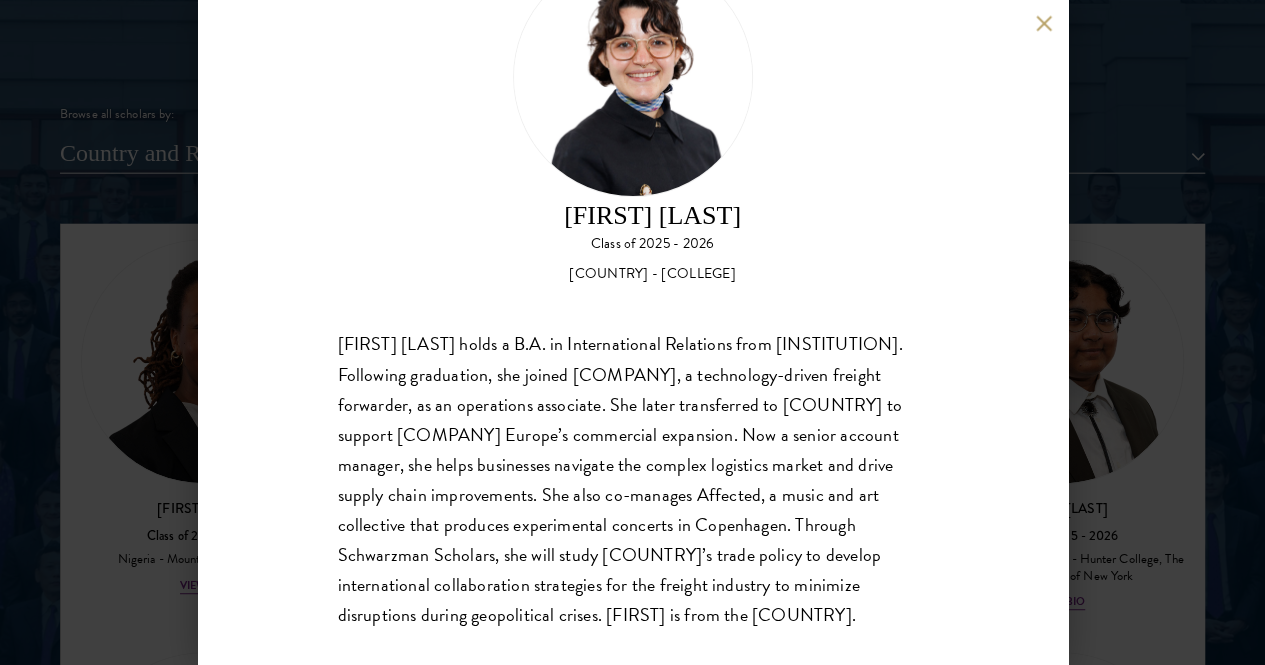 drag, startPoint x: 805, startPoint y: 47, endPoint x: 614, endPoint y: 45, distance: 191.01047 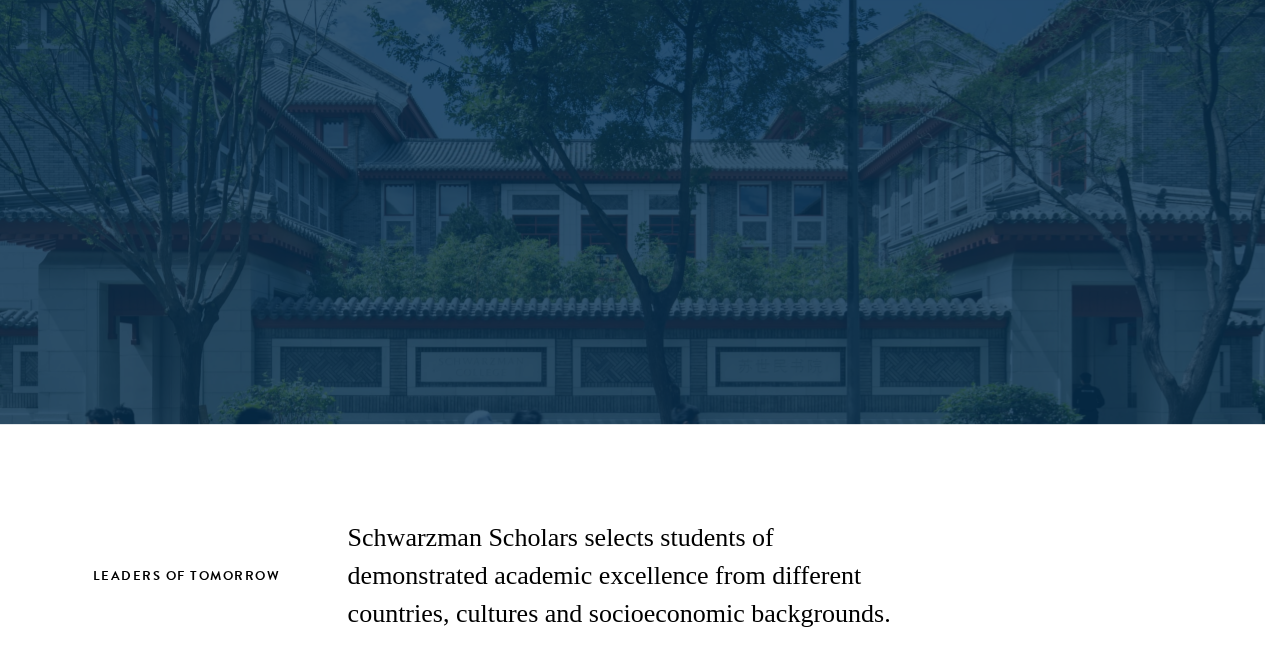 scroll, scrollTop: 0, scrollLeft: 0, axis: both 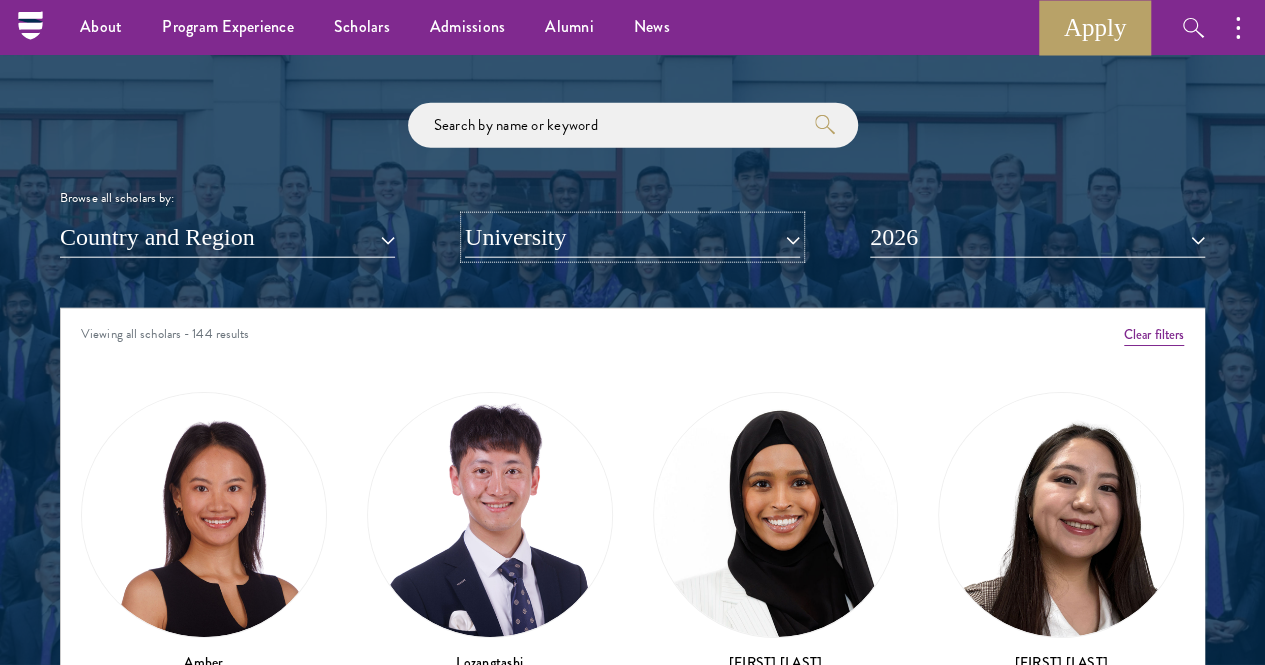 click on "University" at bounding box center [632, 237] 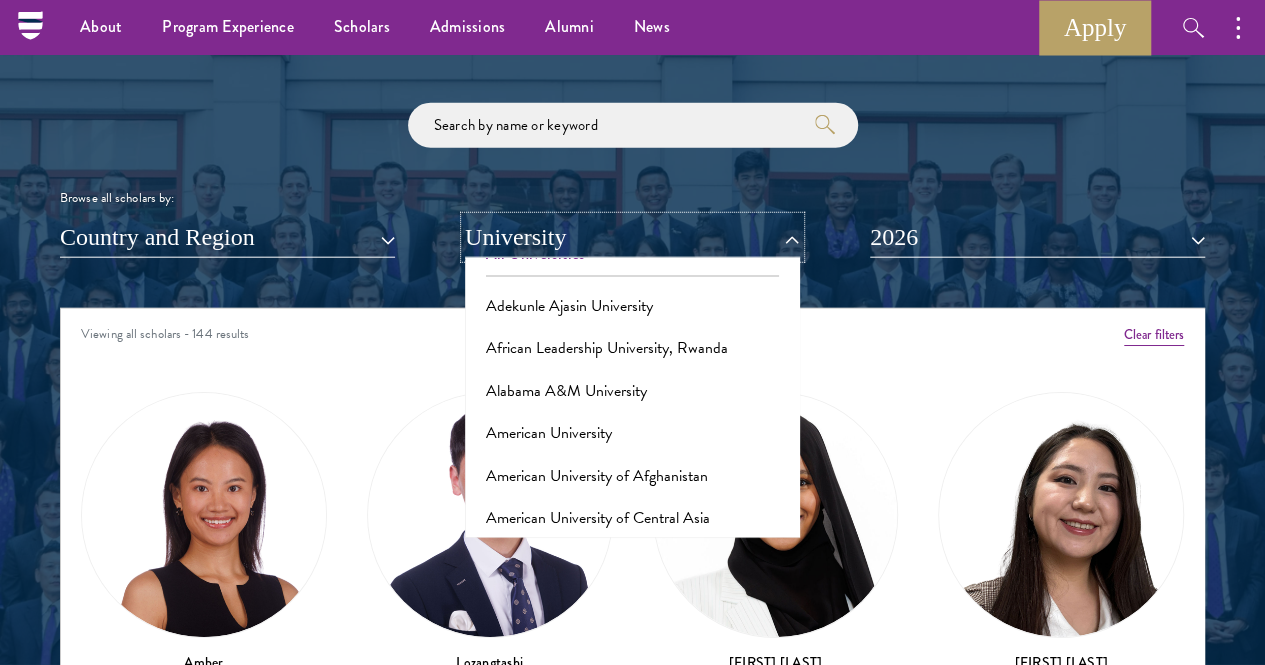 scroll, scrollTop: 0, scrollLeft: 0, axis: both 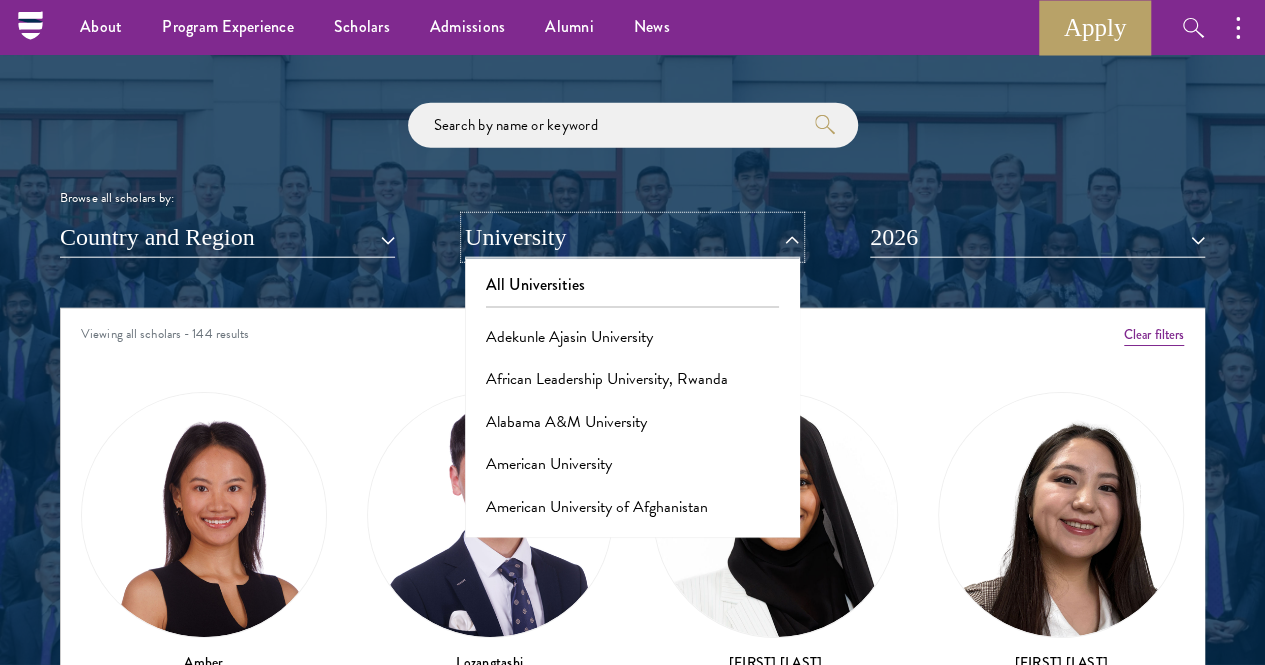 type 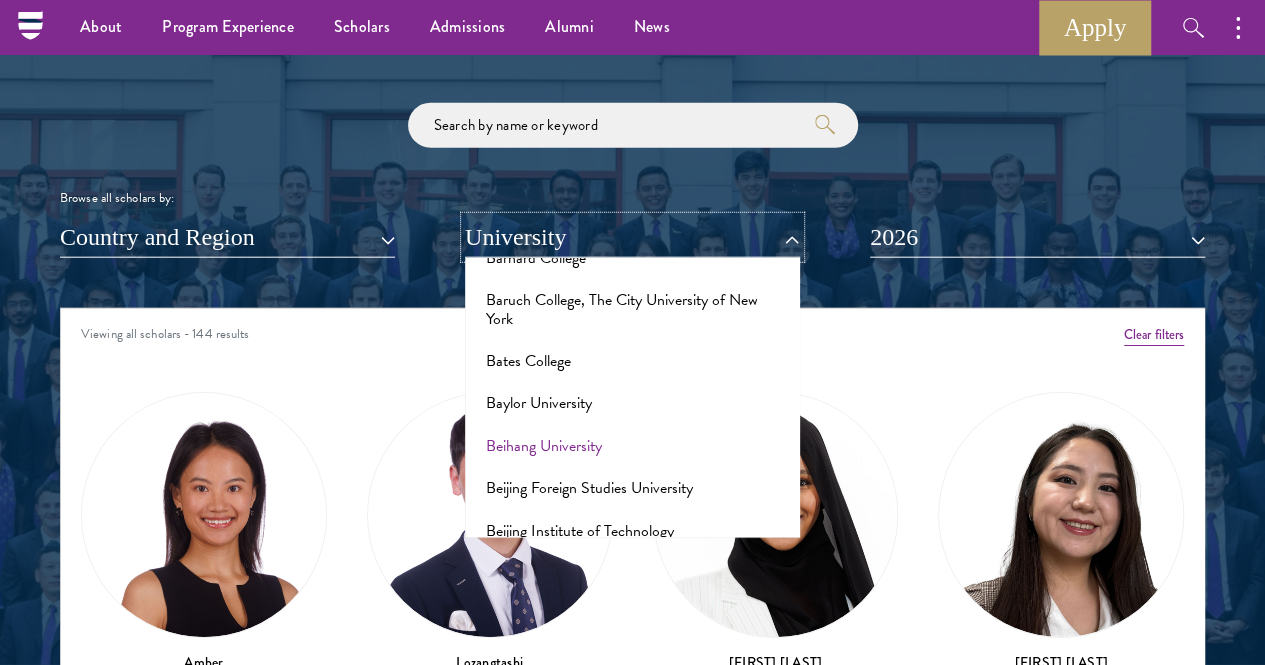 scroll, scrollTop: 900, scrollLeft: 0, axis: vertical 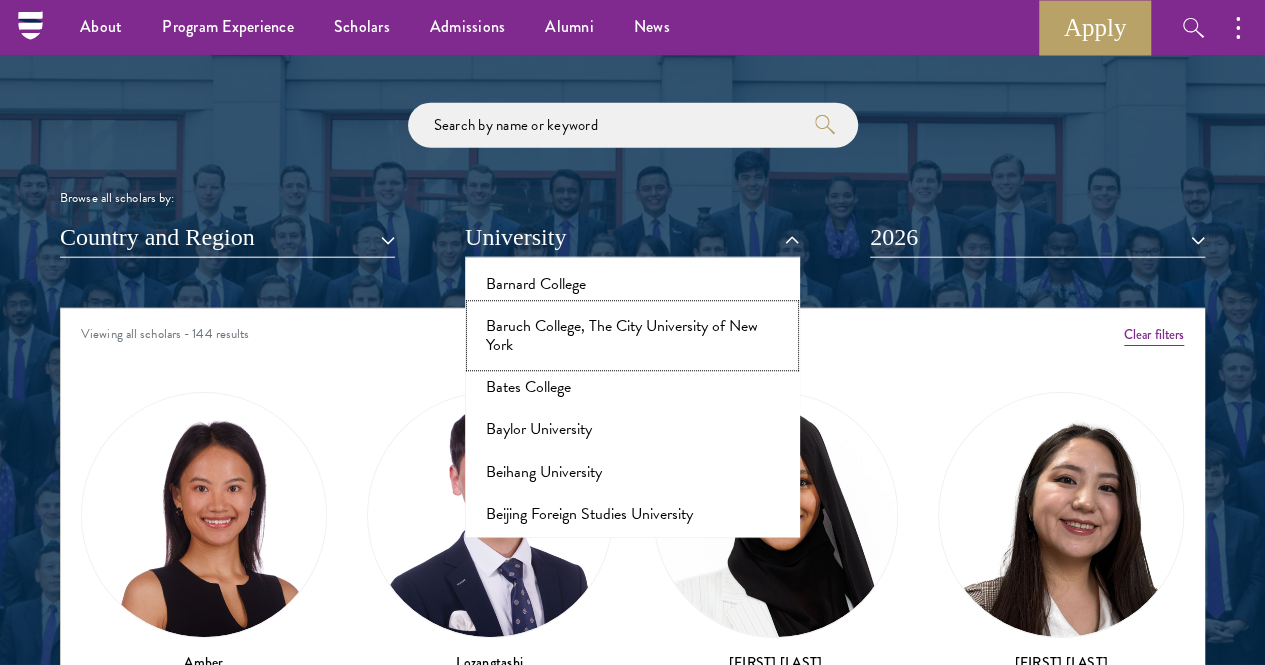 click on "Baruch College, The City University of New York" at bounding box center (632, 336) 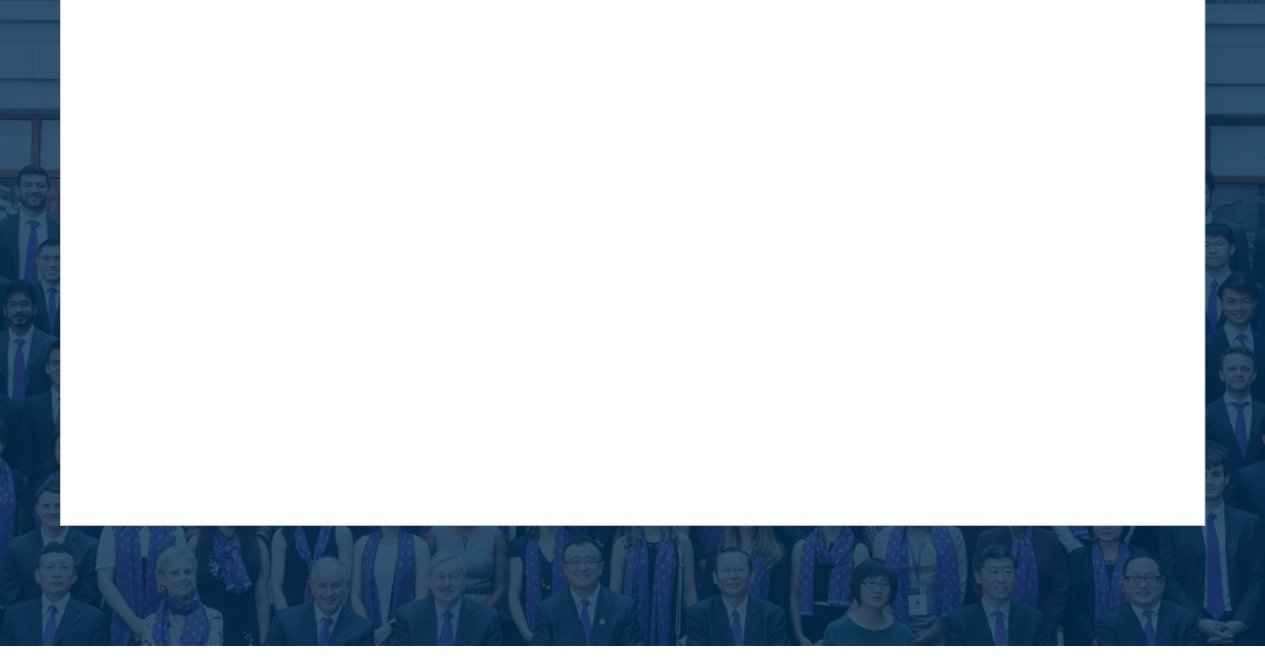 scroll, scrollTop: 2300, scrollLeft: 0, axis: vertical 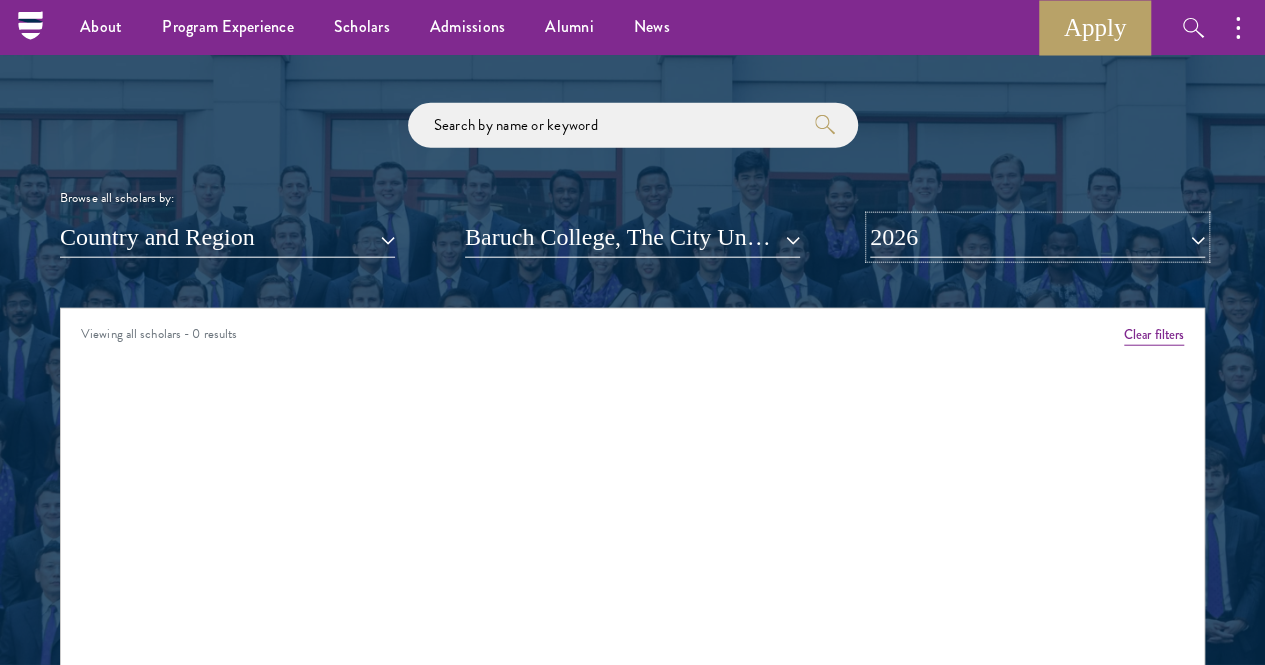 click on "2026" at bounding box center [1037, 237] 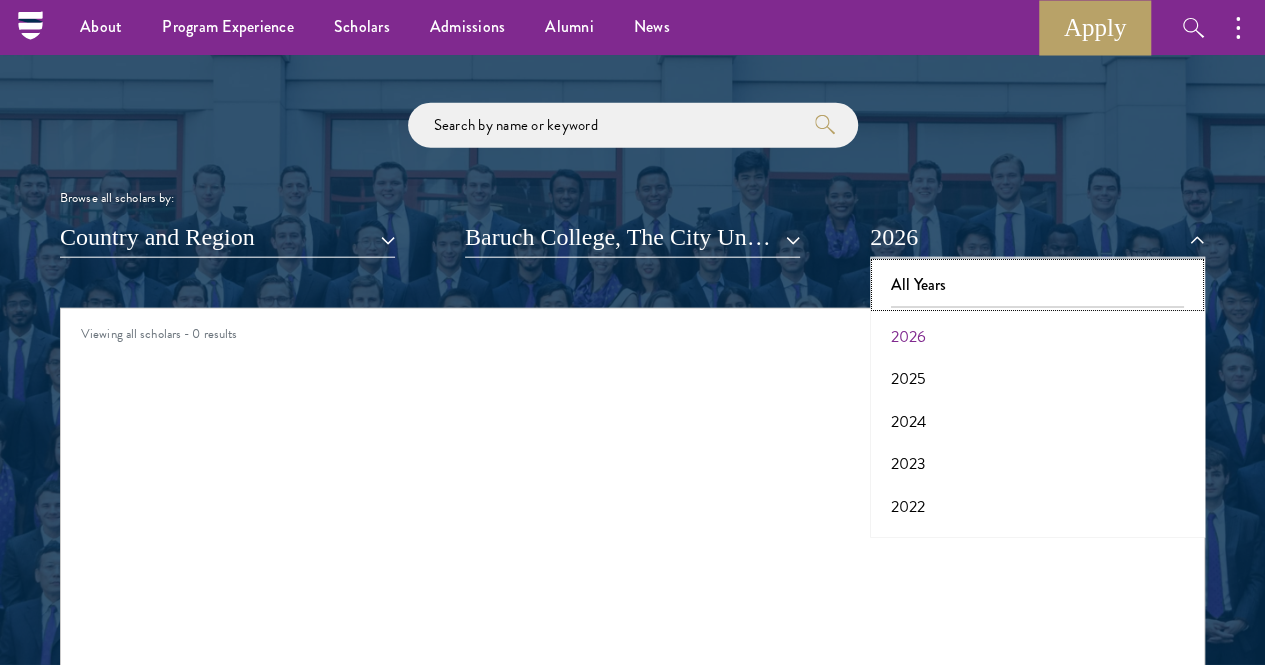 click on "All Years" at bounding box center (1037, 285) 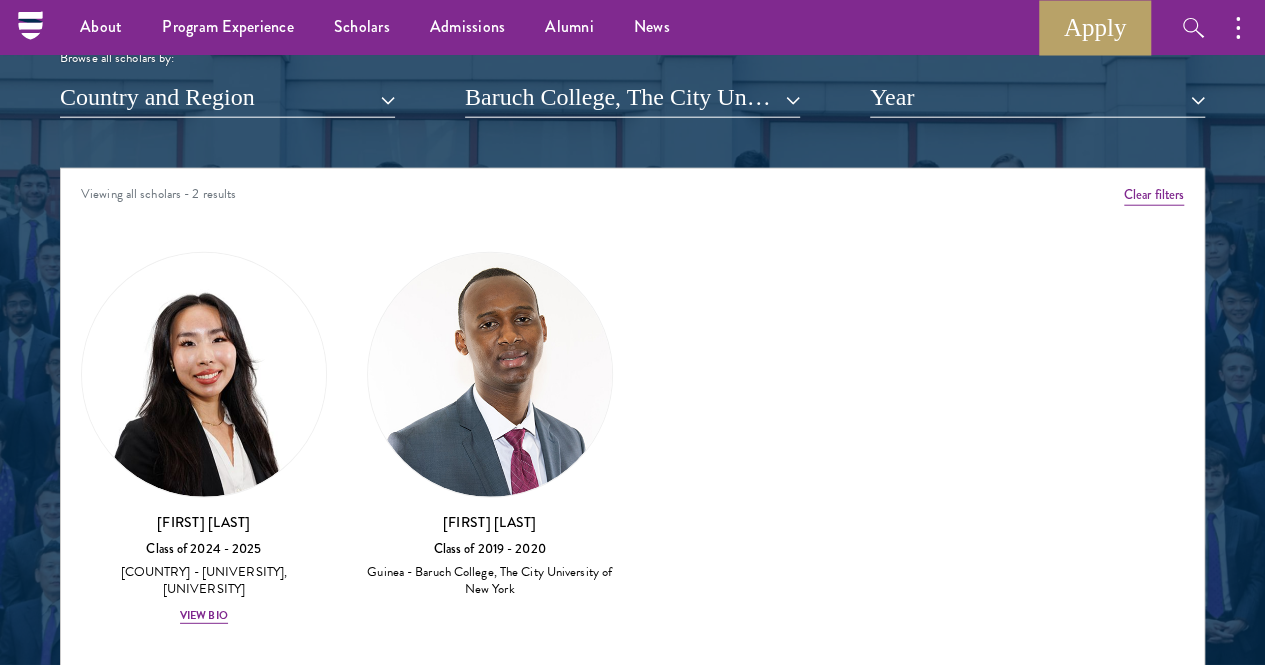 scroll, scrollTop: 2400, scrollLeft: 0, axis: vertical 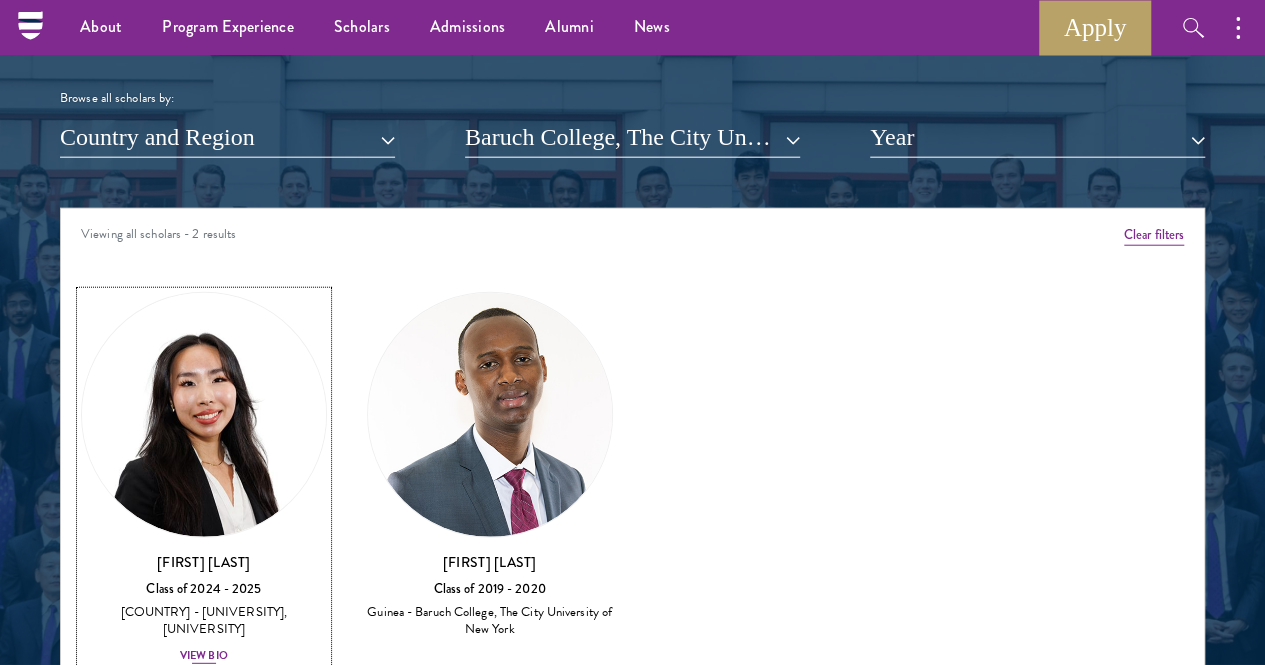 click on "View Bio" at bounding box center (204, 656) 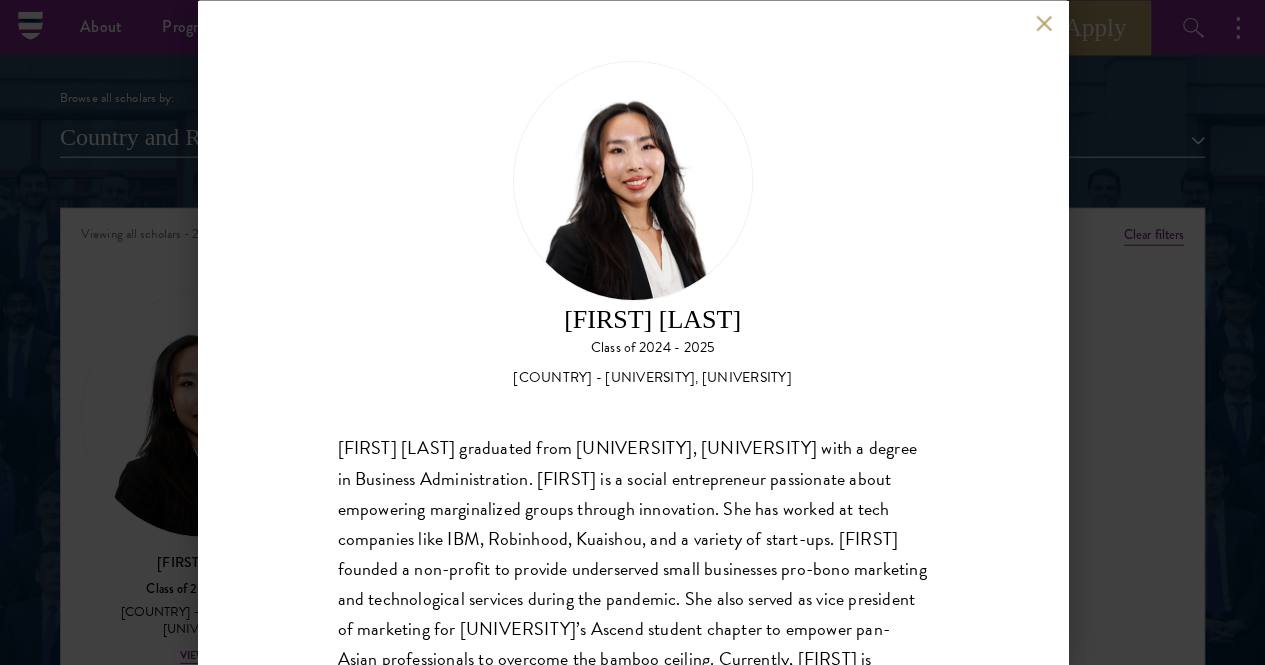 scroll, scrollTop: 103, scrollLeft: 0, axis: vertical 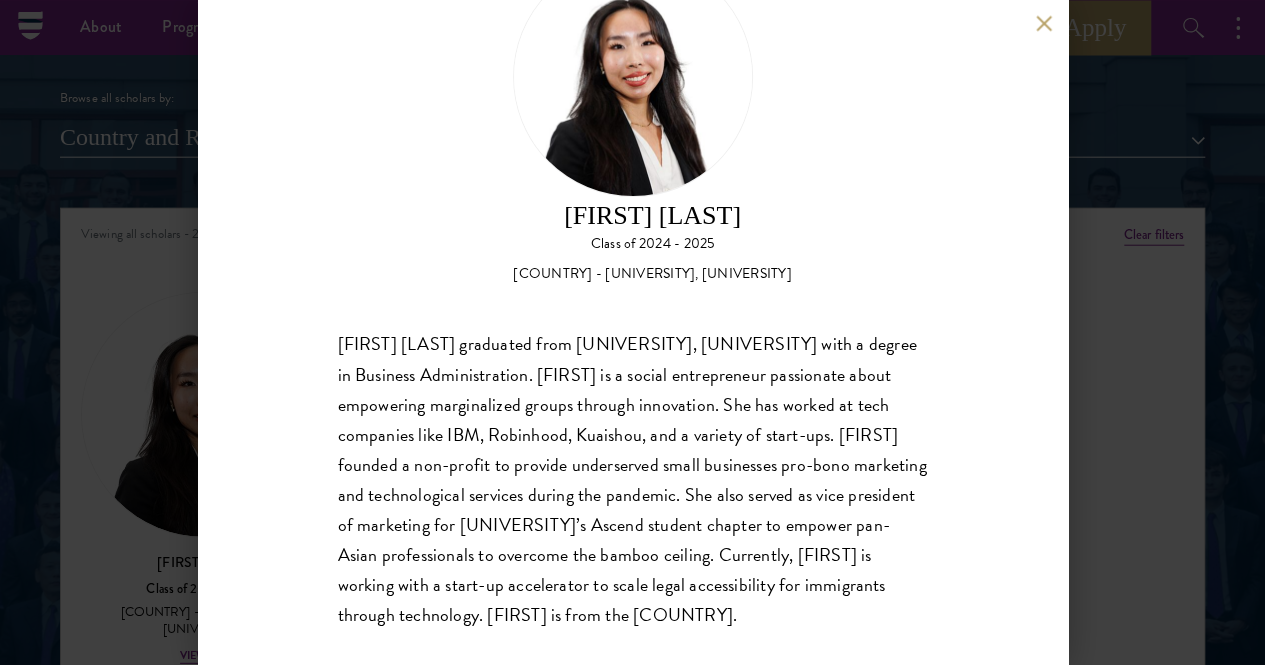 click on "[FIRST] [LAST]
Class of [YEAR] - [YEAR]
[COUNTRY] - [UNIVERSITY]
[FIRST] [LAST] graduated from [UNIVERSITY] with a degree in Business Administration. [FIRST] is a social entrepreneur passionate about empowering marginalized groups through innovation. She has worked at tech companies like IBM, Robinhood, Kuaishou, and a variety of start-ups. [FIRST] founded a non-profit to provide underserved small businesses pro-bono marketing and technological services during the pandemic. She also served as vice president of marketing for [UNIVERSITY]’s Ascend student chapter to empower pan-Asian professionals to overcome the bamboo ceiling. Currently, [FIRST]  is working with a start-up accelerator to scale legal accessibility for immigrants through technology. [FIRST] is from the [COUNTRY]." at bounding box center (632, 332) 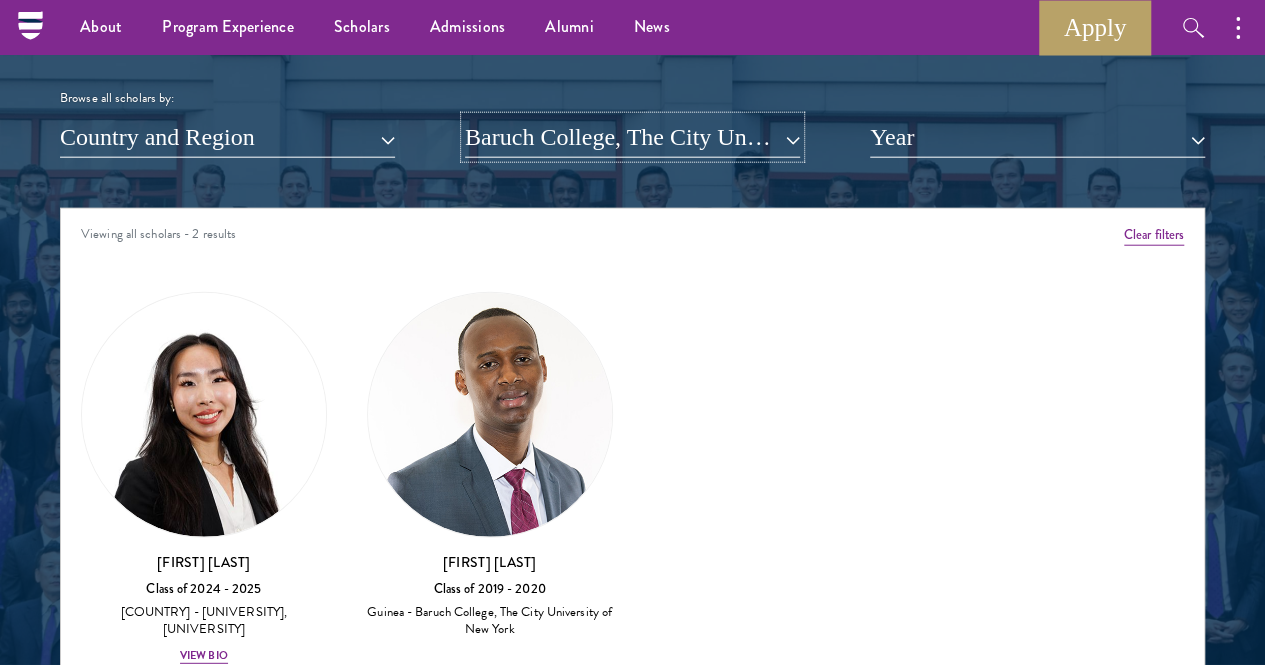 click on "Baruch College, The City University of New York" at bounding box center [632, 137] 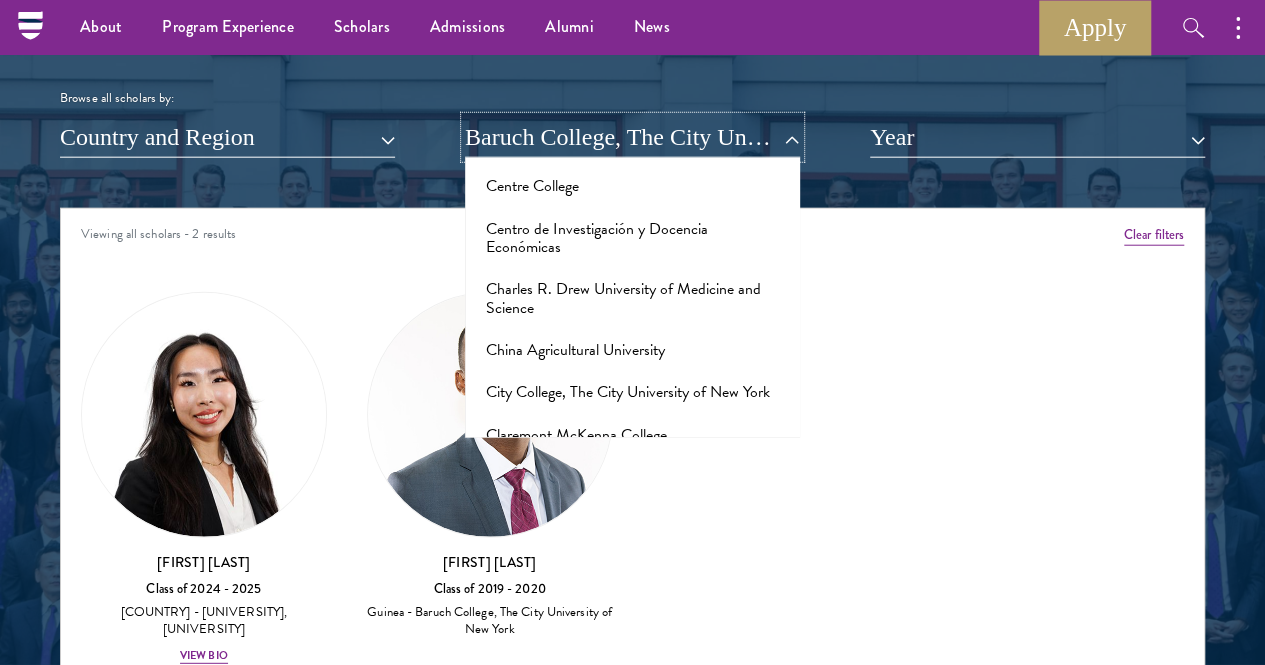 scroll, scrollTop: 2600, scrollLeft: 0, axis: vertical 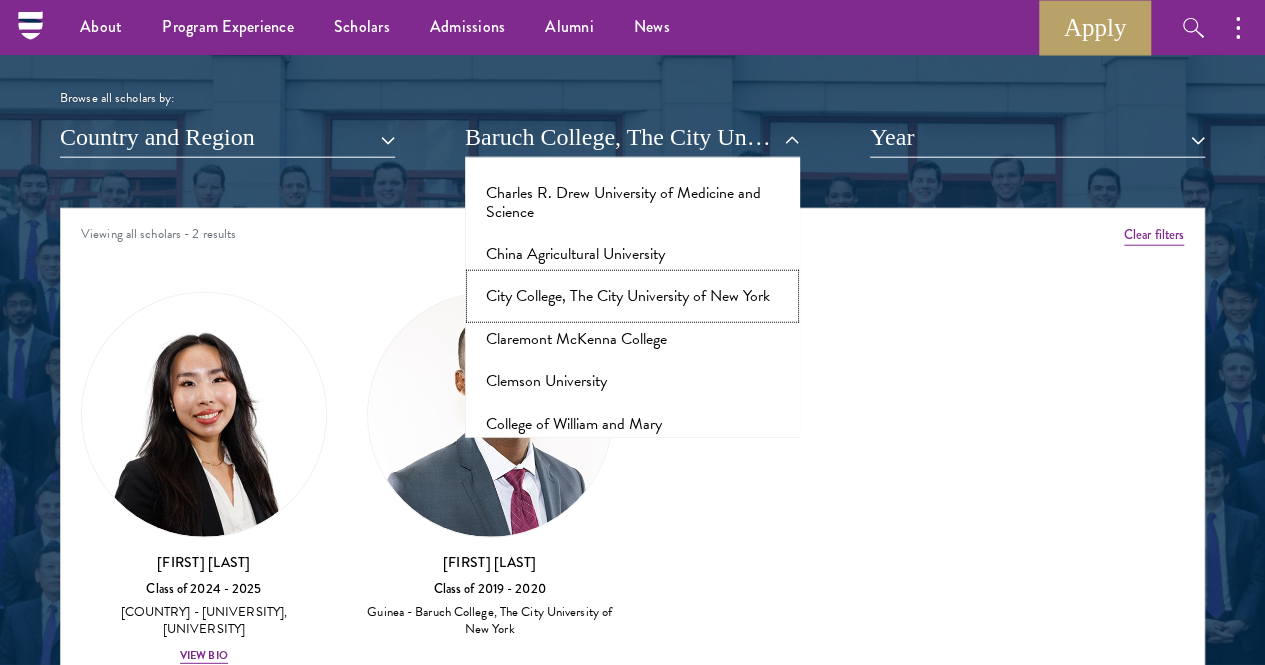 click on "City College, The City University of New York" at bounding box center (632, 296) 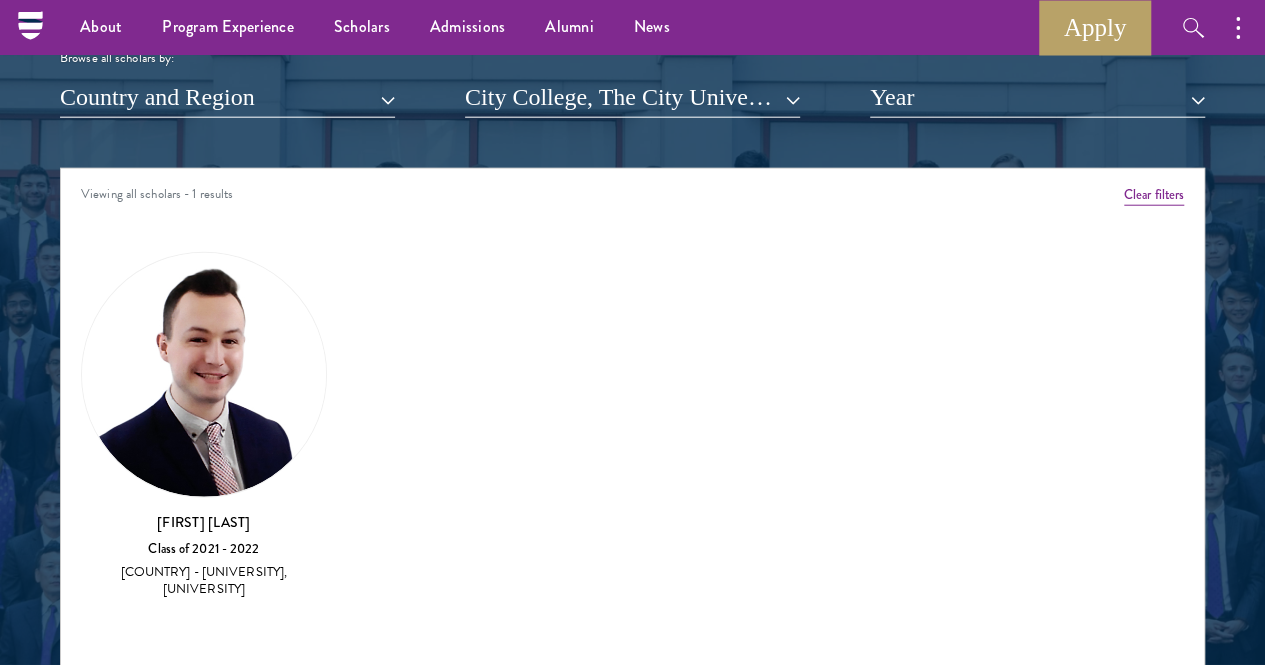 scroll, scrollTop: 2400, scrollLeft: 0, axis: vertical 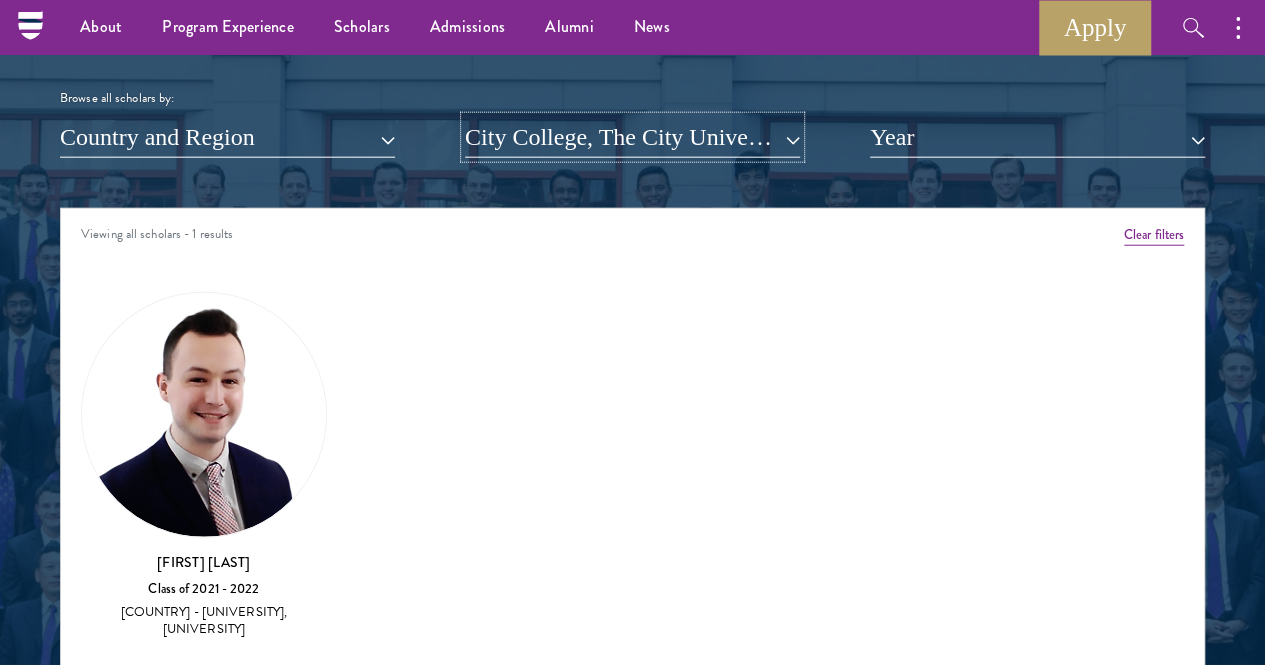 click on "City College, The City University of New York" at bounding box center (632, 137) 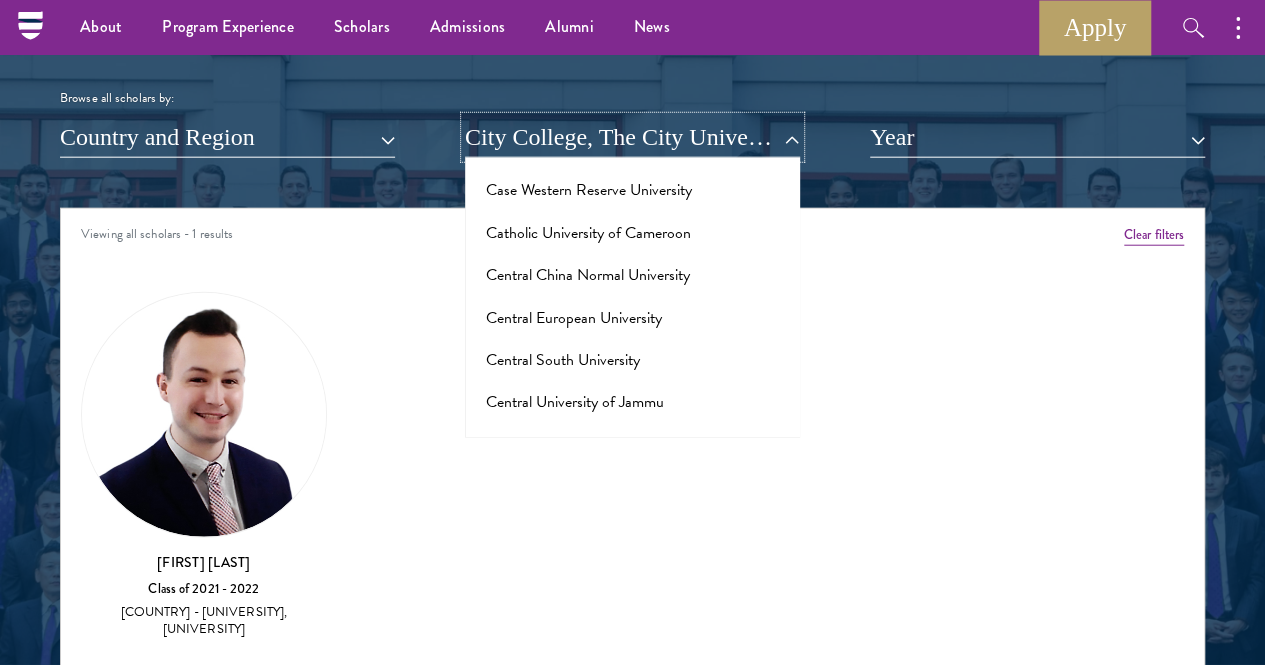 scroll, scrollTop: 1800, scrollLeft: 0, axis: vertical 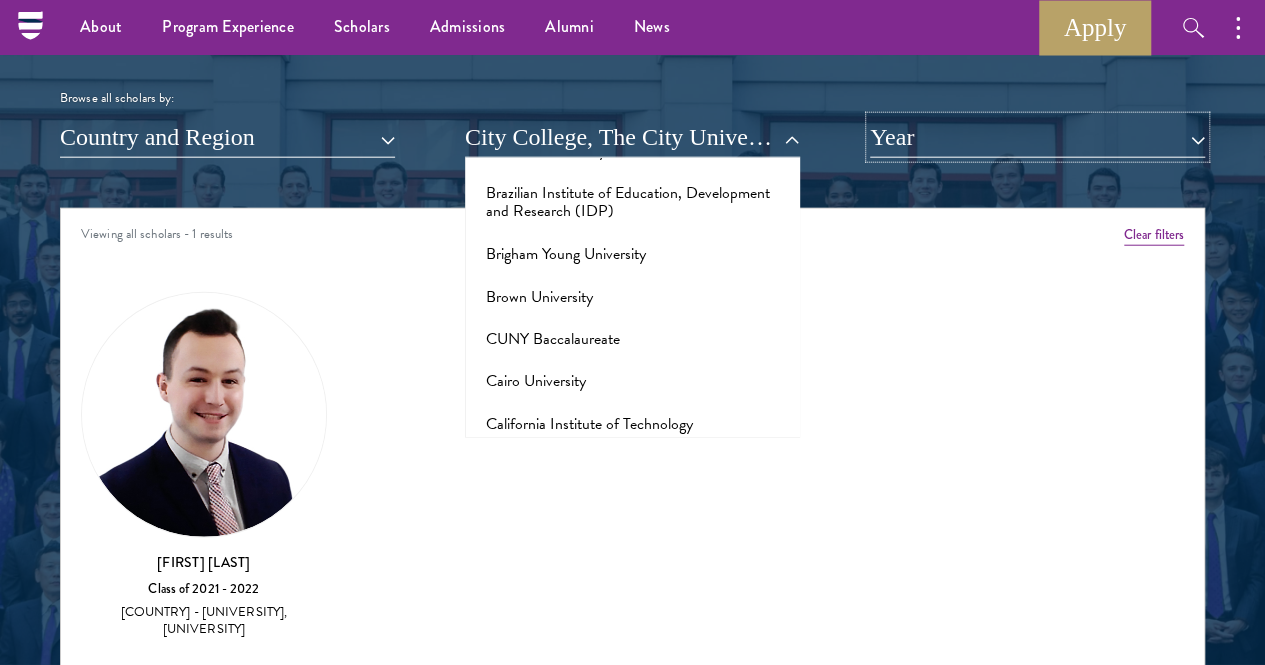 click on "Year" at bounding box center [1037, 137] 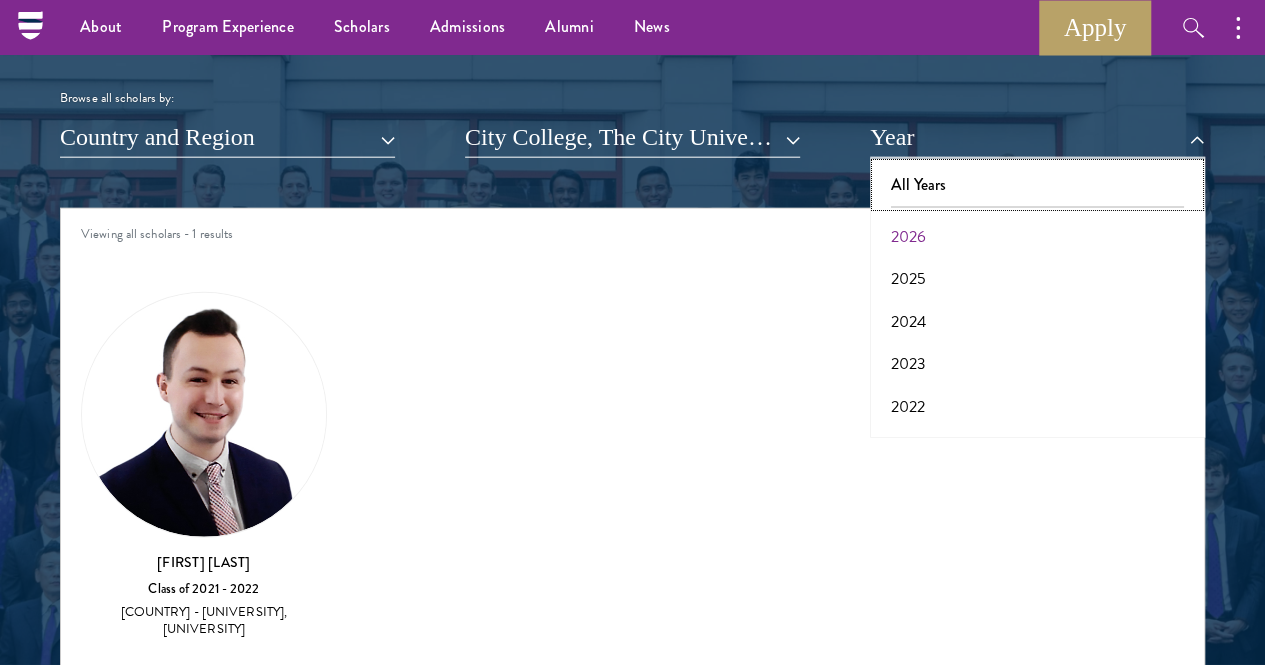 click on "All Years" at bounding box center (1037, 185) 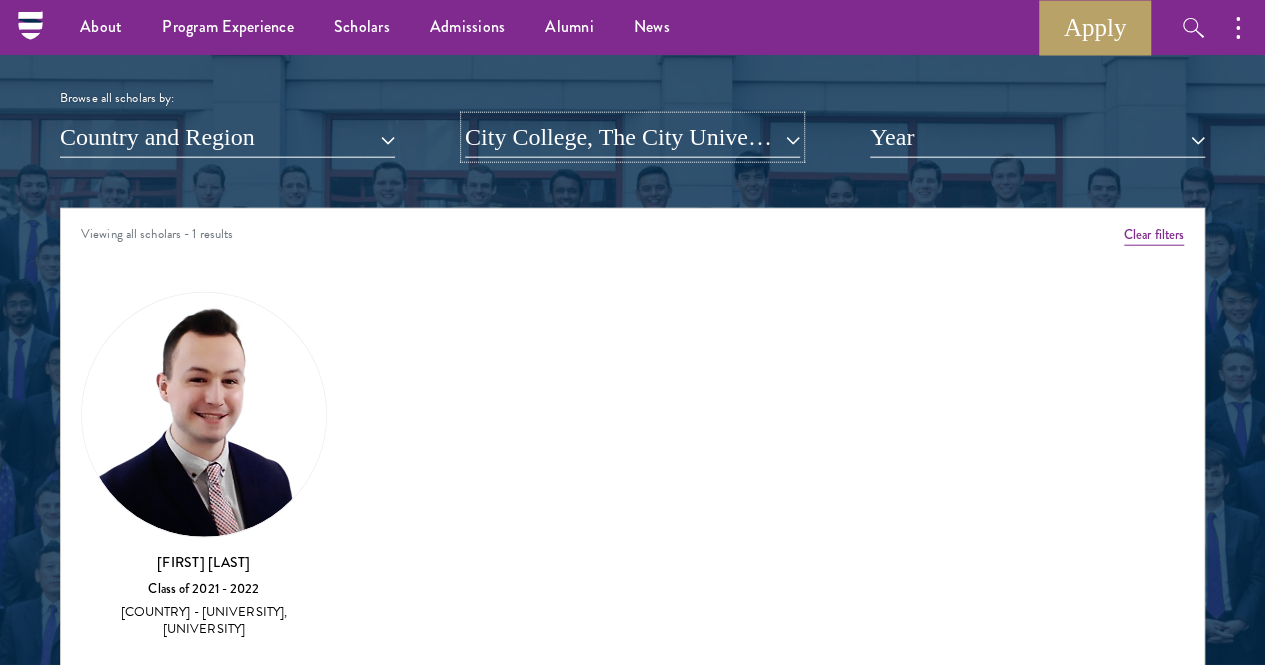 click on "City College, The City University of New York" at bounding box center (632, 137) 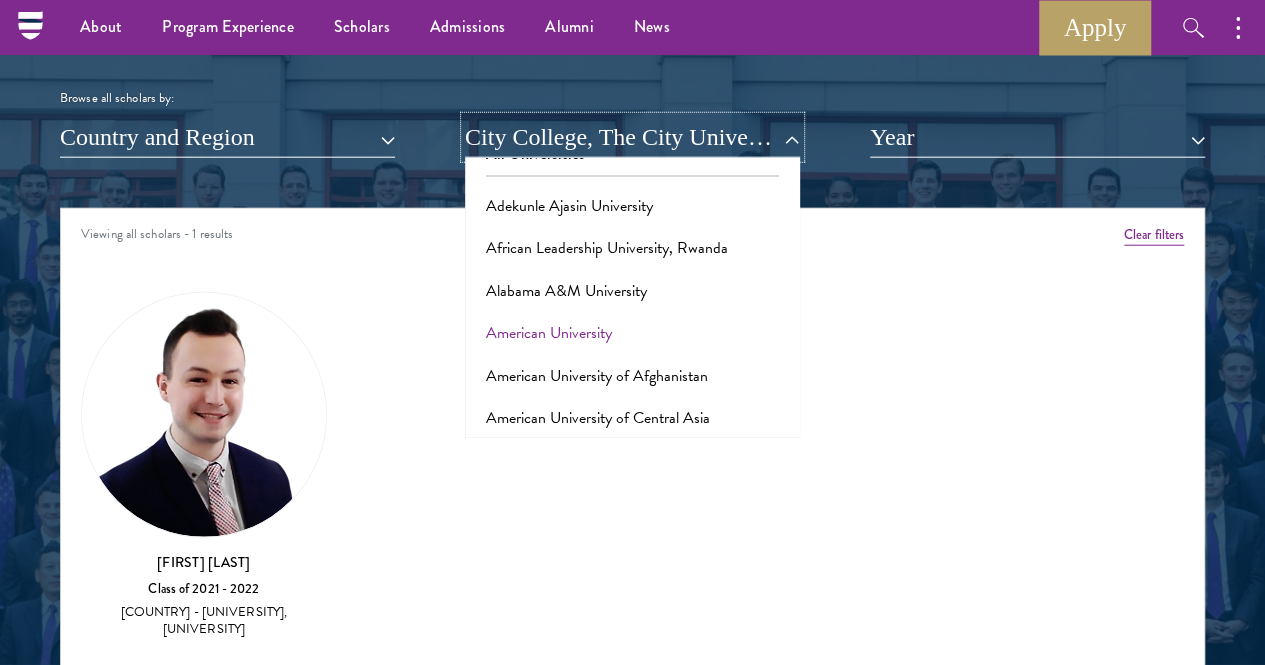 scroll, scrollTop: 0, scrollLeft: 0, axis: both 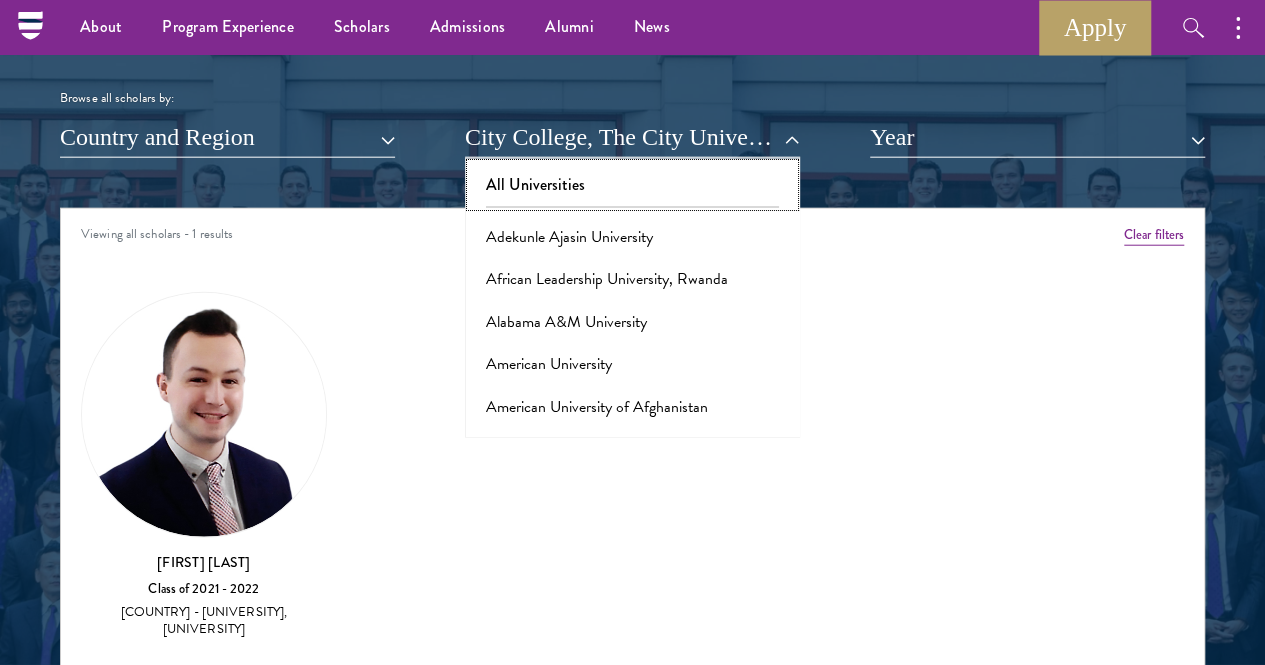 click on "All Universities" at bounding box center [632, 185] 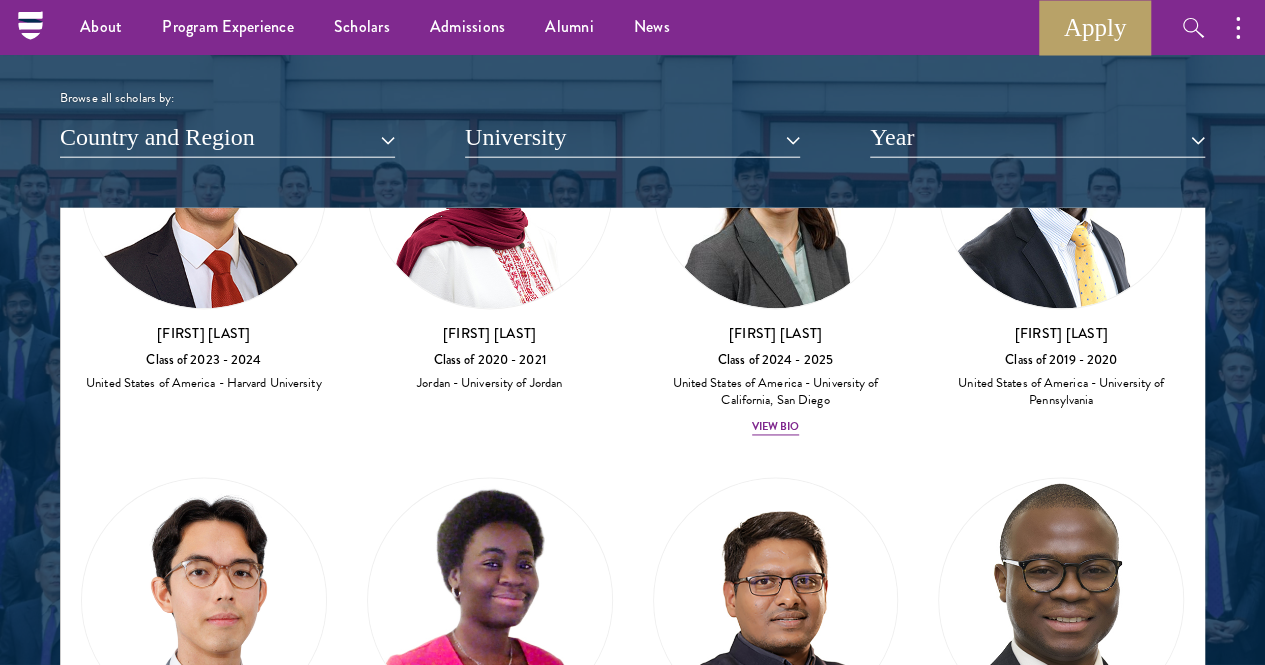 scroll, scrollTop: 1500, scrollLeft: 0, axis: vertical 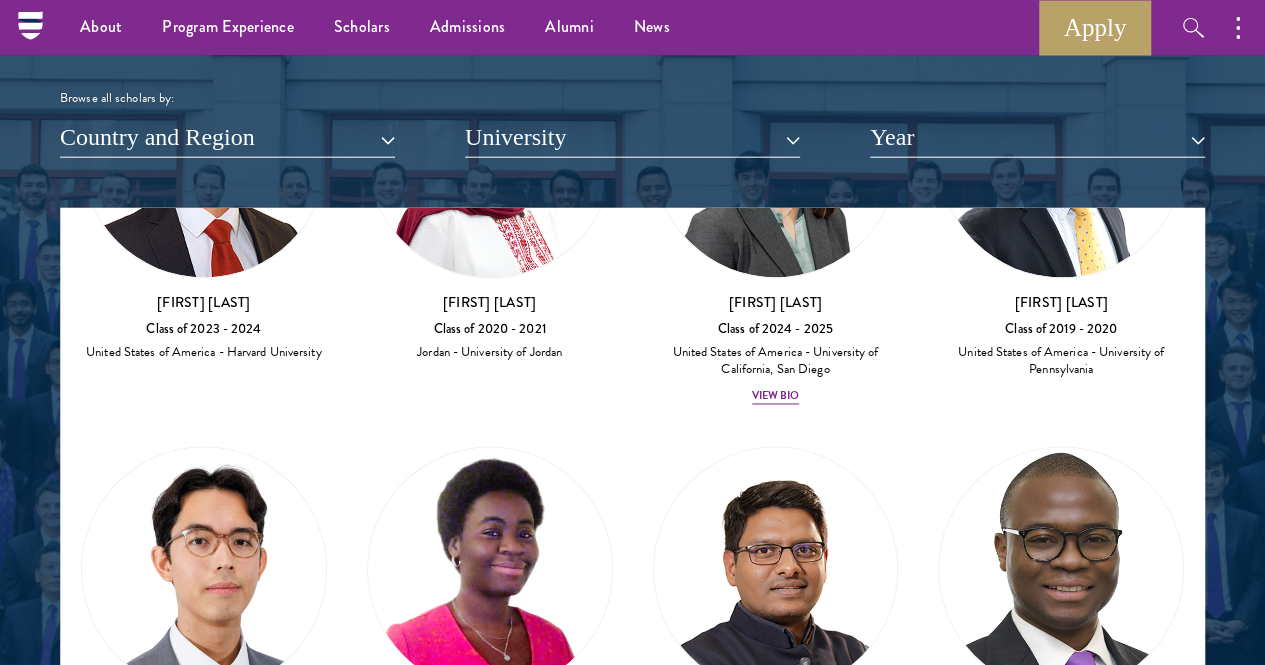 click on "View Bio" at bounding box center [204, 1604] 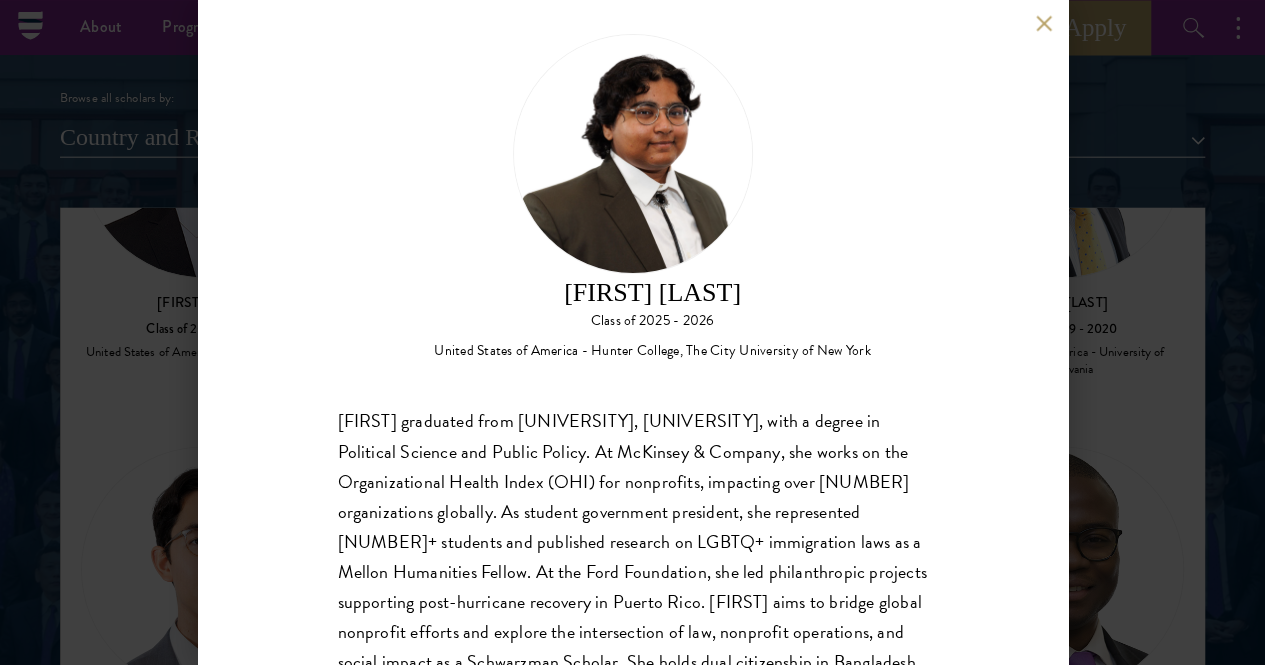 scroll, scrollTop: 0, scrollLeft: 0, axis: both 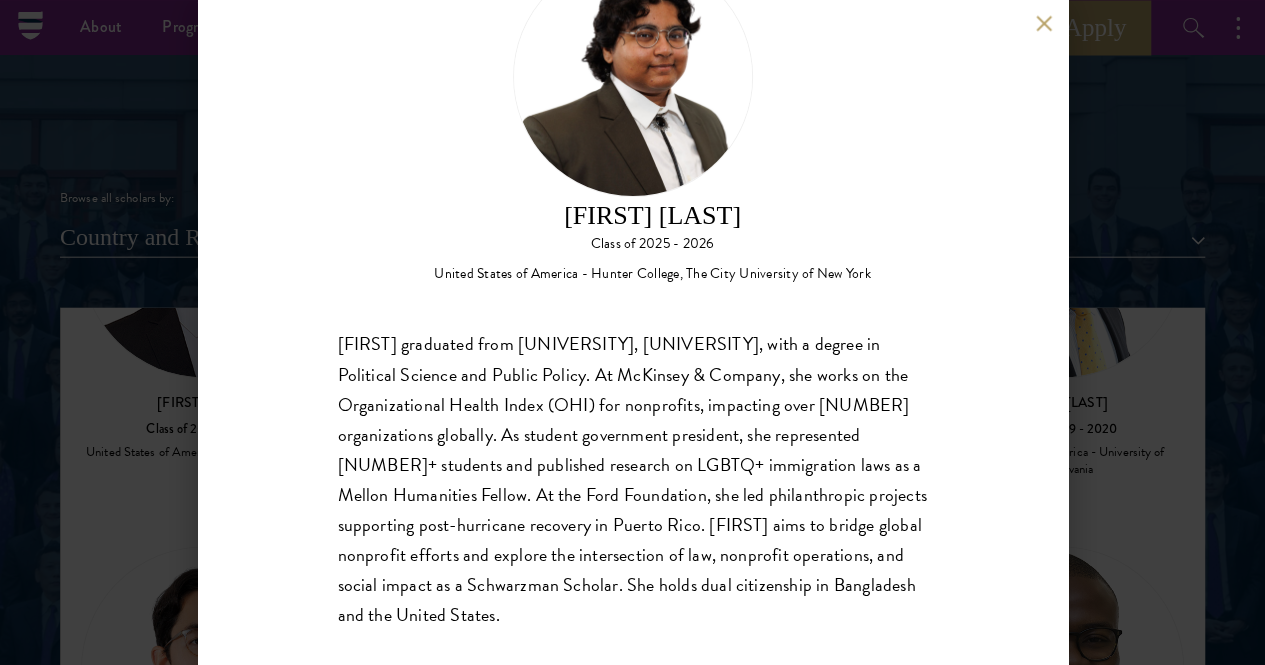 drag, startPoint x: 337, startPoint y: 258, endPoint x: 508, endPoint y: 584, distance: 368.12634 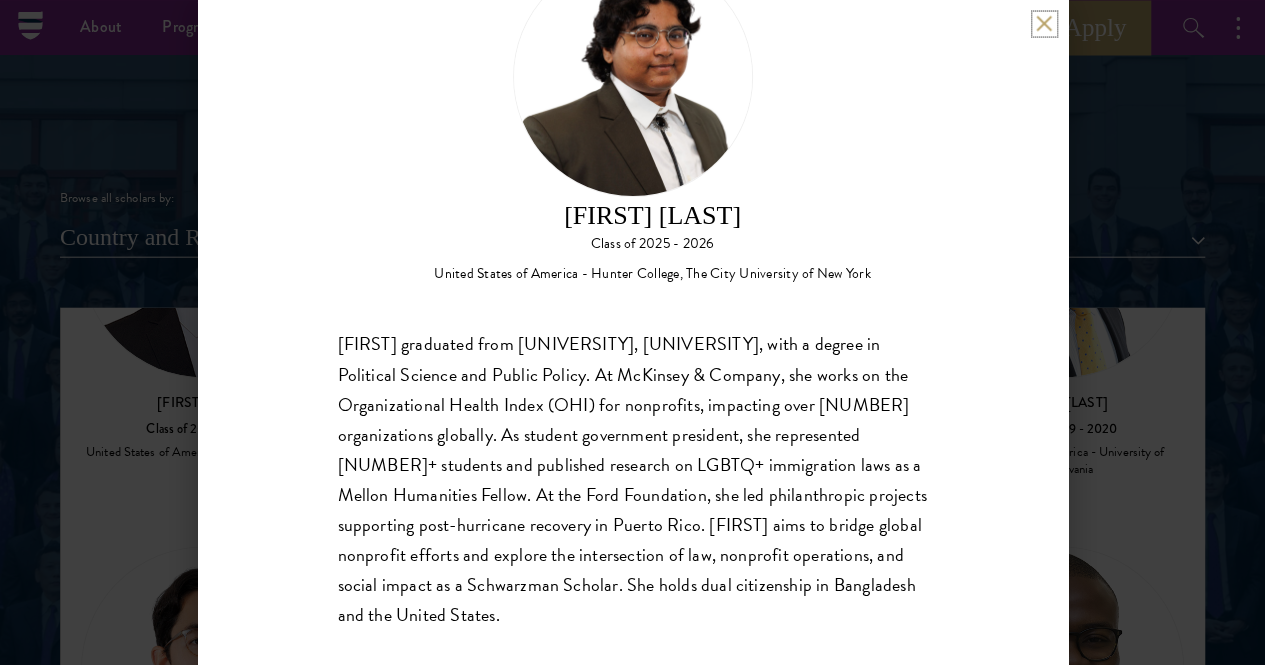 click at bounding box center [1044, 23] 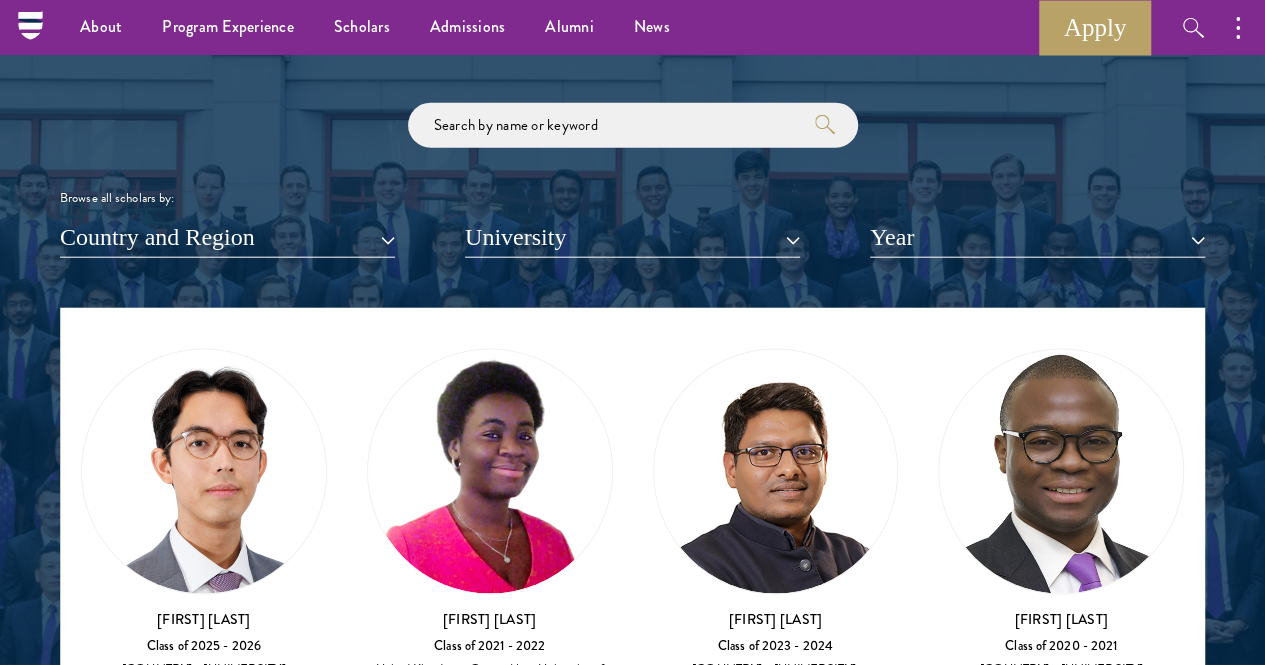 scroll, scrollTop: 1700, scrollLeft: 0, axis: vertical 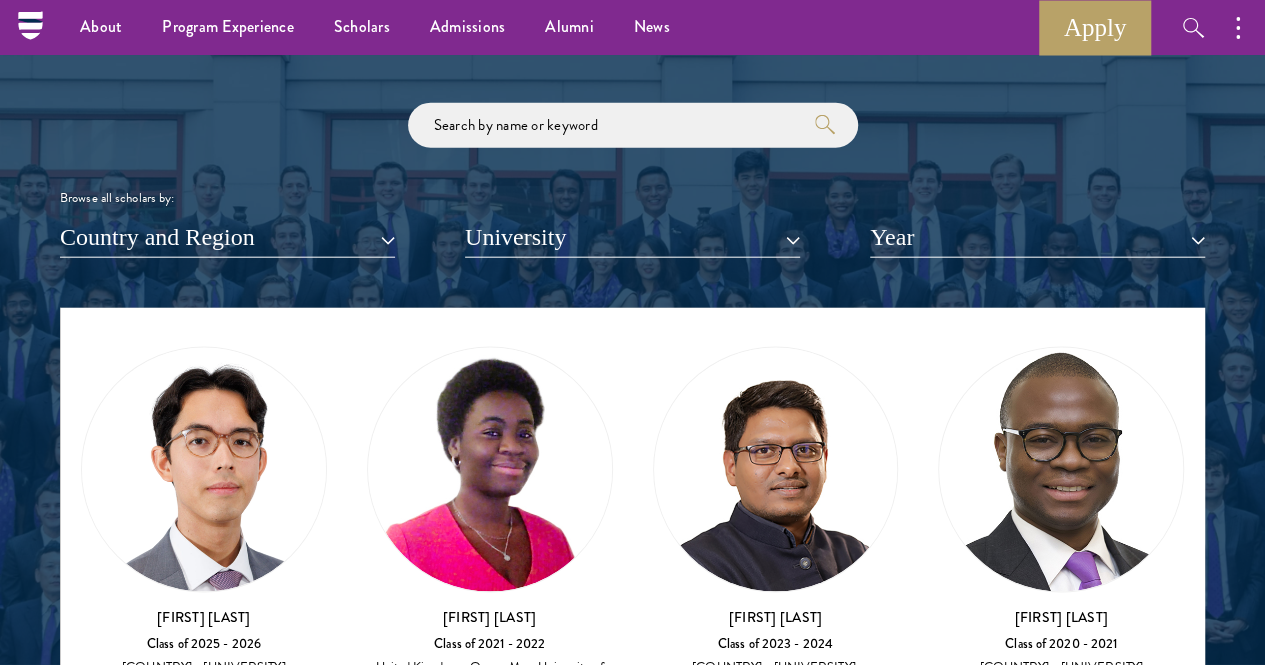 click on "View Bio" at bounding box center [204, 1504] 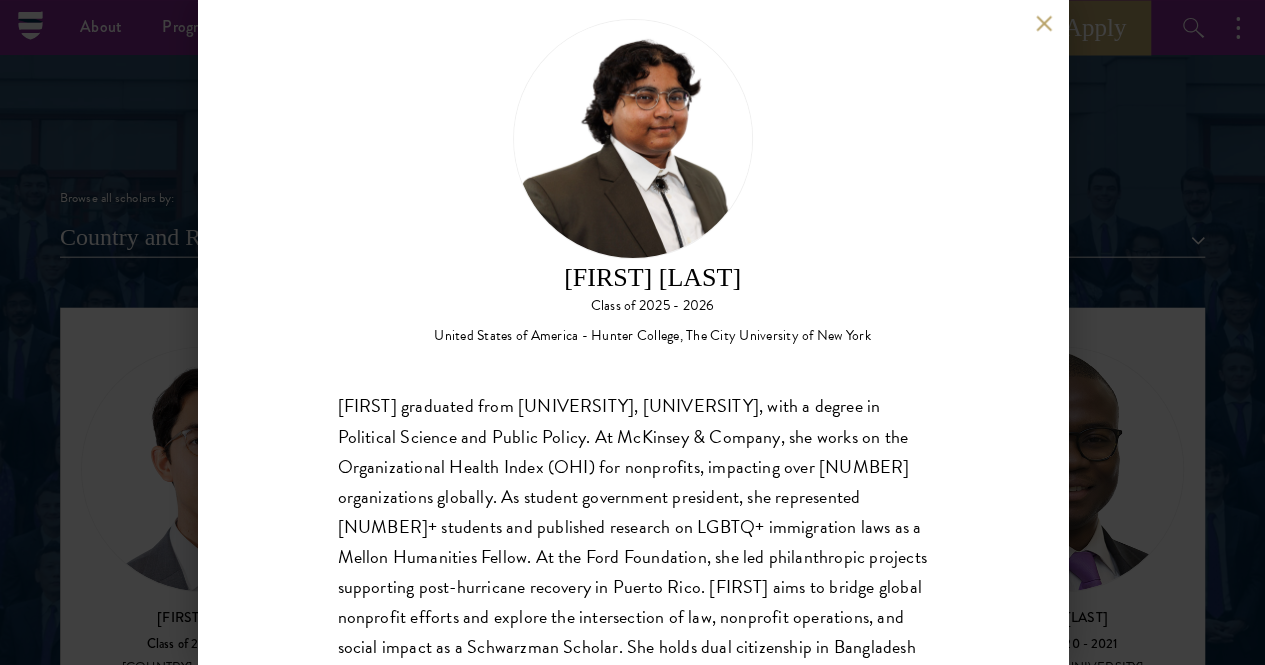 scroll, scrollTop: 103, scrollLeft: 0, axis: vertical 